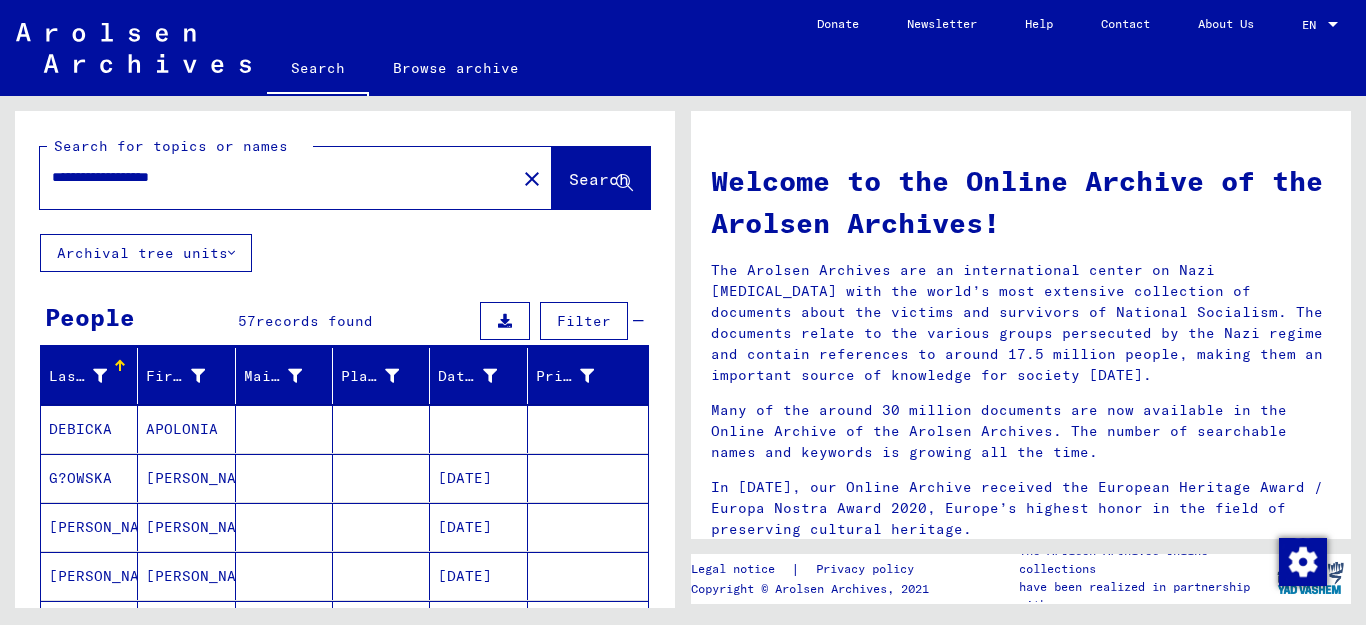scroll, scrollTop: 0, scrollLeft: 0, axis: both 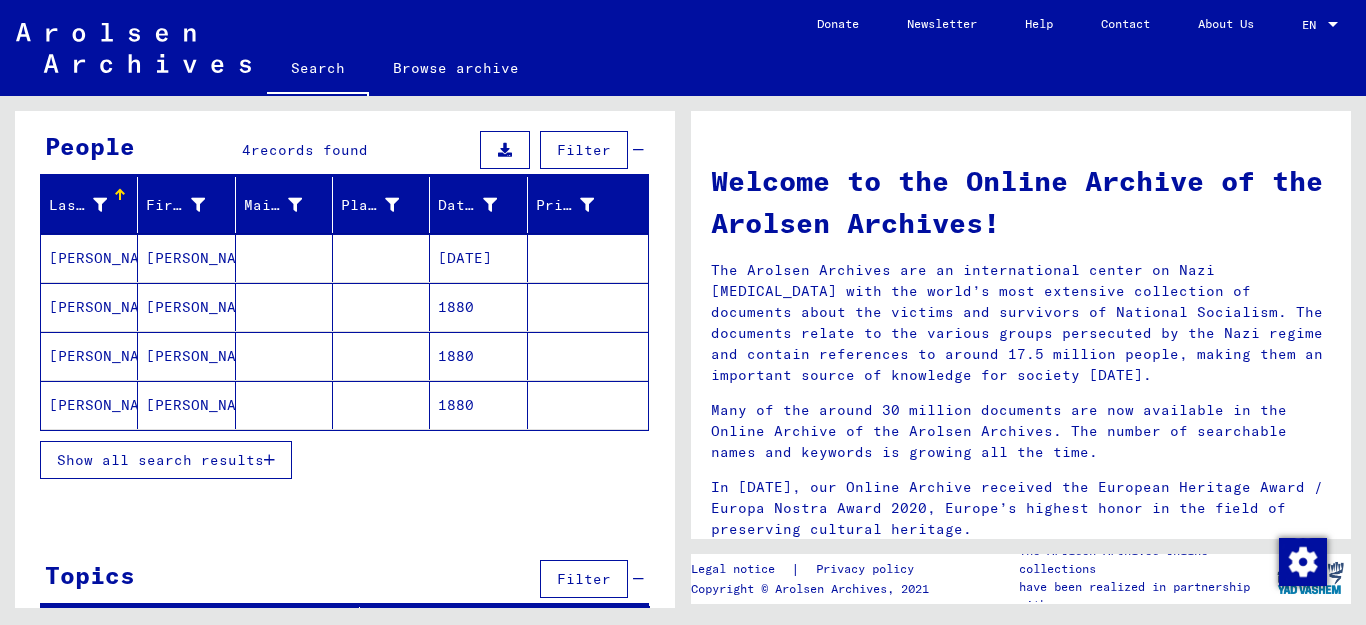click at bounding box center [269, 460] 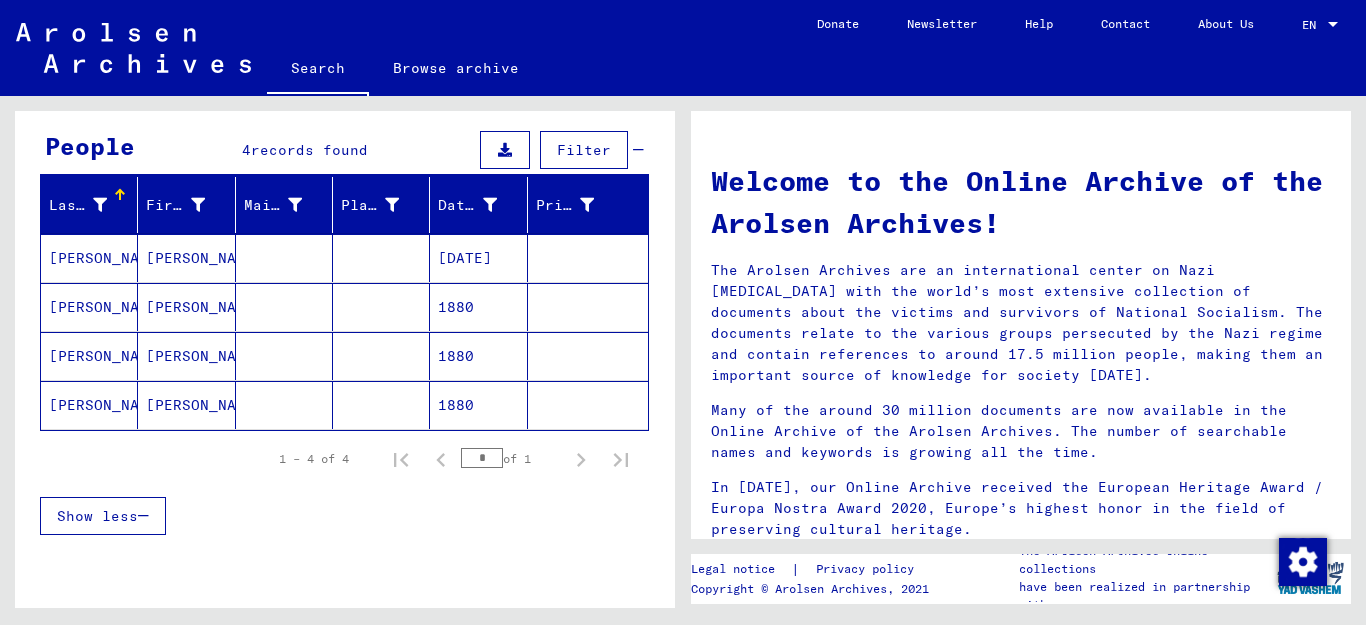 click on "[PERSON_NAME]" at bounding box center (89, 356) 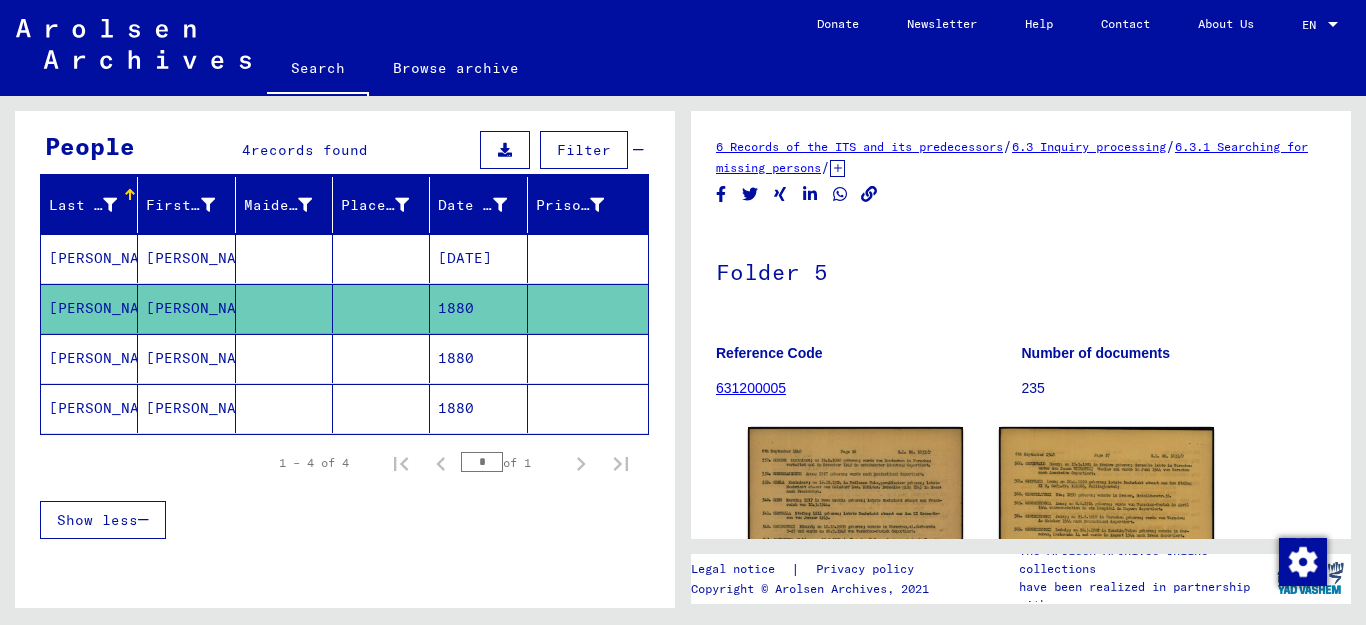 click on "[PERSON_NAME]" at bounding box center (89, 408) 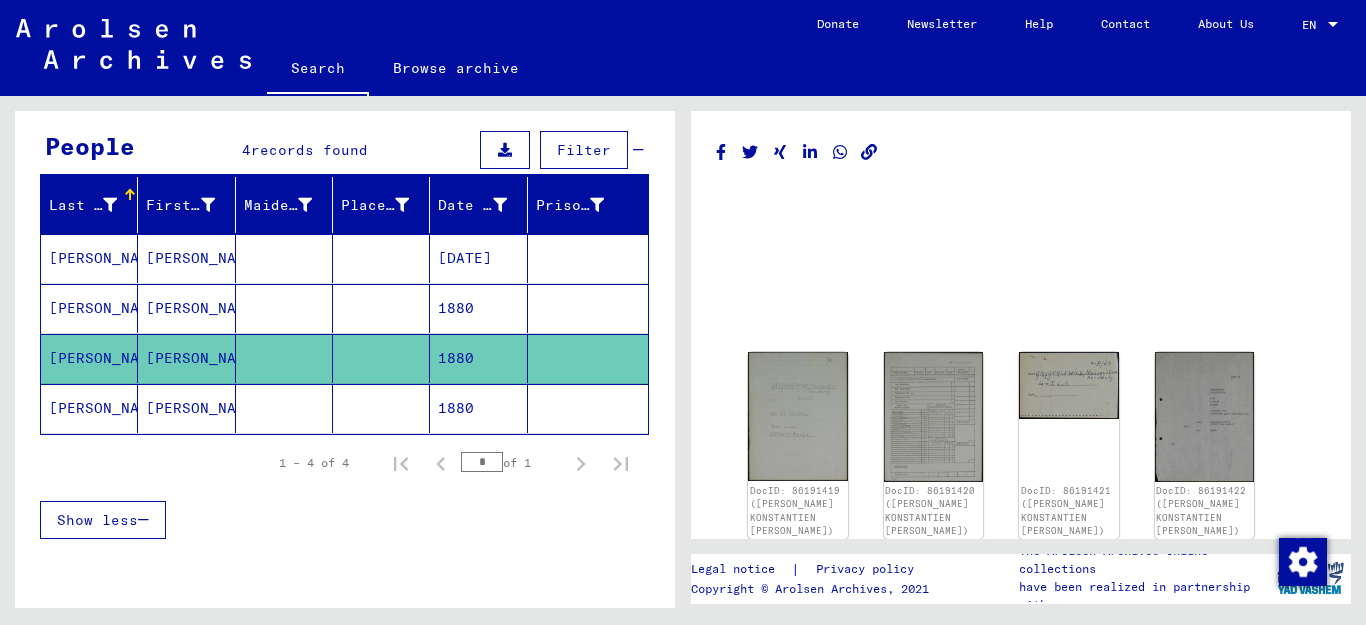 scroll, scrollTop: 0, scrollLeft: 0, axis: both 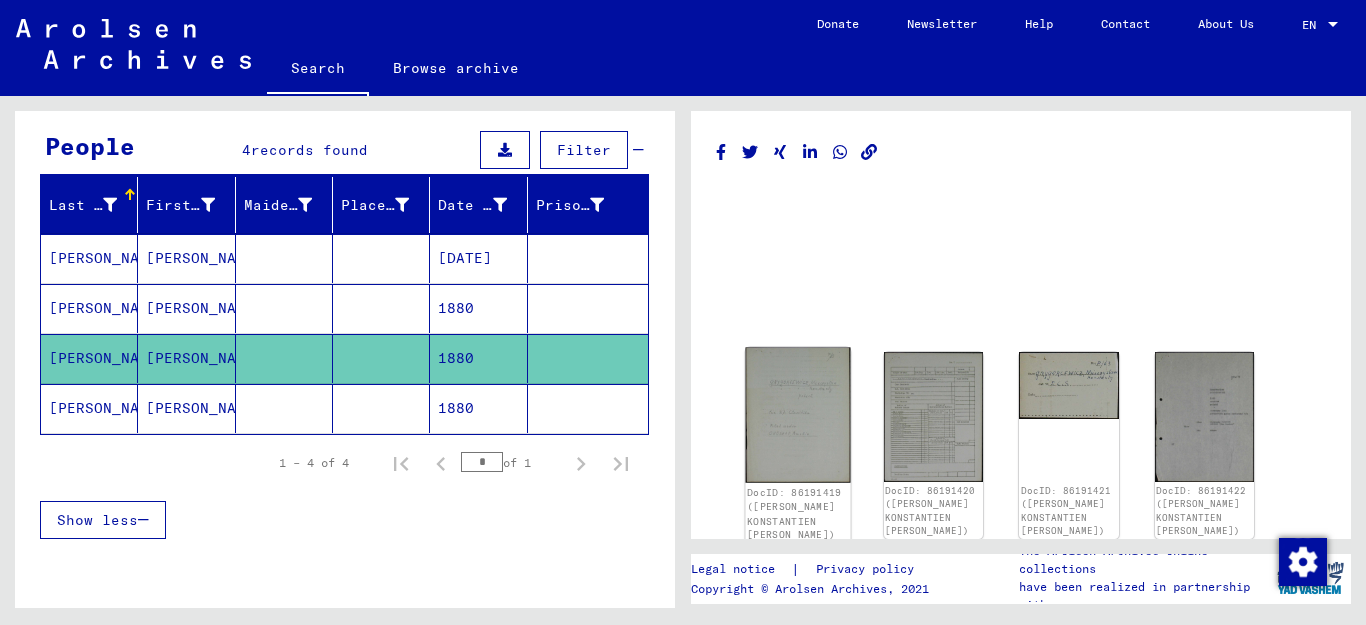 click 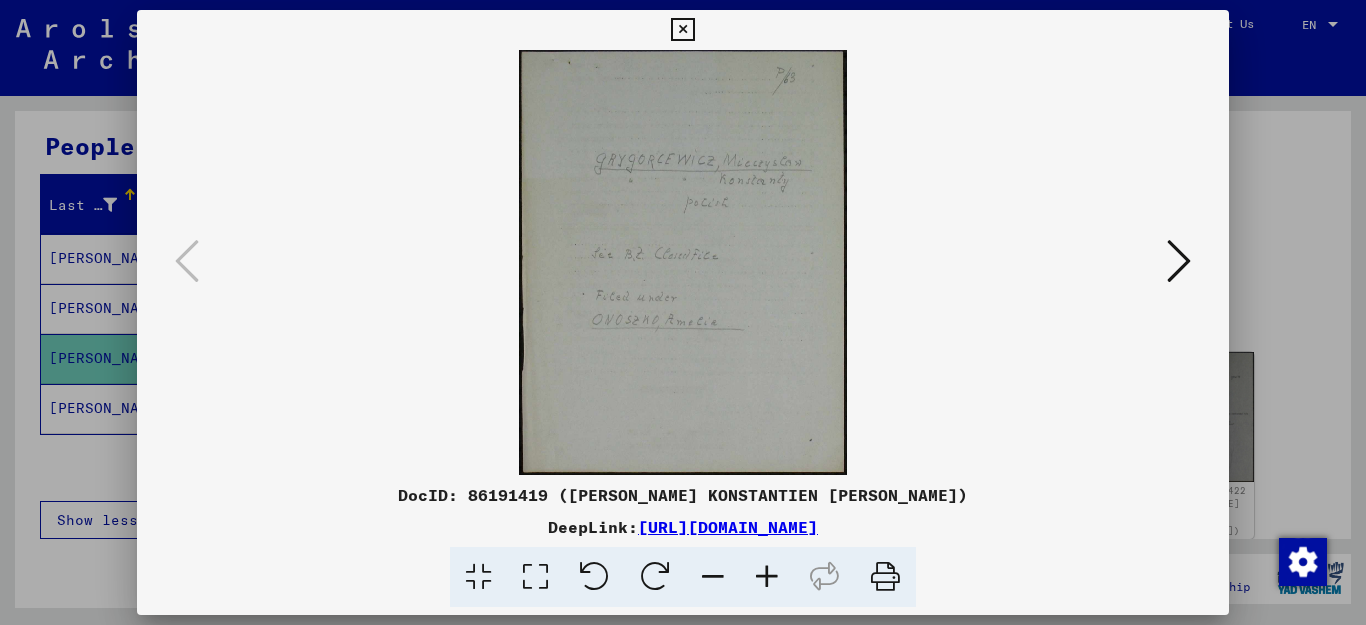 click at bounding box center (1179, 261) 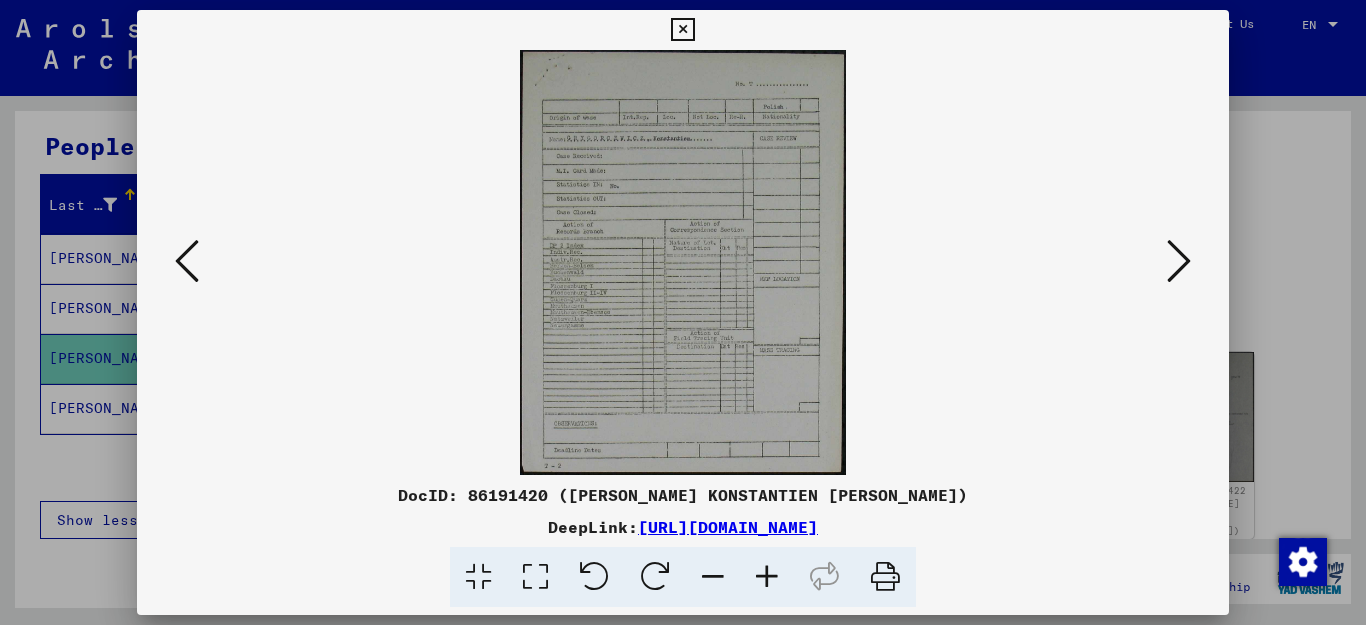 click at bounding box center [1179, 261] 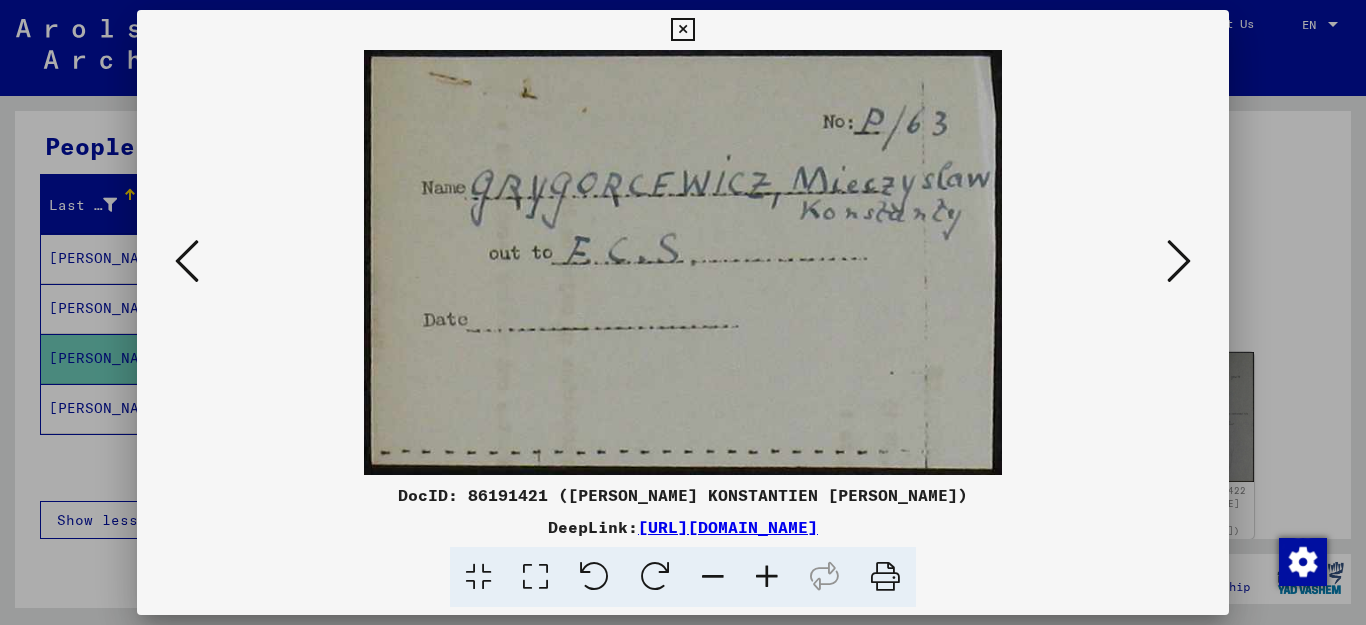 click at bounding box center (1179, 261) 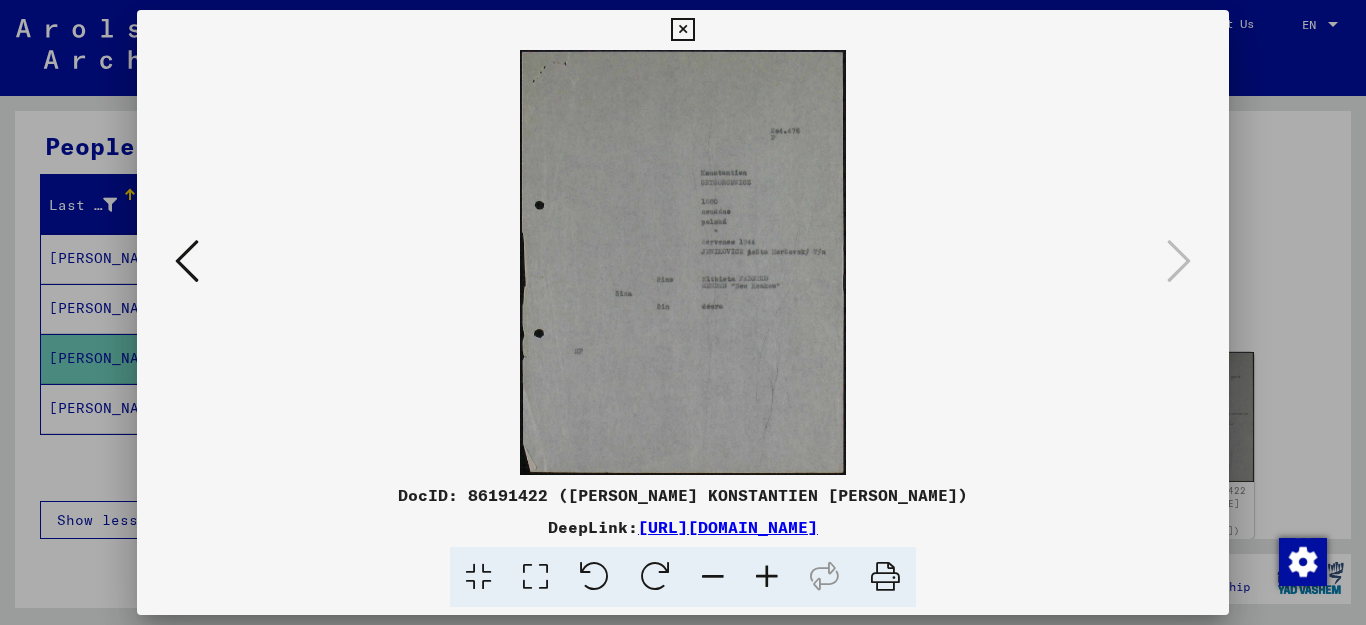 click at bounding box center [187, 261] 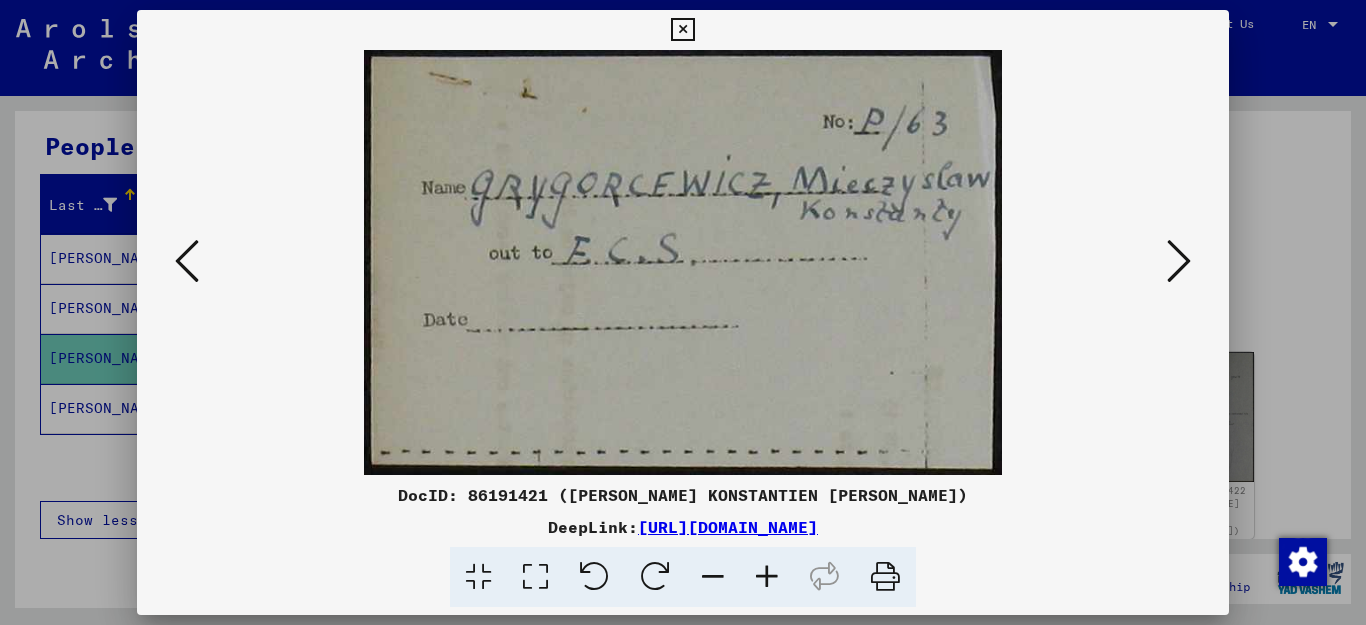 click at bounding box center (187, 261) 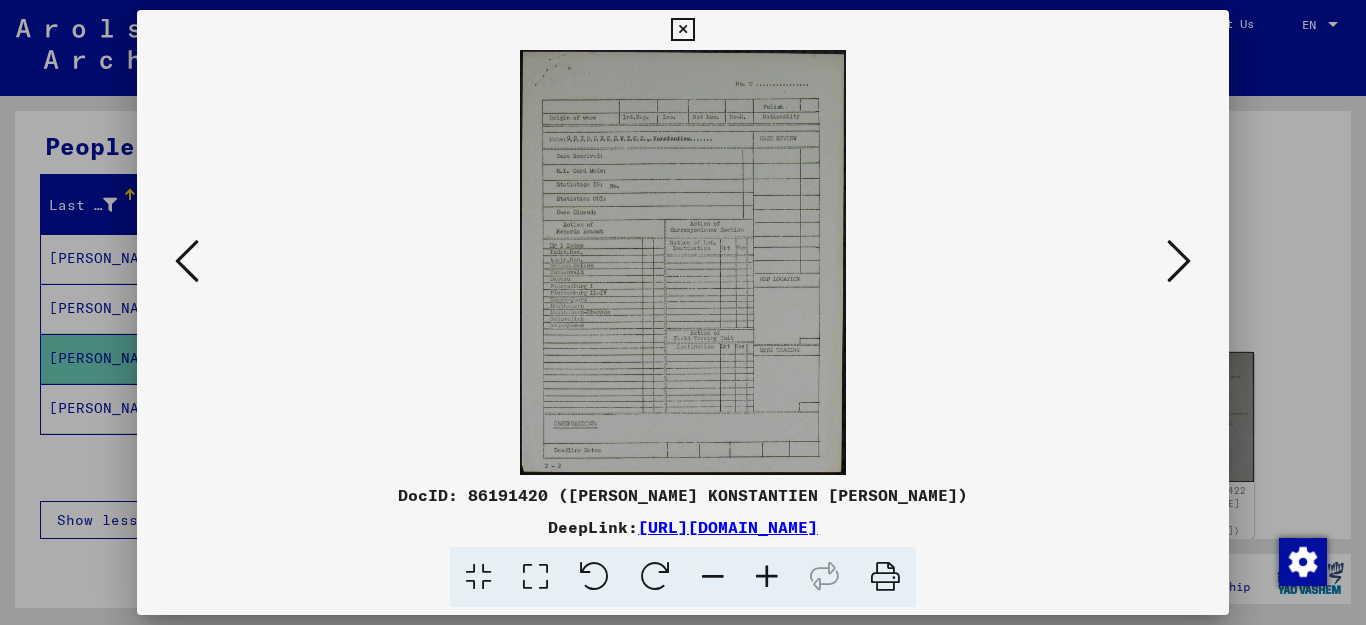 click at bounding box center [767, 577] 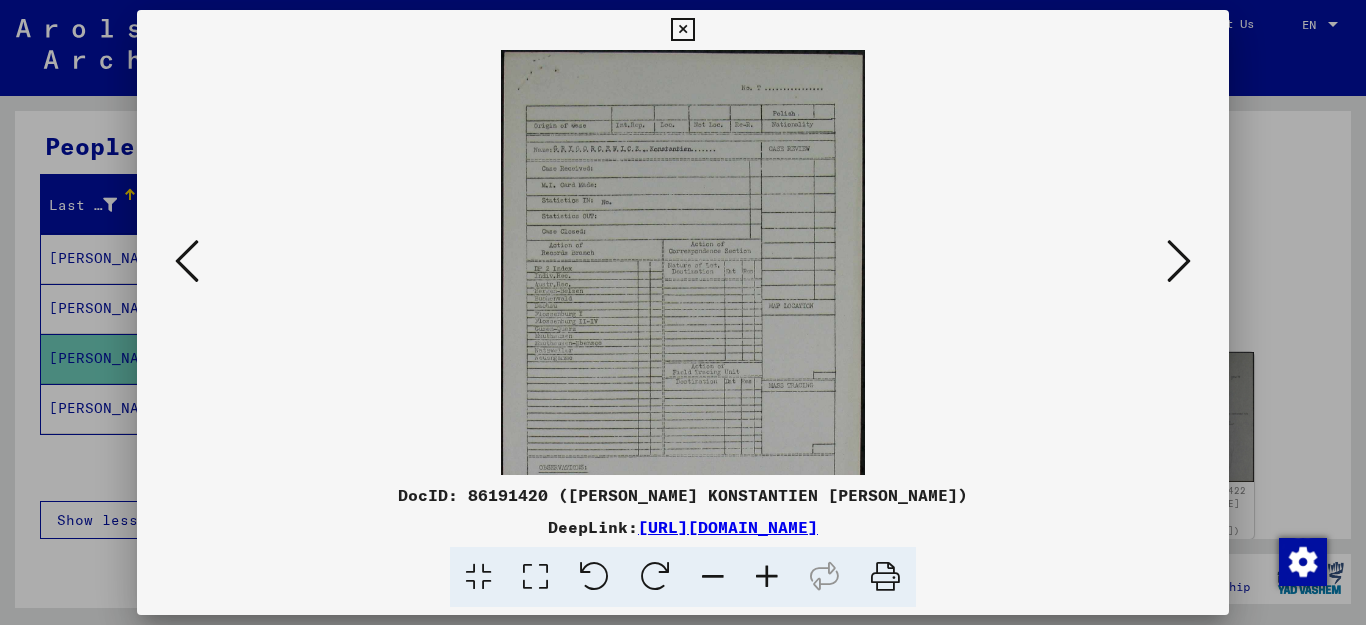 click at bounding box center (767, 577) 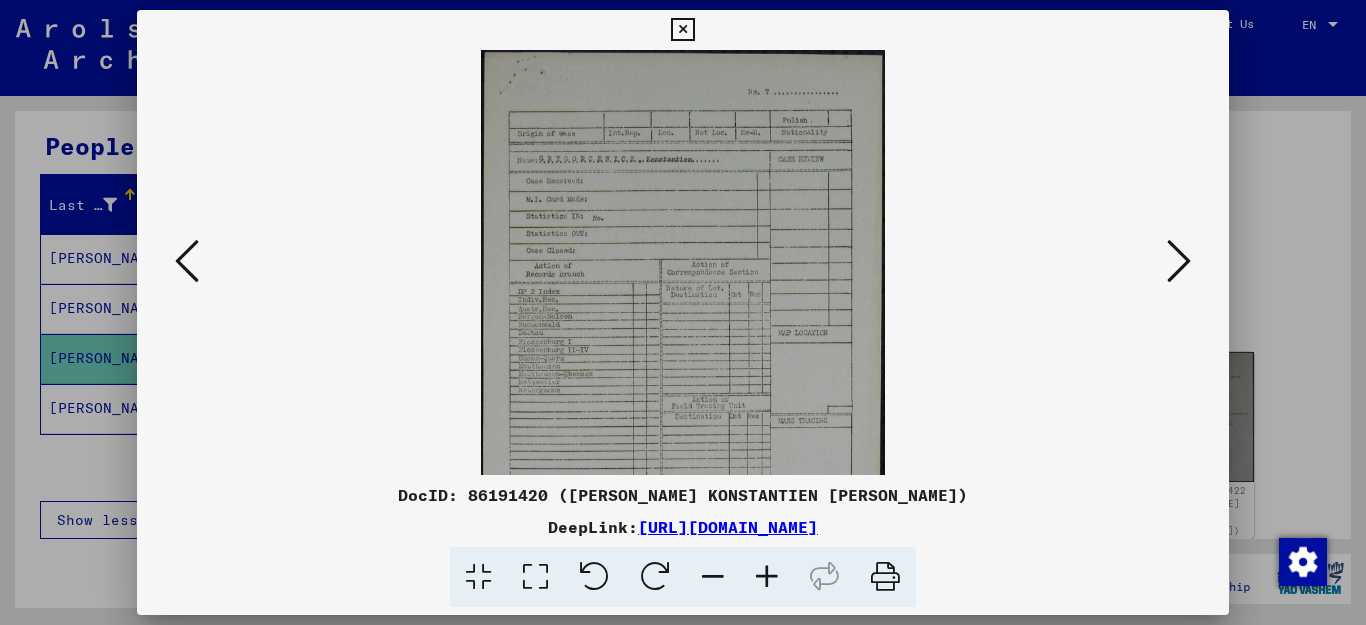 click at bounding box center [767, 577] 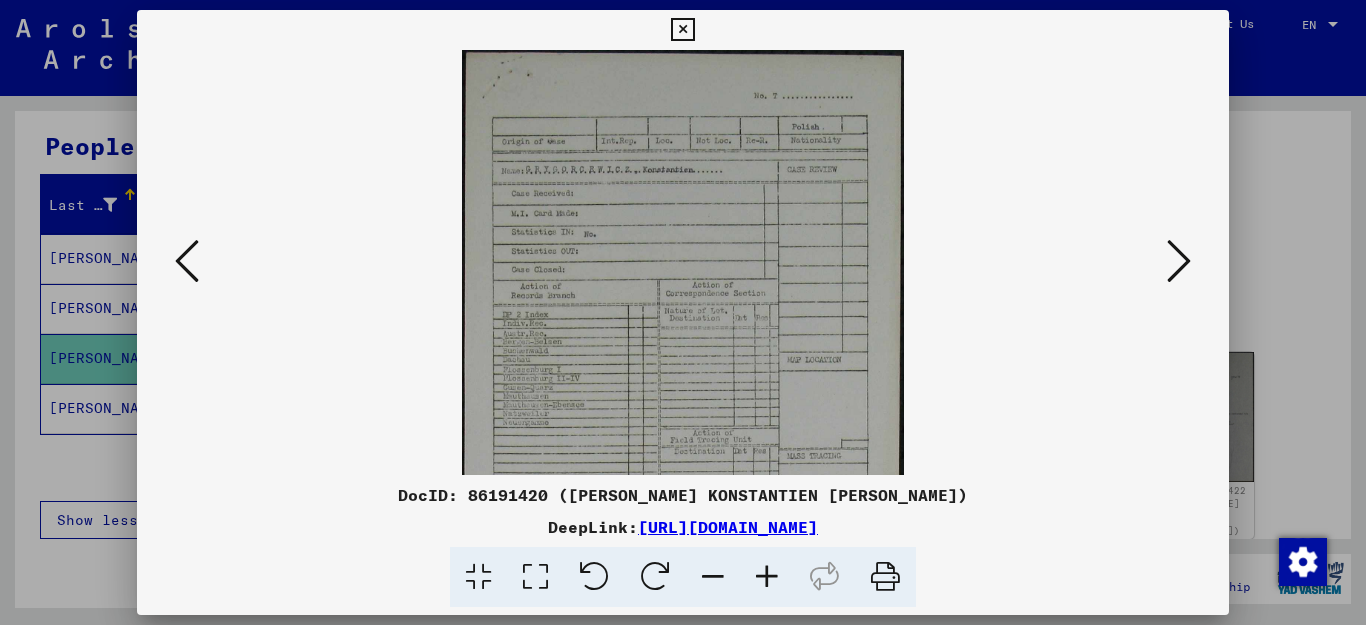 click at bounding box center [767, 577] 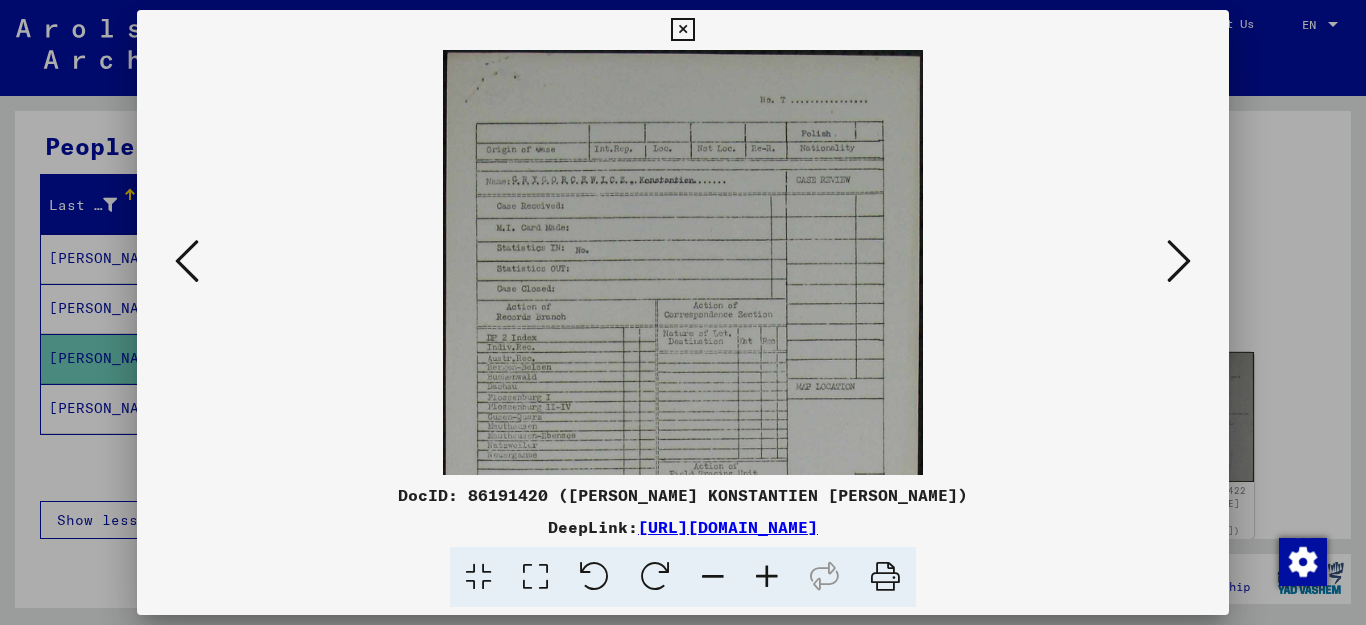 click at bounding box center [767, 577] 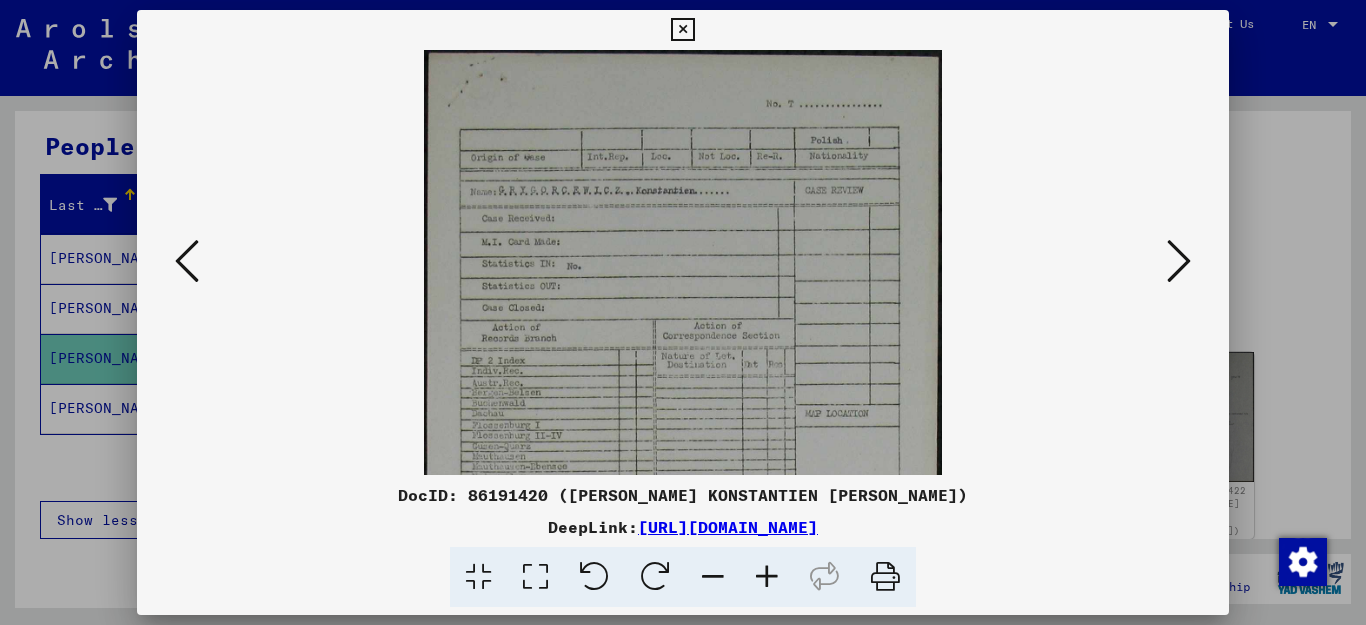 click at bounding box center (767, 577) 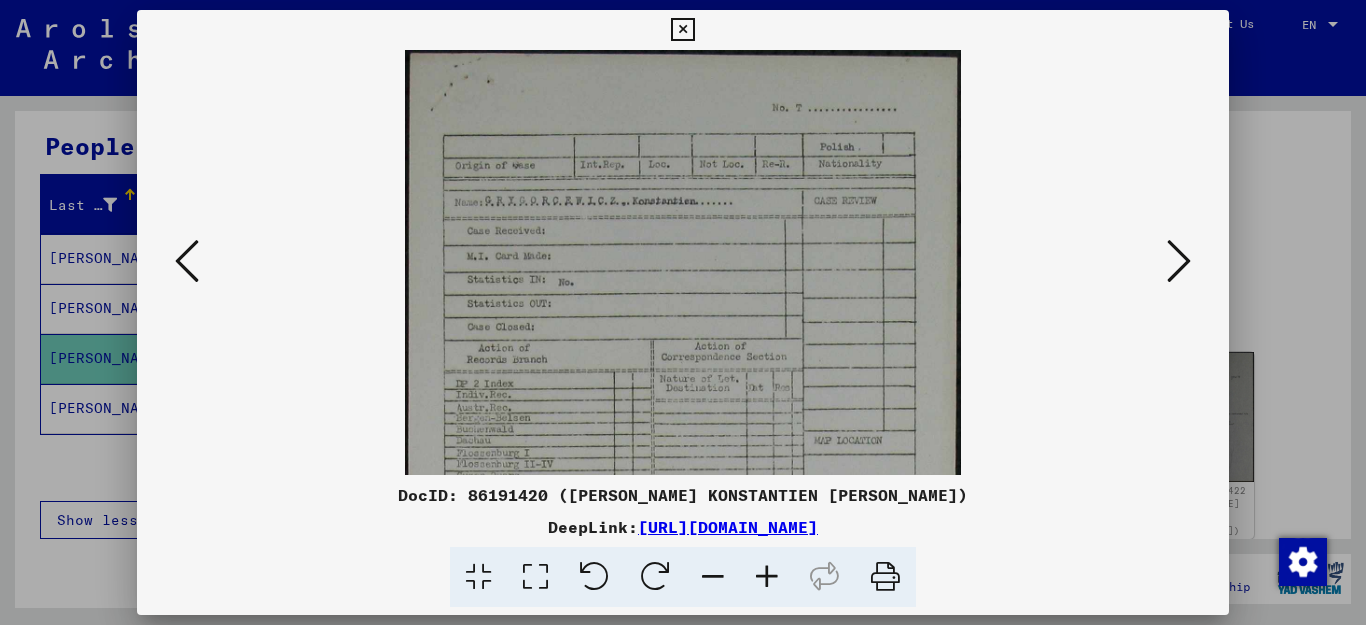 click at bounding box center [767, 577] 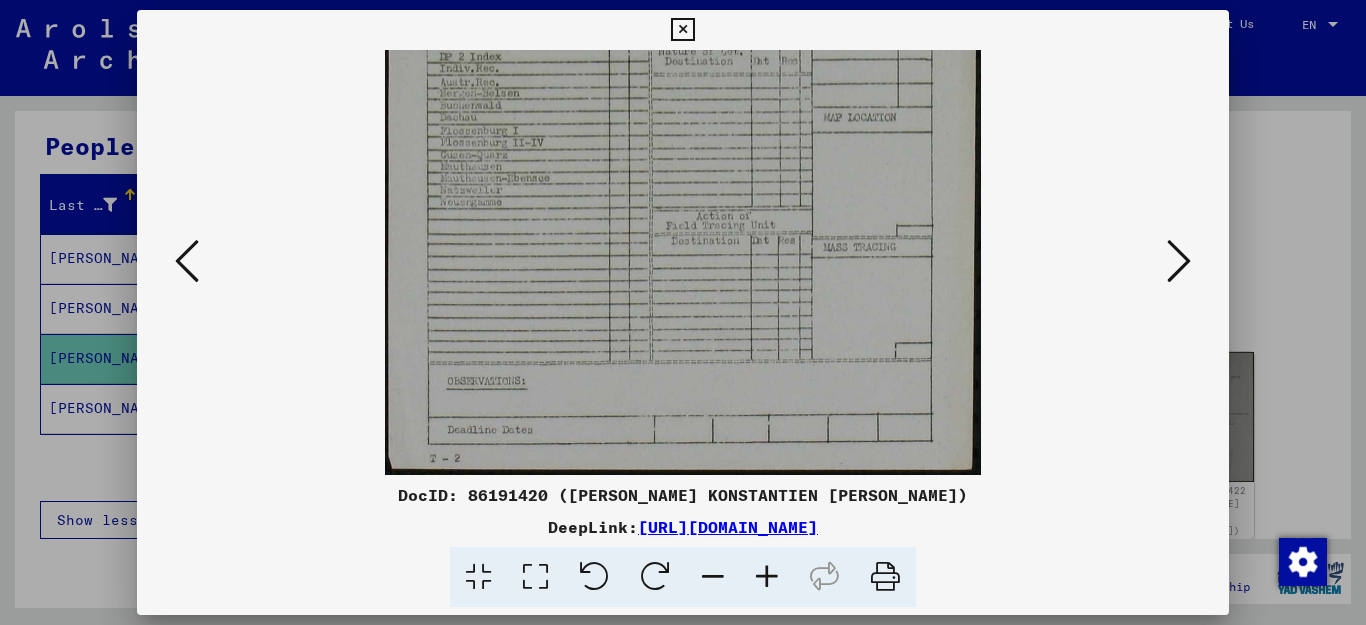 drag, startPoint x: 732, startPoint y: 456, endPoint x: 758, endPoint y: 103, distance: 353.9562 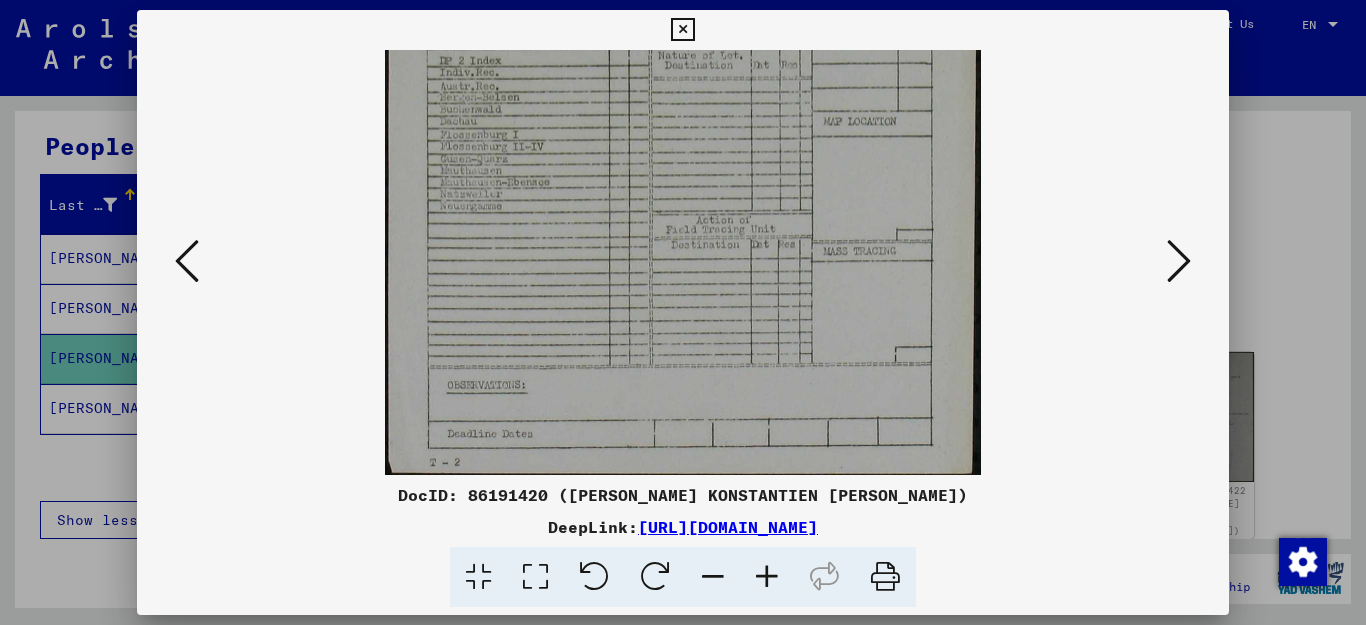 click at bounding box center (187, 262) 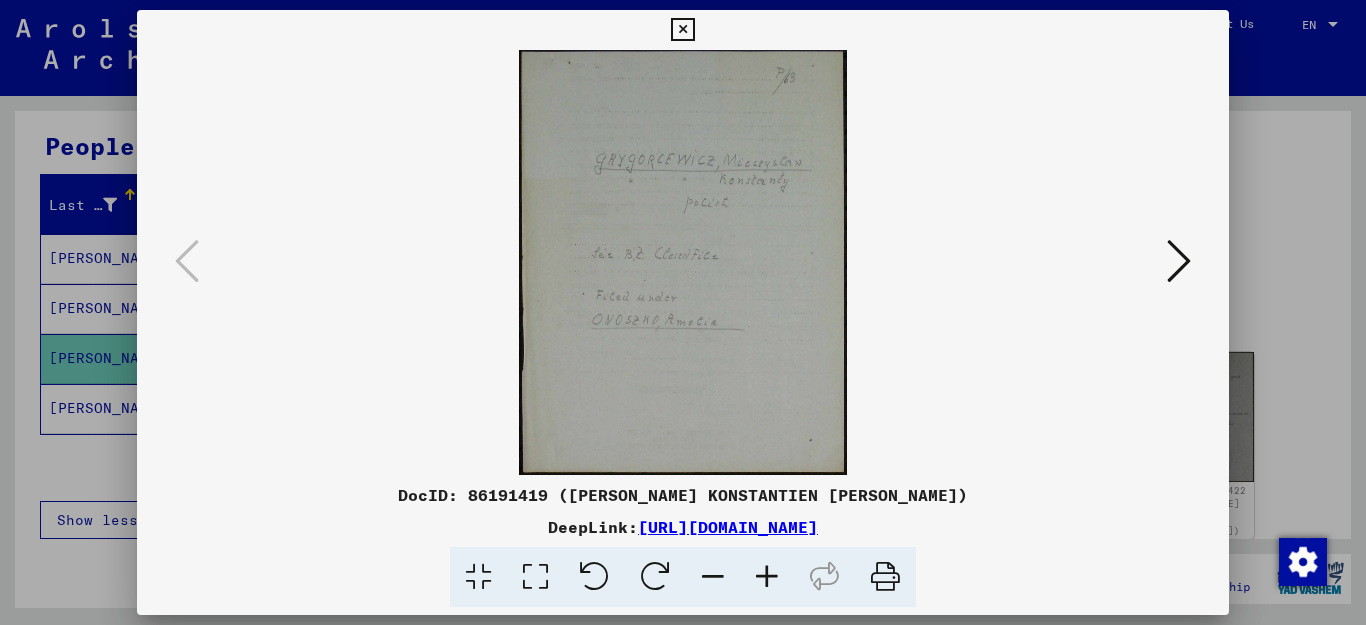 click at bounding box center [767, 577] 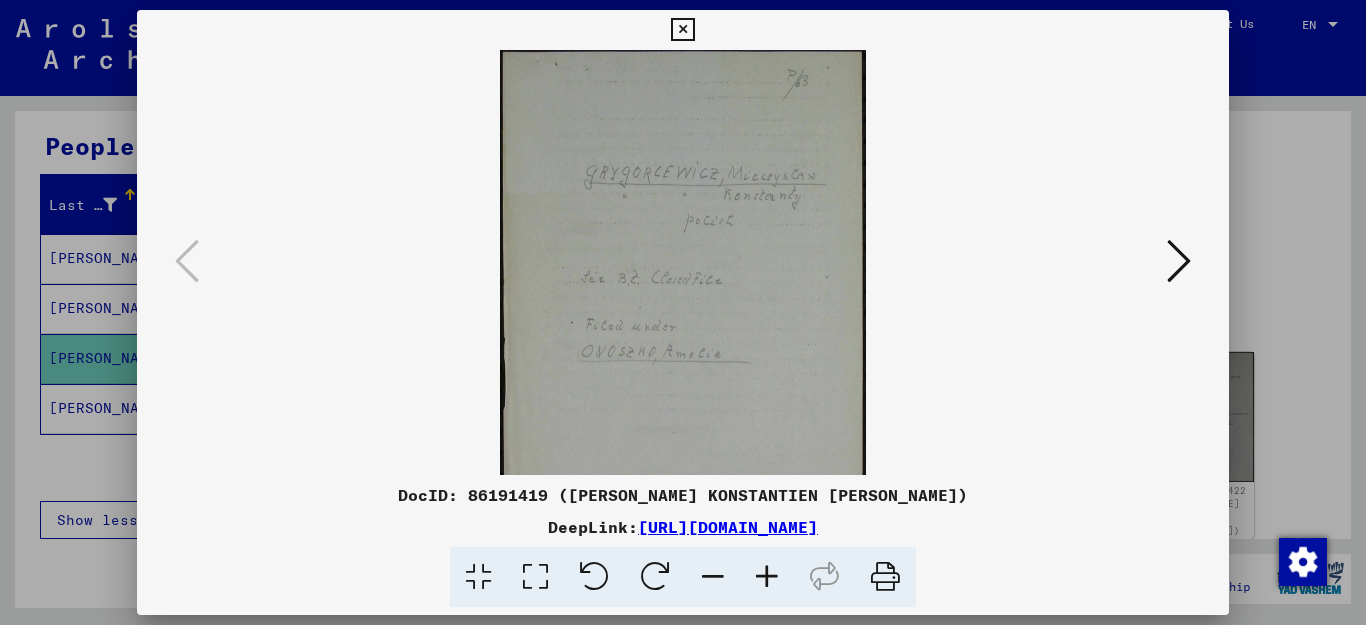 click at bounding box center [767, 577] 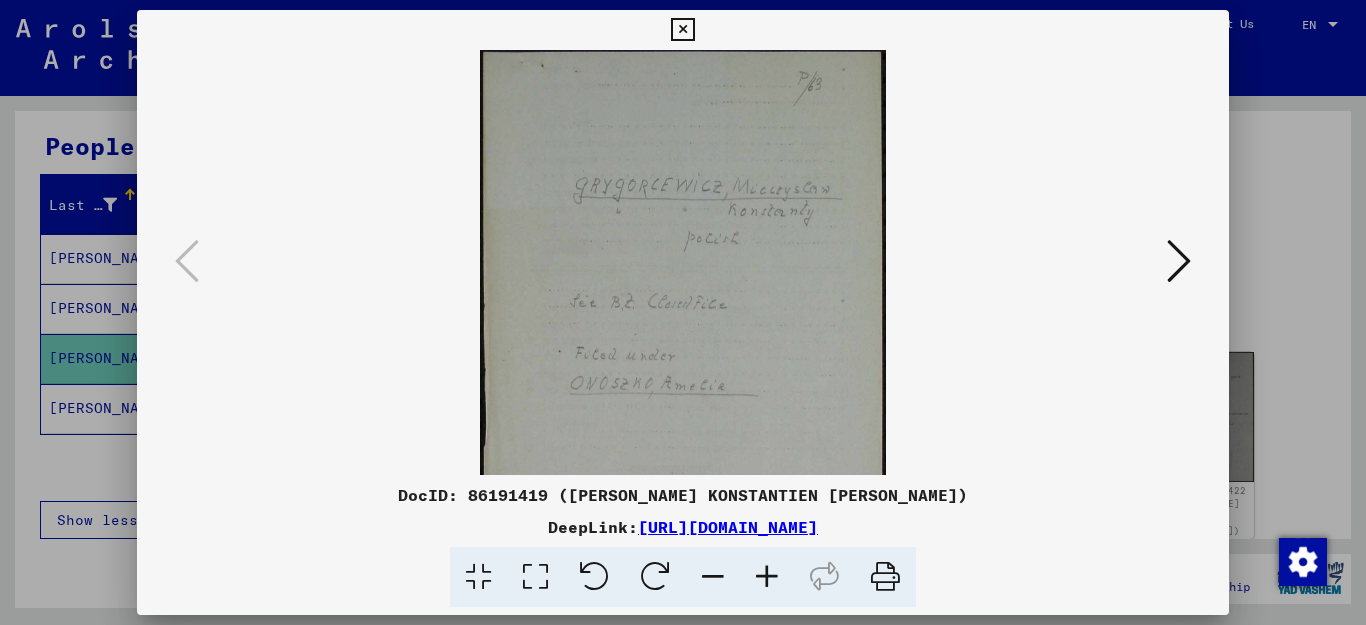 click at bounding box center (767, 577) 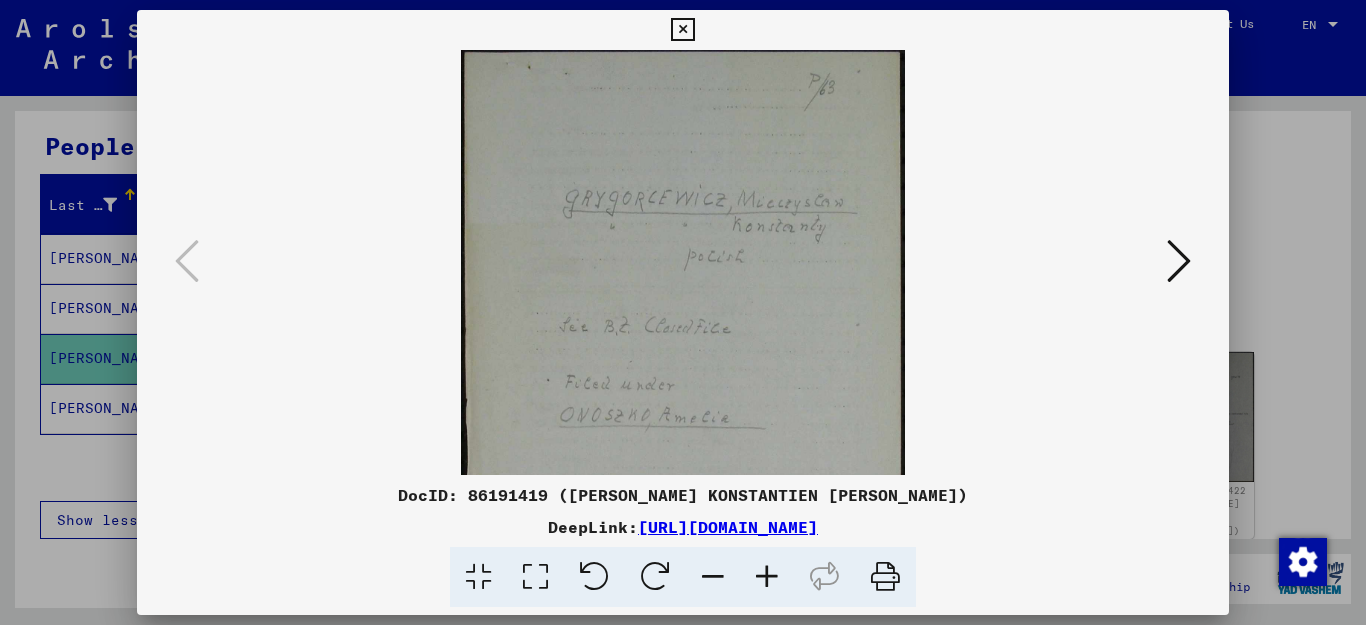 click at bounding box center [767, 577] 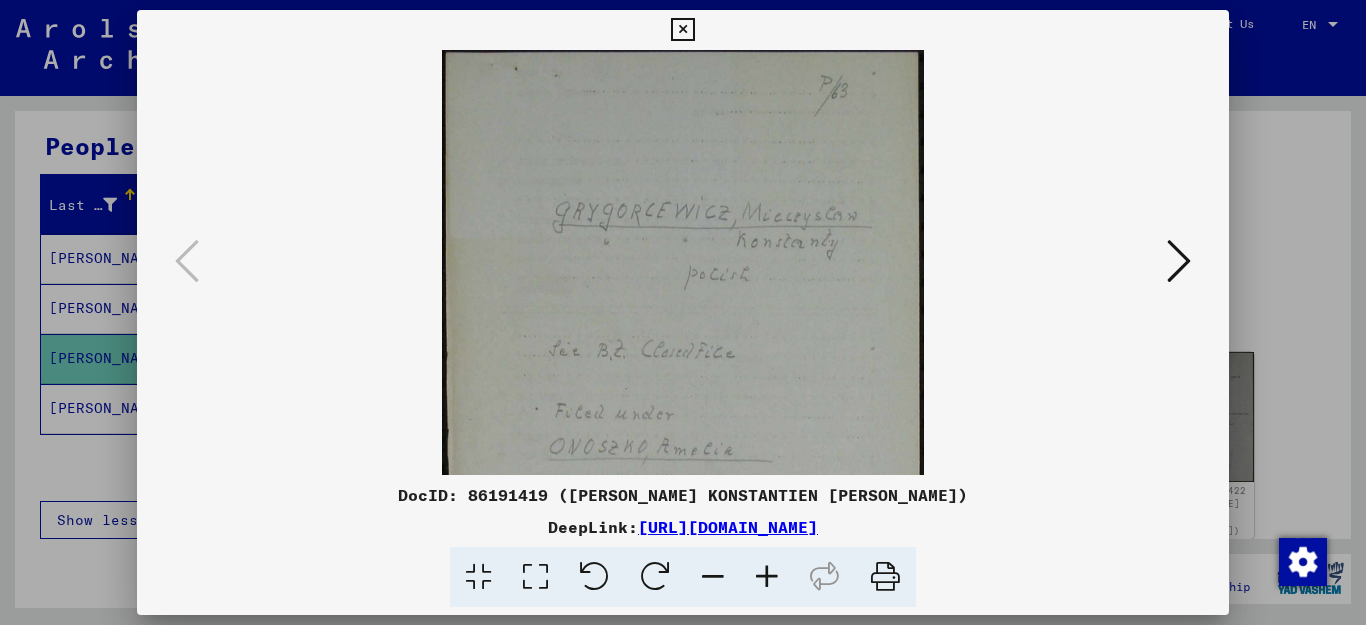 click at bounding box center (682, 30) 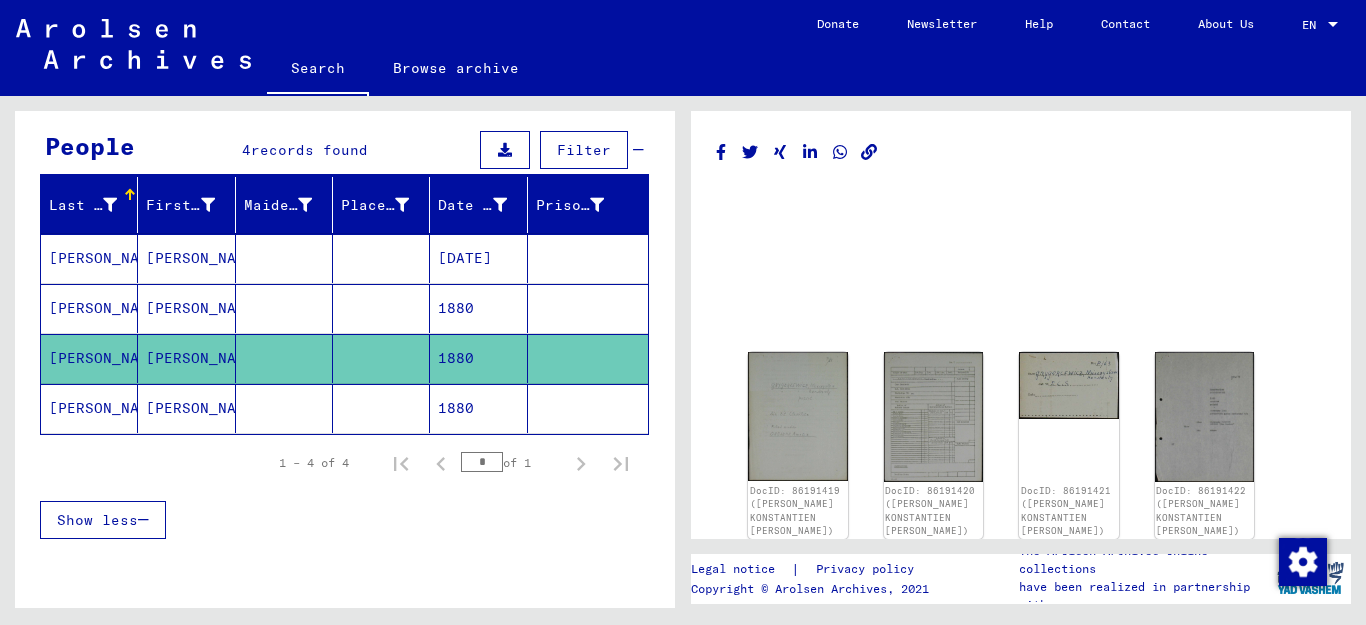 click on "[PERSON_NAME]" 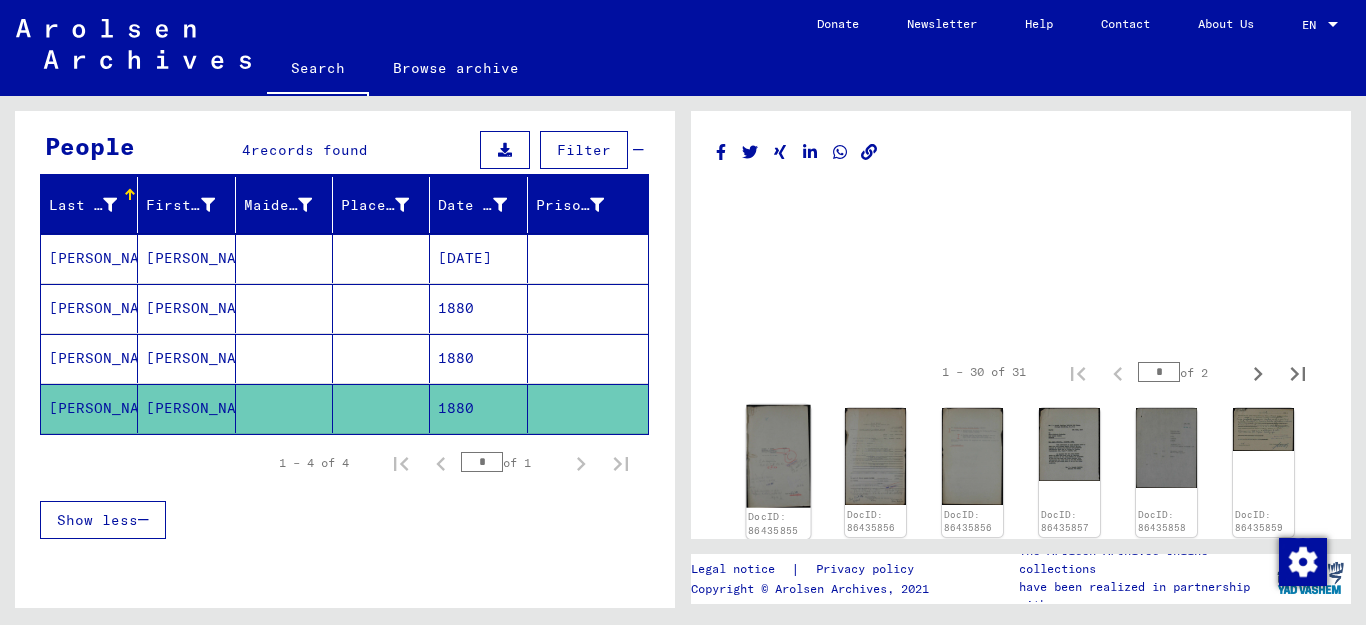 click 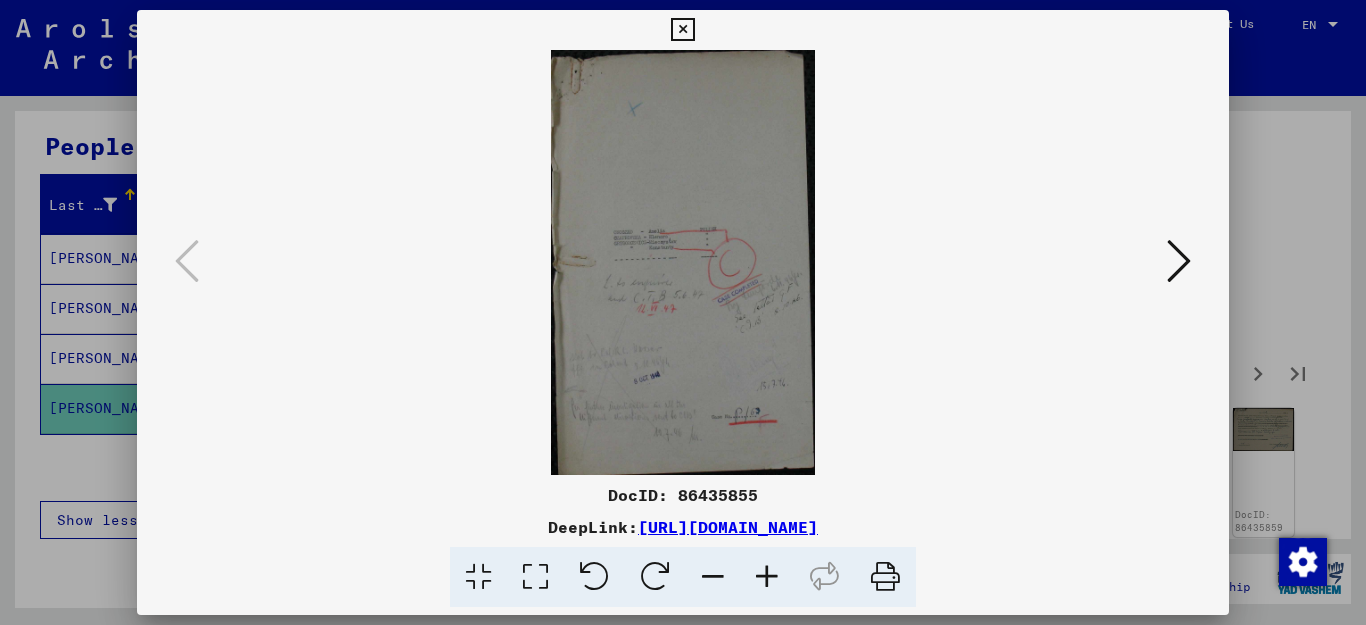 click at bounding box center [767, 577] 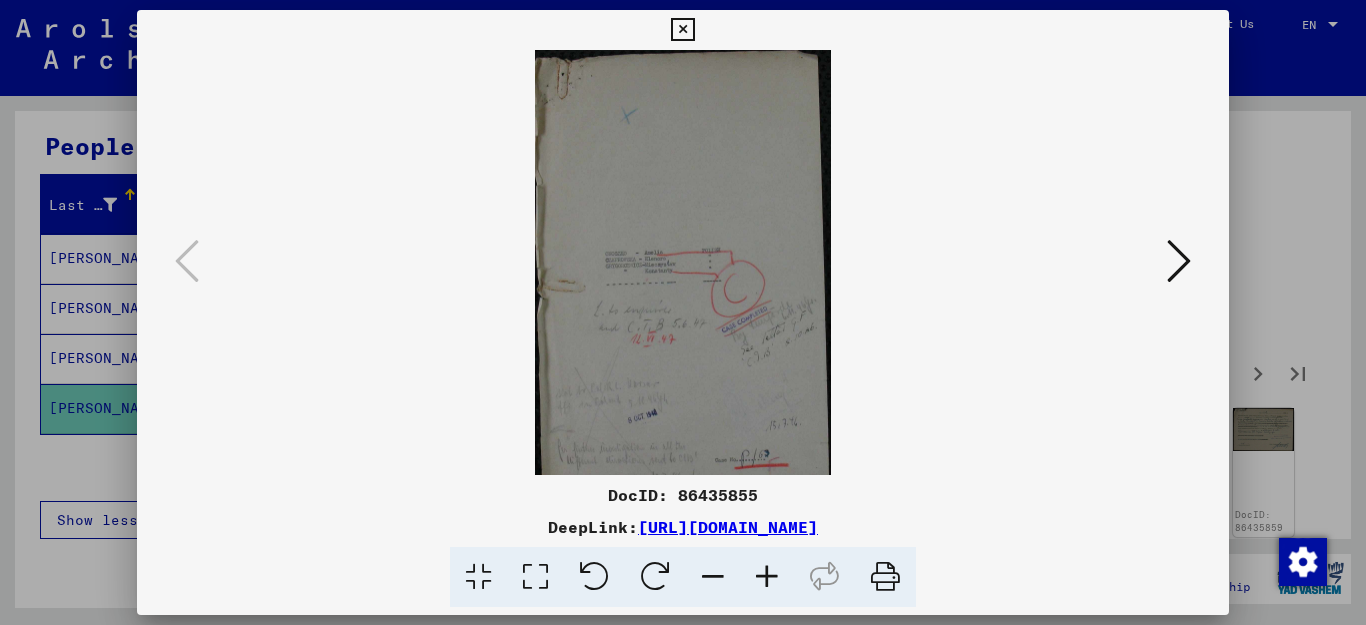 click at bounding box center (767, 577) 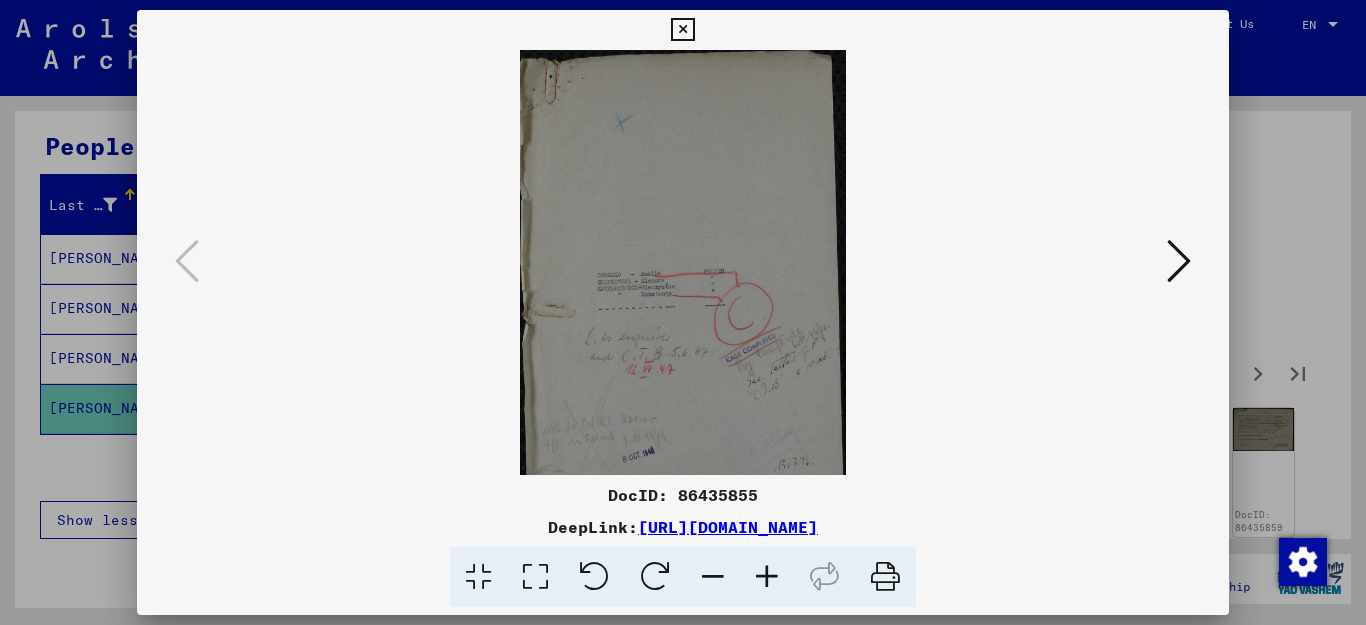click at bounding box center (767, 577) 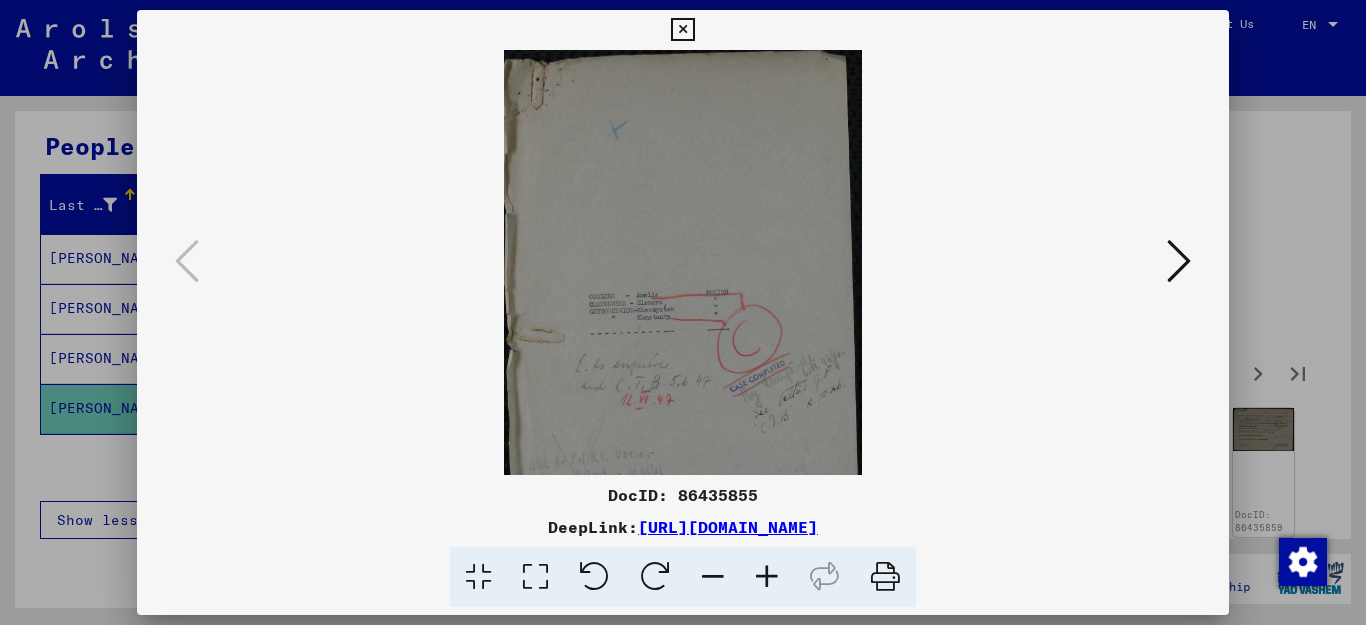 click at bounding box center (767, 577) 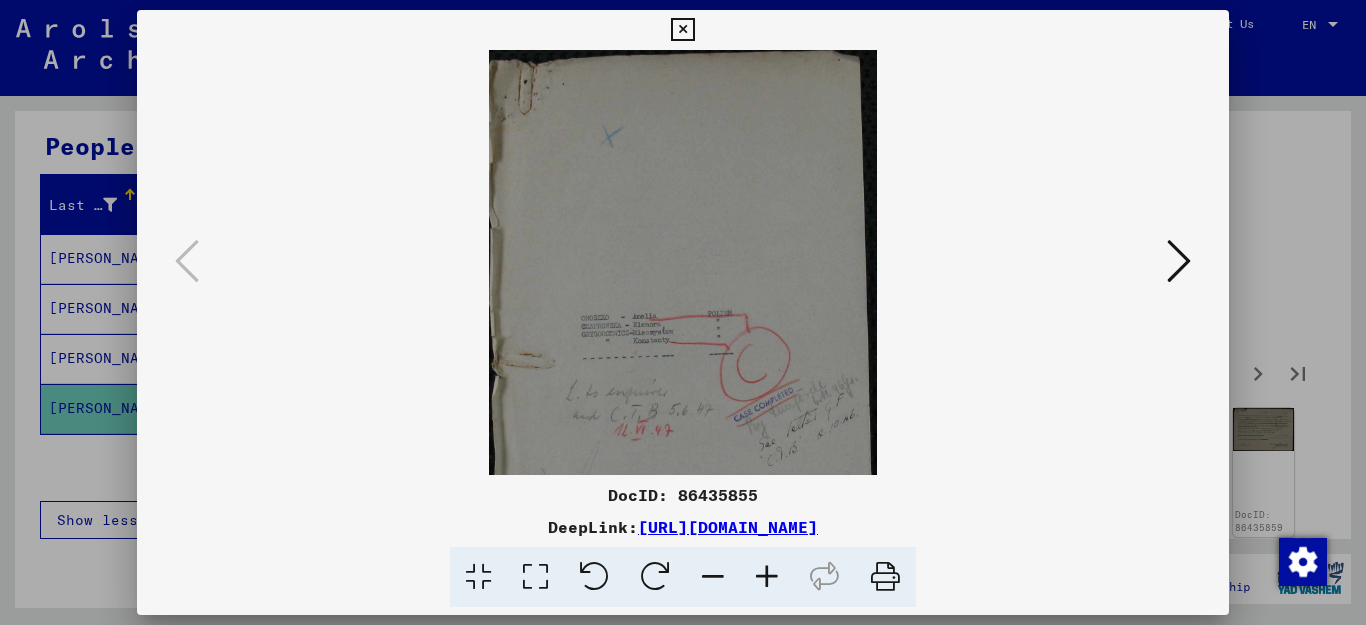 click at bounding box center (767, 577) 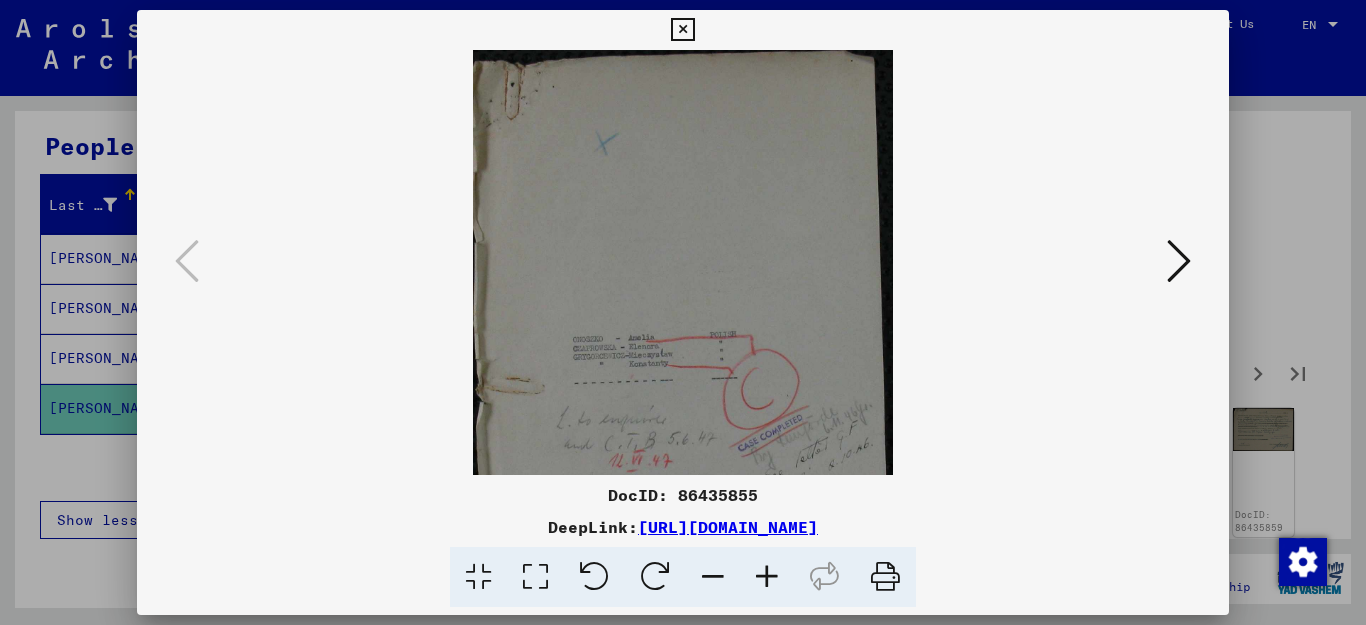 click at bounding box center [767, 577] 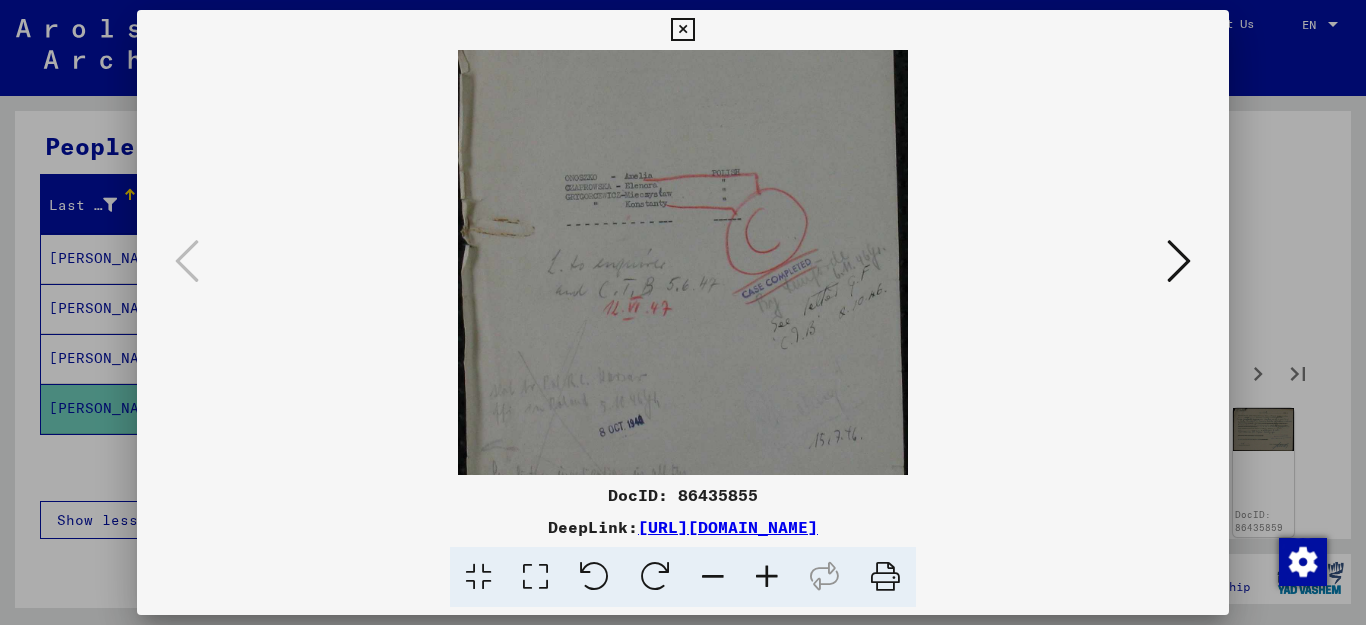 scroll, scrollTop: 202, scrollLeft: 0, axis: vertical 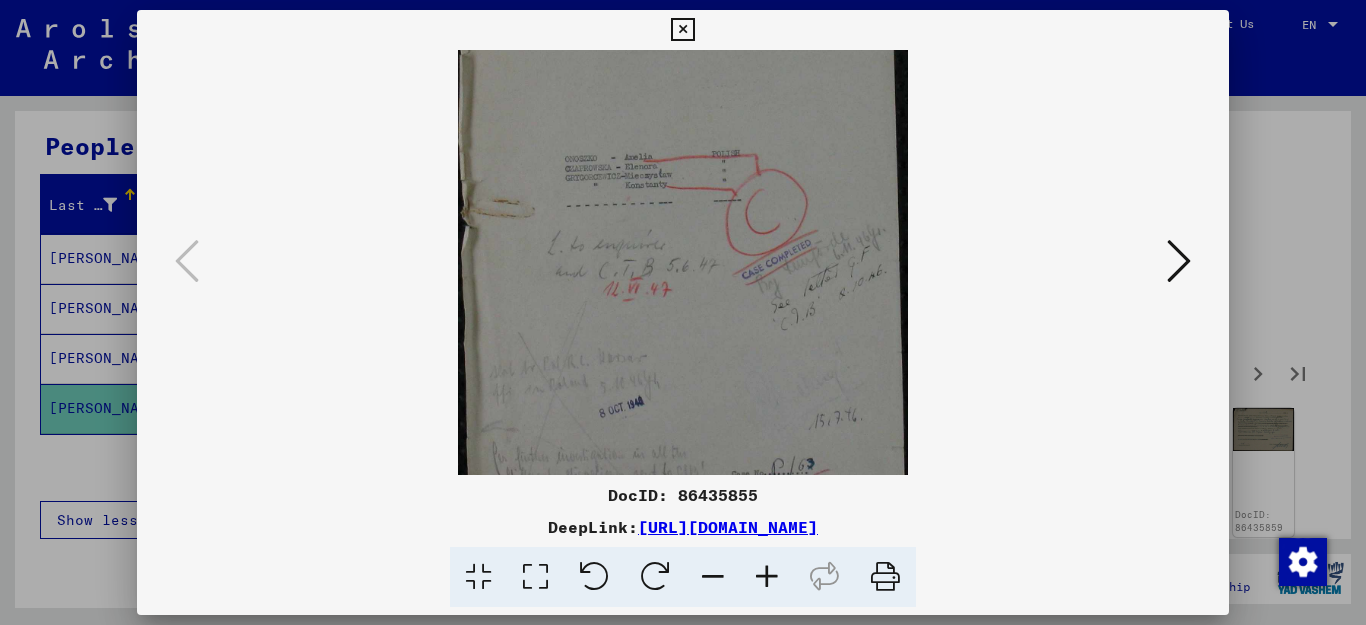 drag, startPoint x: 858, startPoint y: 371, endPoint x: 873, endPoint y: 169, distance: 202.55617 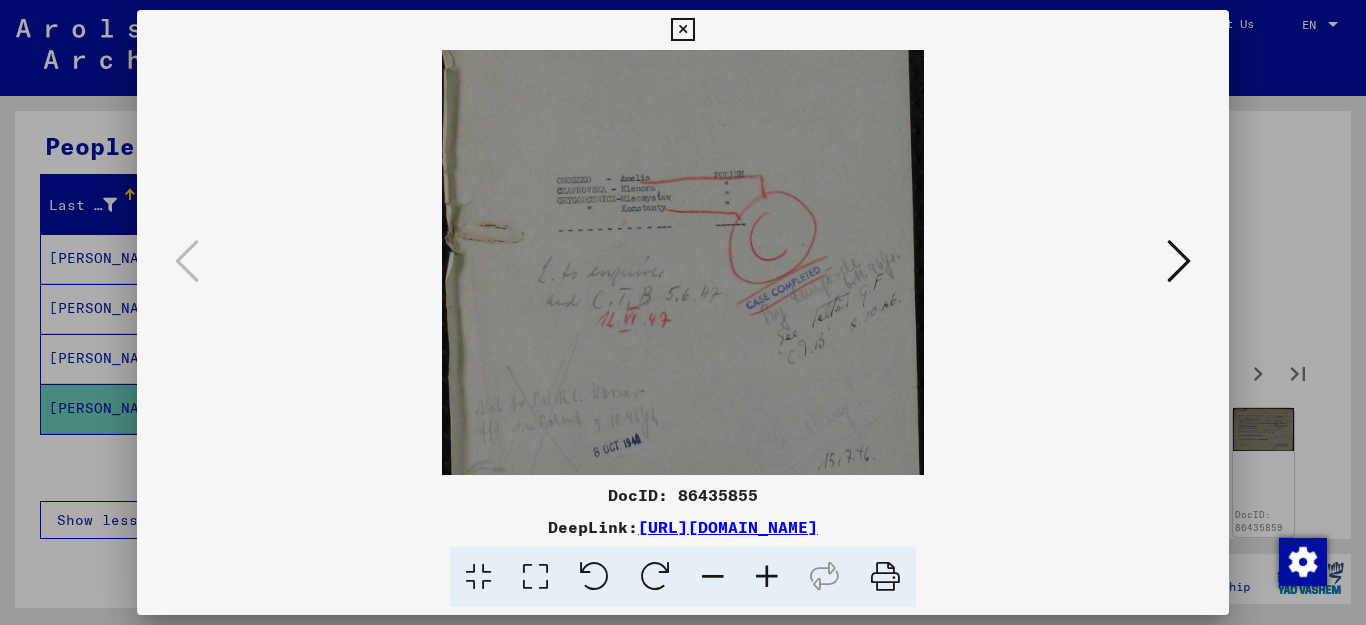 click at bounding box center [767, 577] 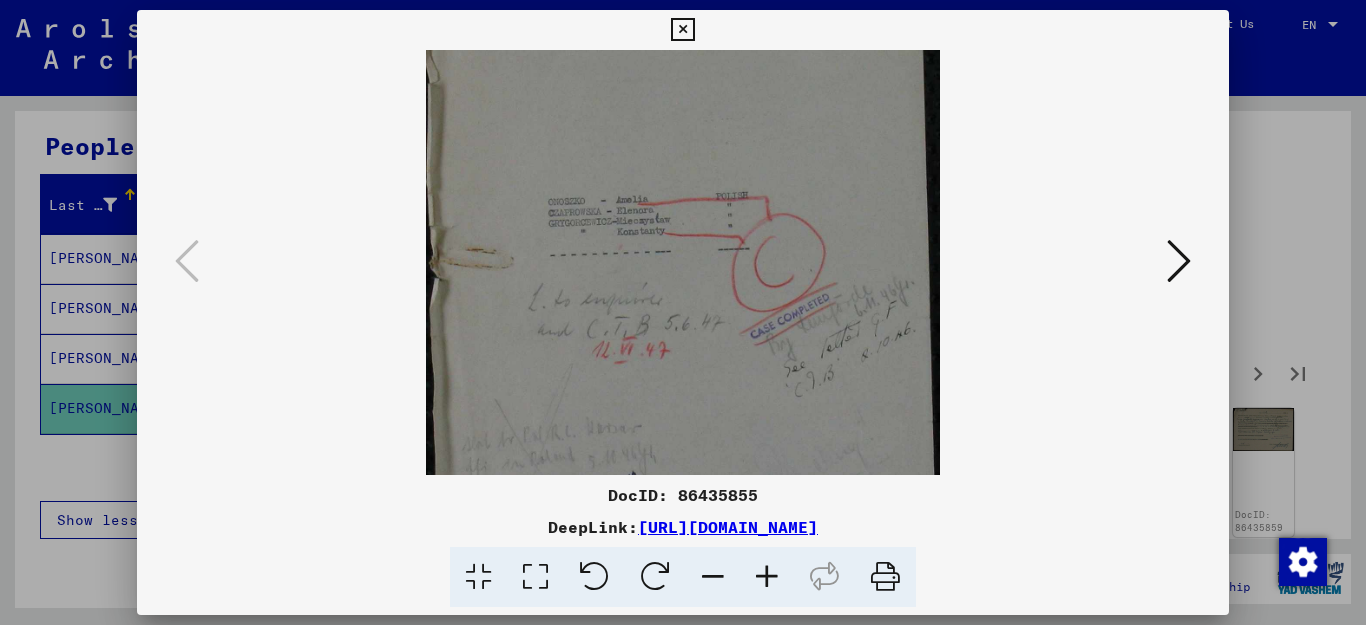 click at bounding box center (767, 577) 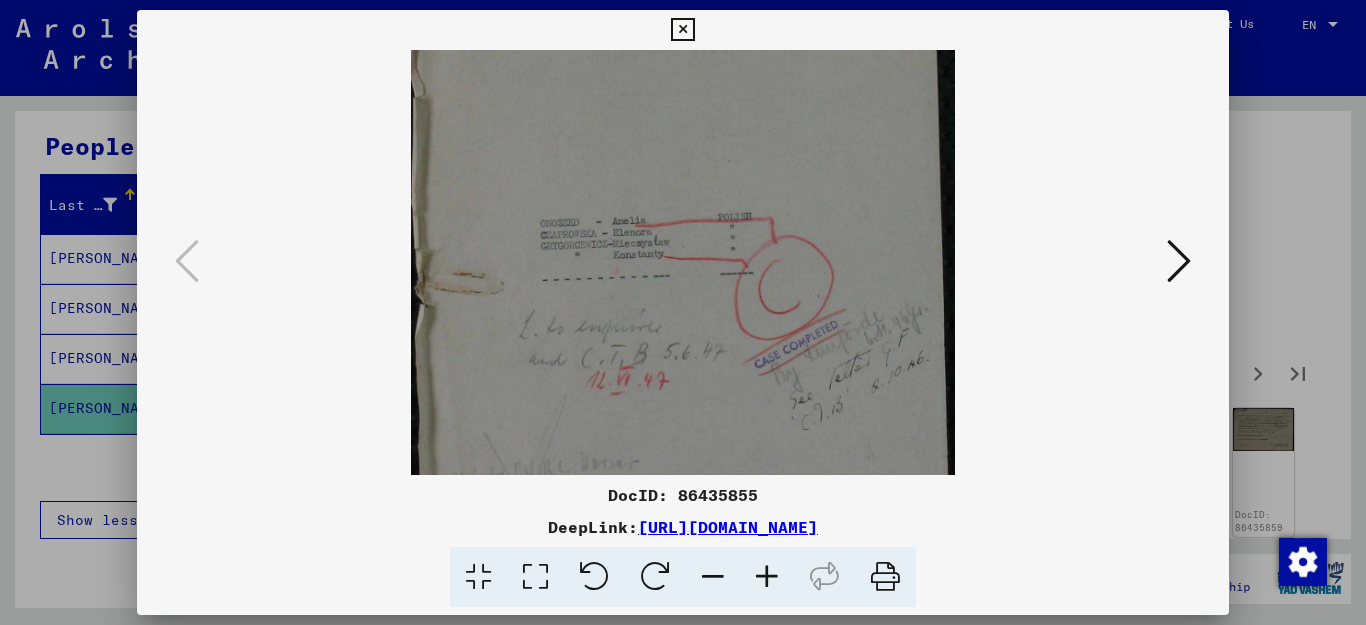 click at bounding box center [767, 577] 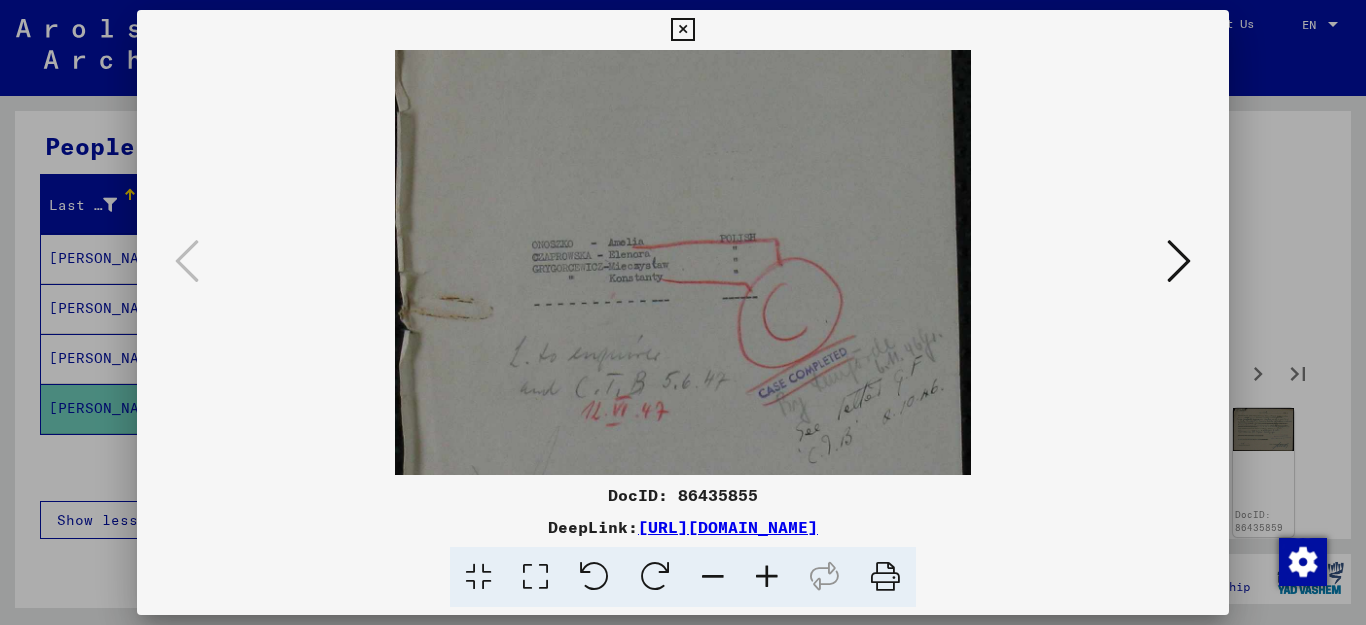 click at bounding box center [767, 577] 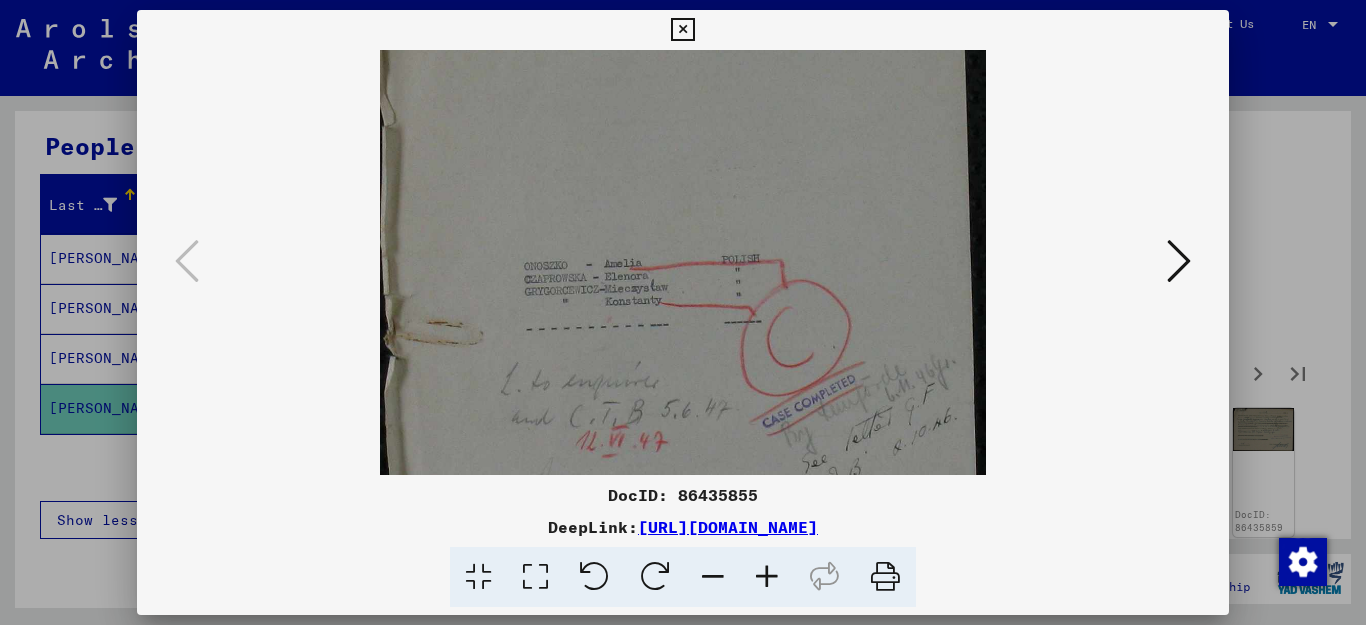 click at bounding box center (767, 577) 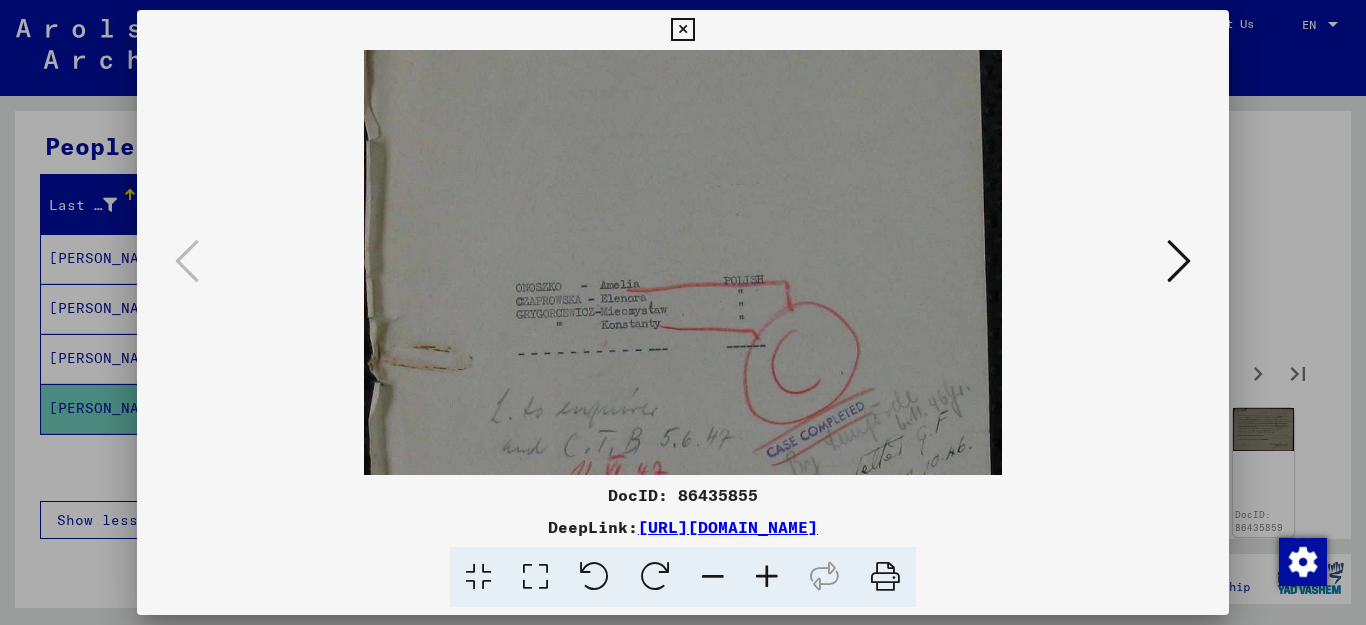 click at bounding box center [767, 577] 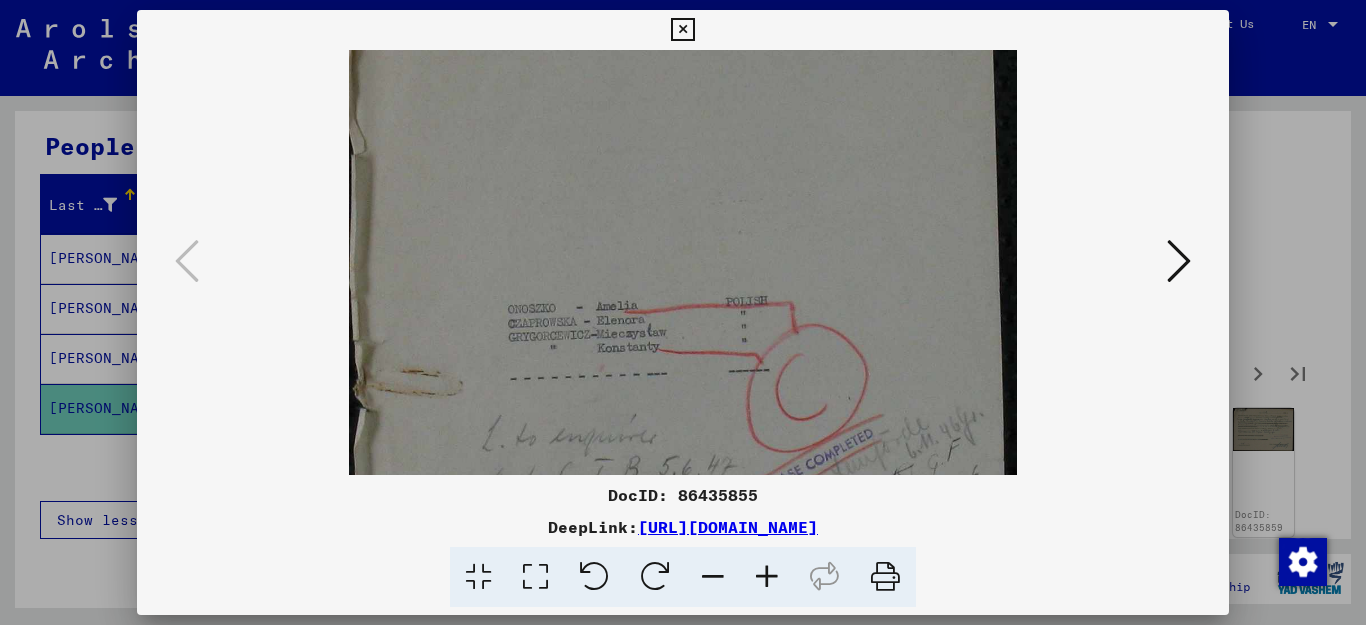 click at bounding box center (1179, 261) 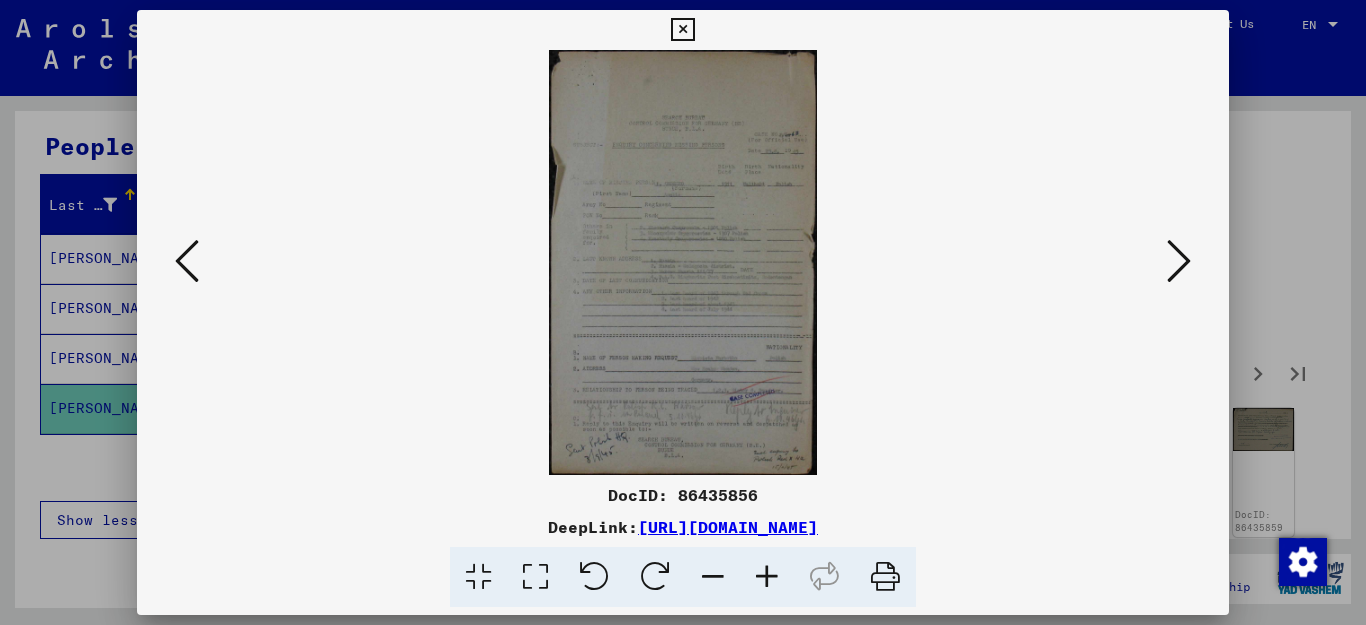 click at bounding box center [767, 577] 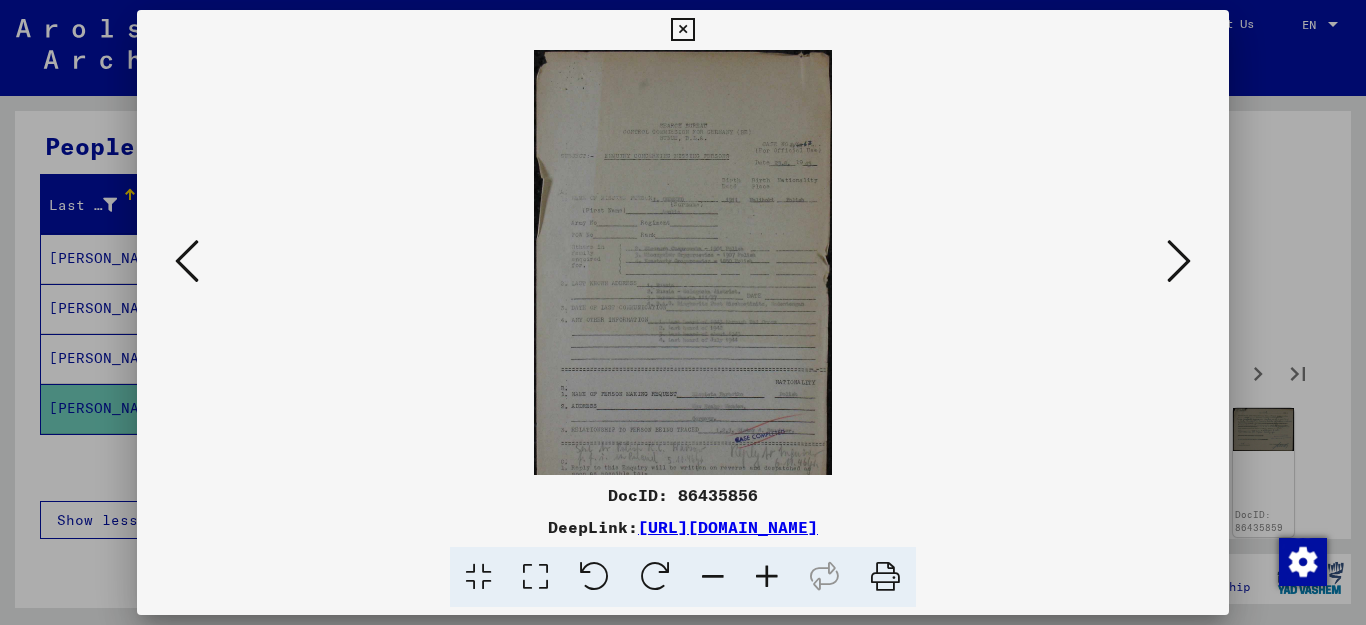 click at bounding box center (767, 577) 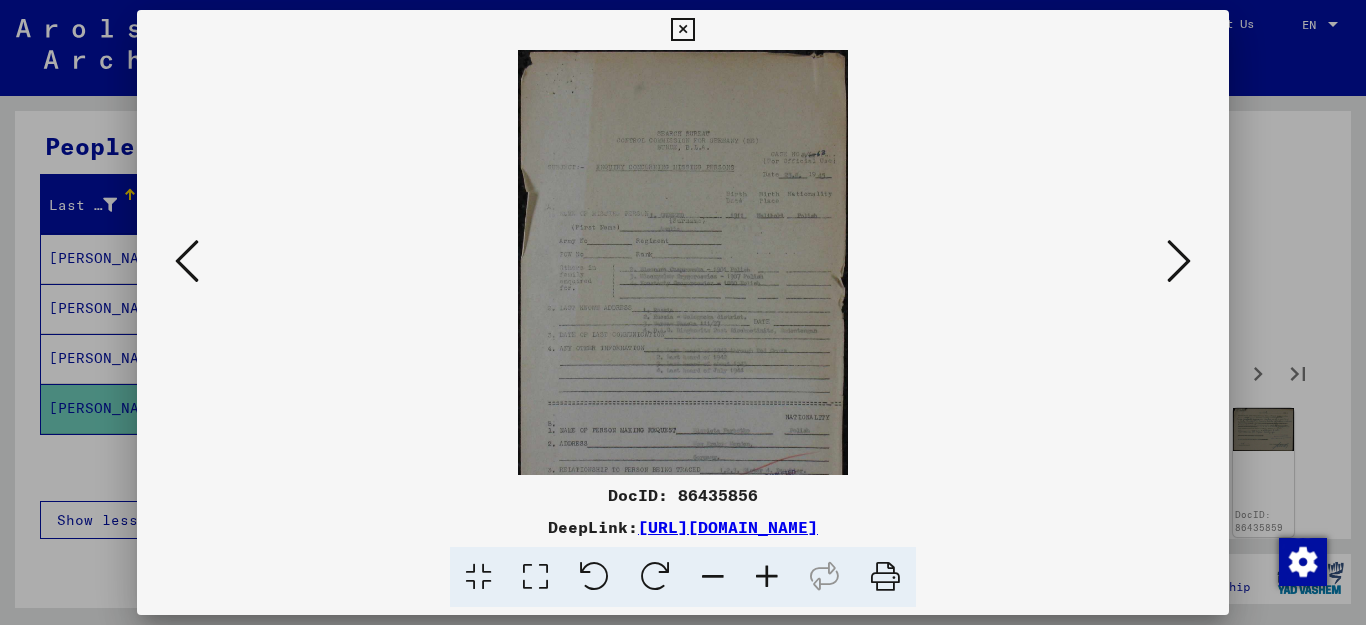 click at bounding box center (767, 577) 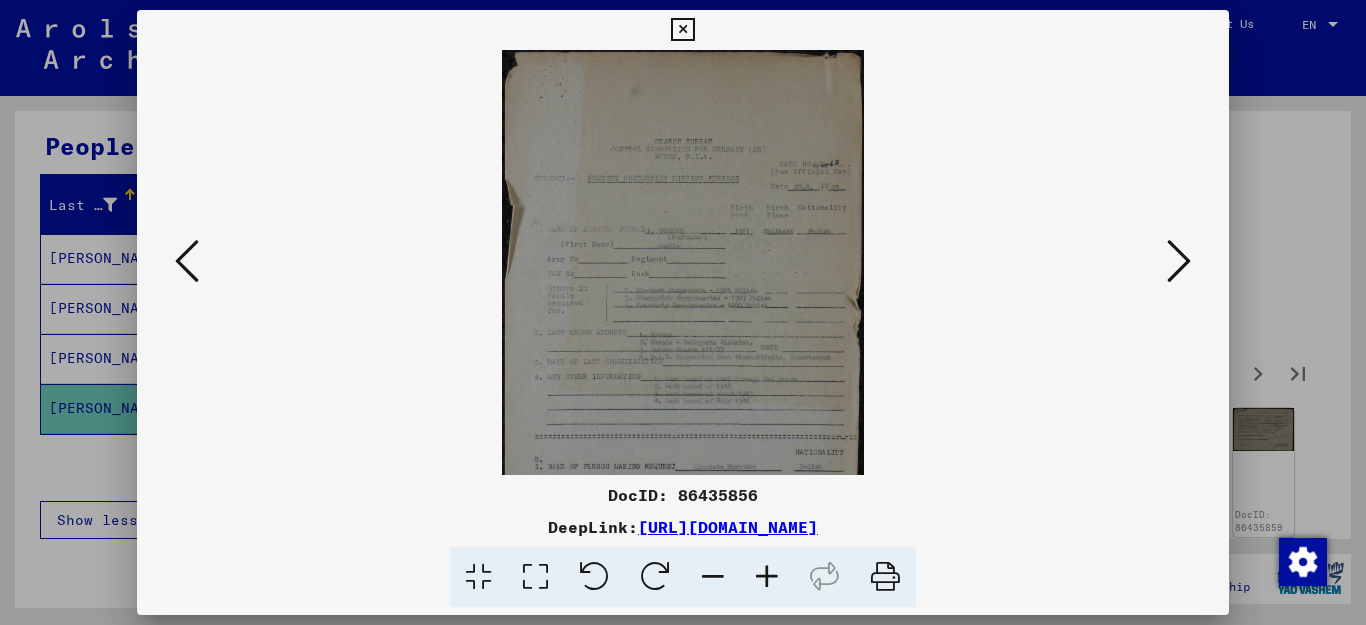 click at bounding box center (767, 577) 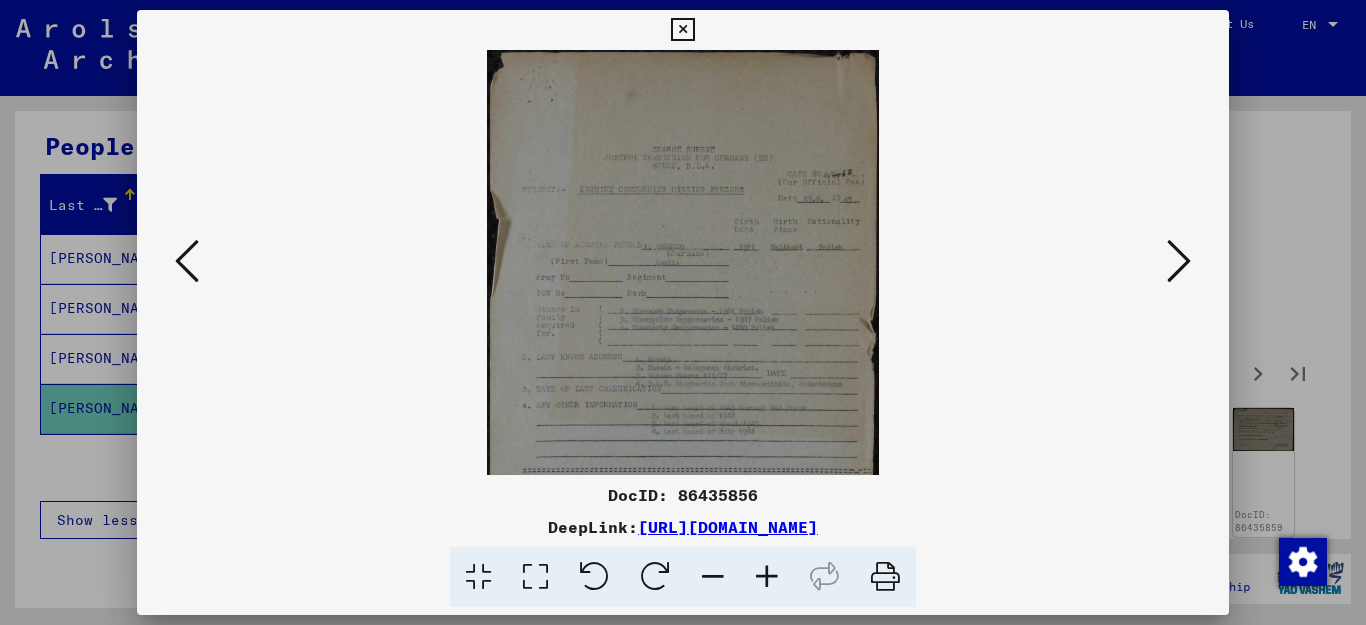 click at bounding box center (767, 577) 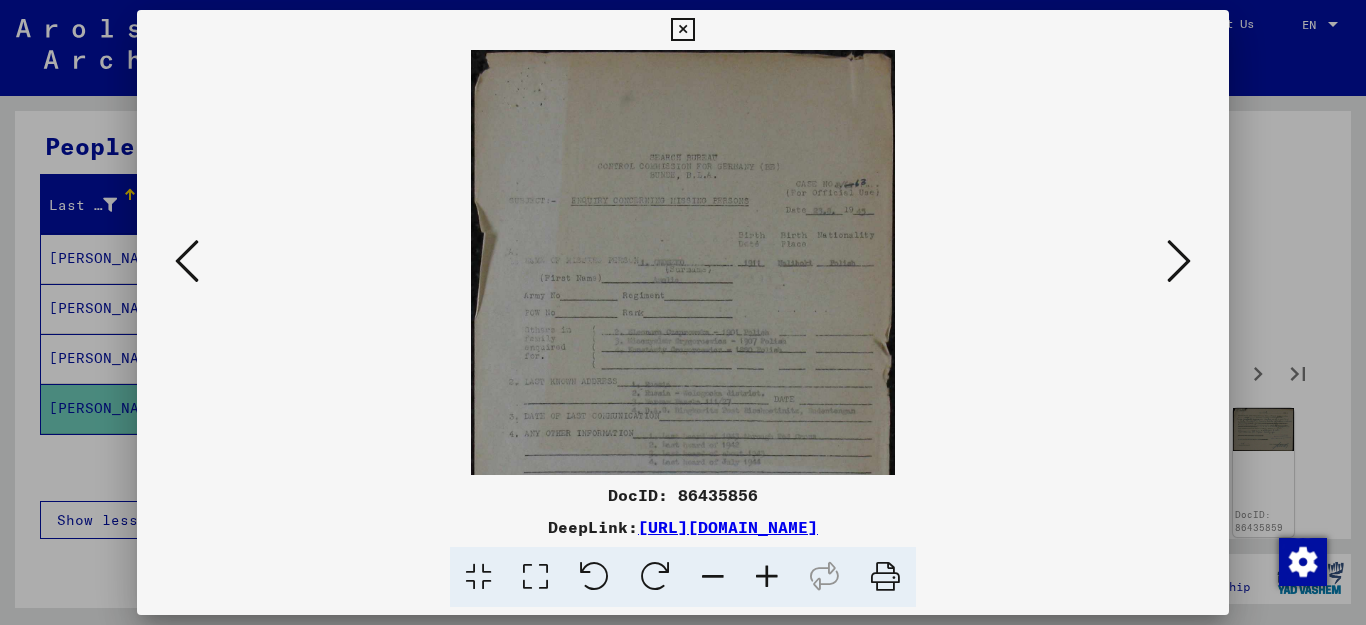 click at bounding box center [767, 577] 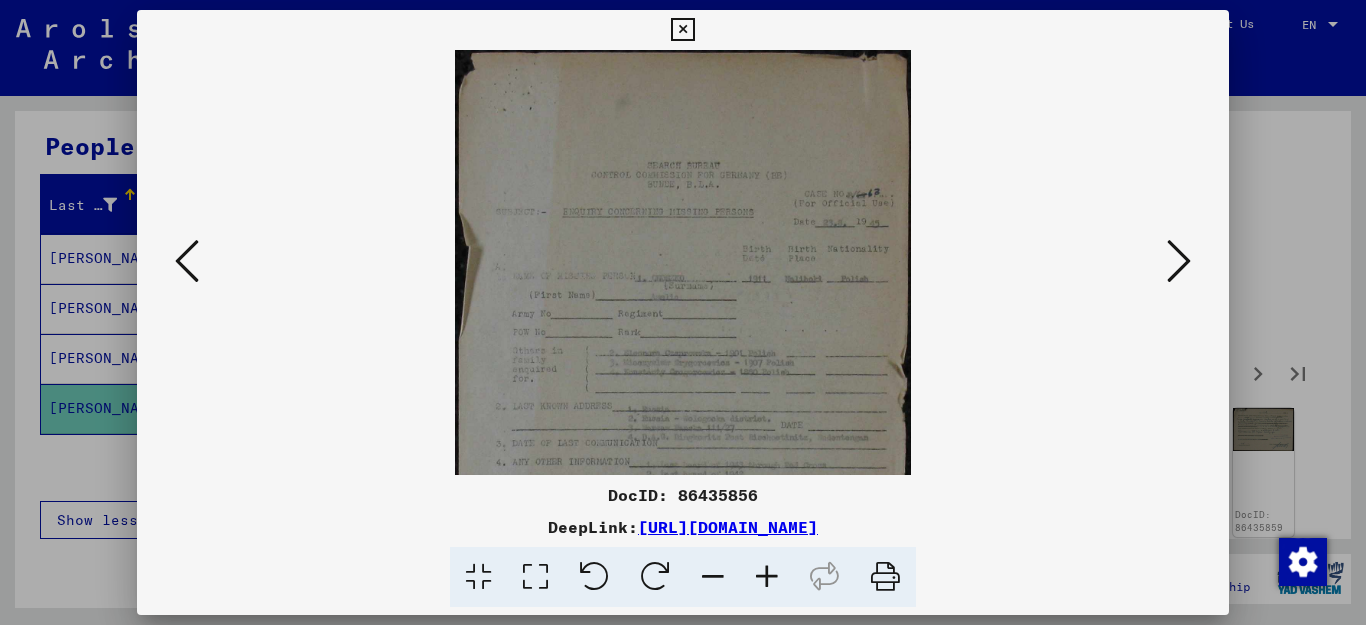 click at bounding box center [767, 577] 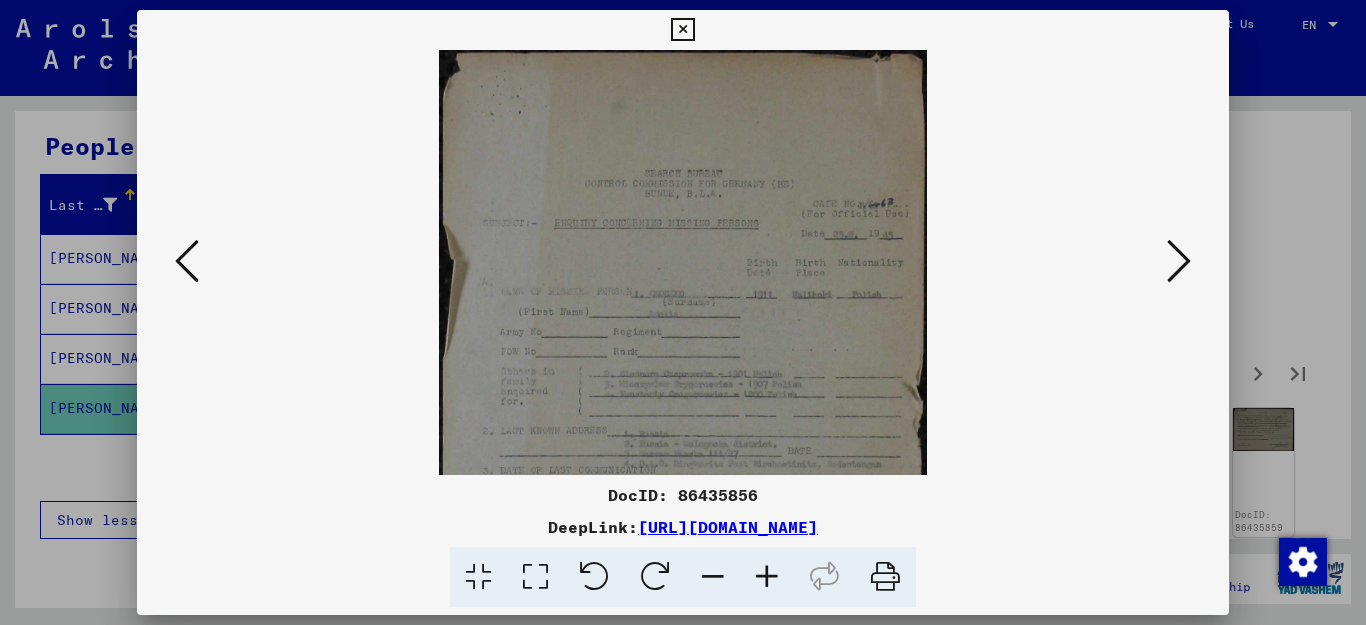 click at bounding box center [767, 577] 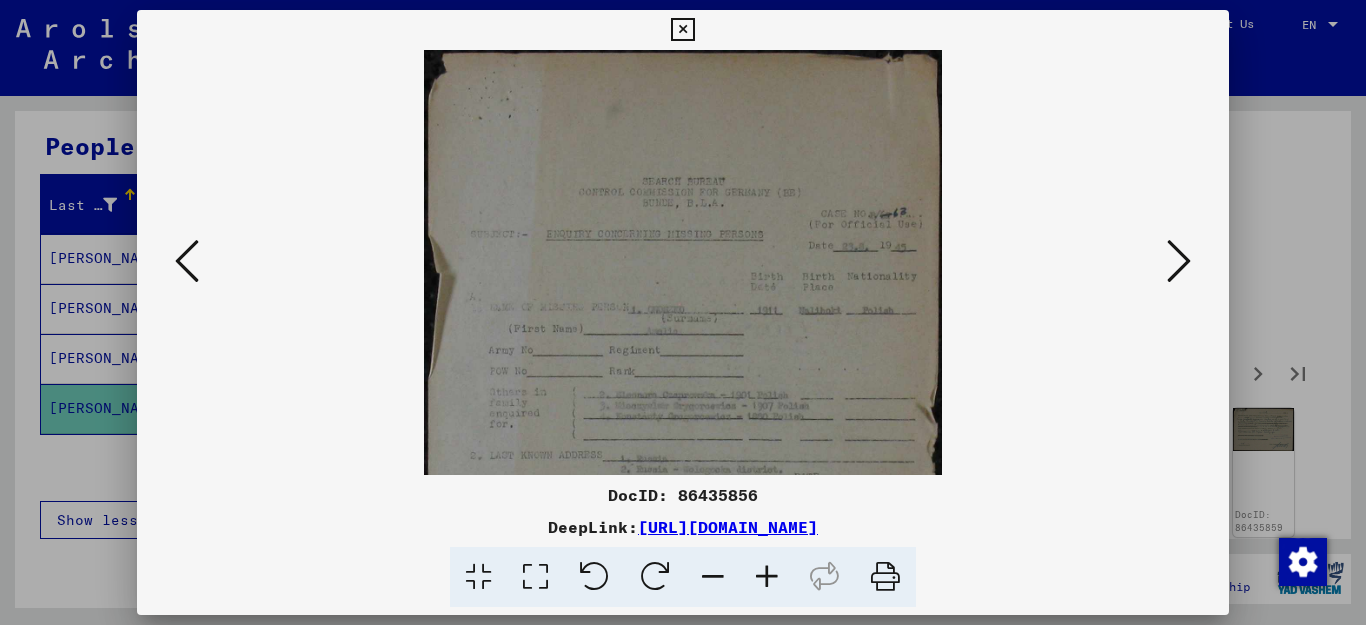 click at bounding box center (767, 577) 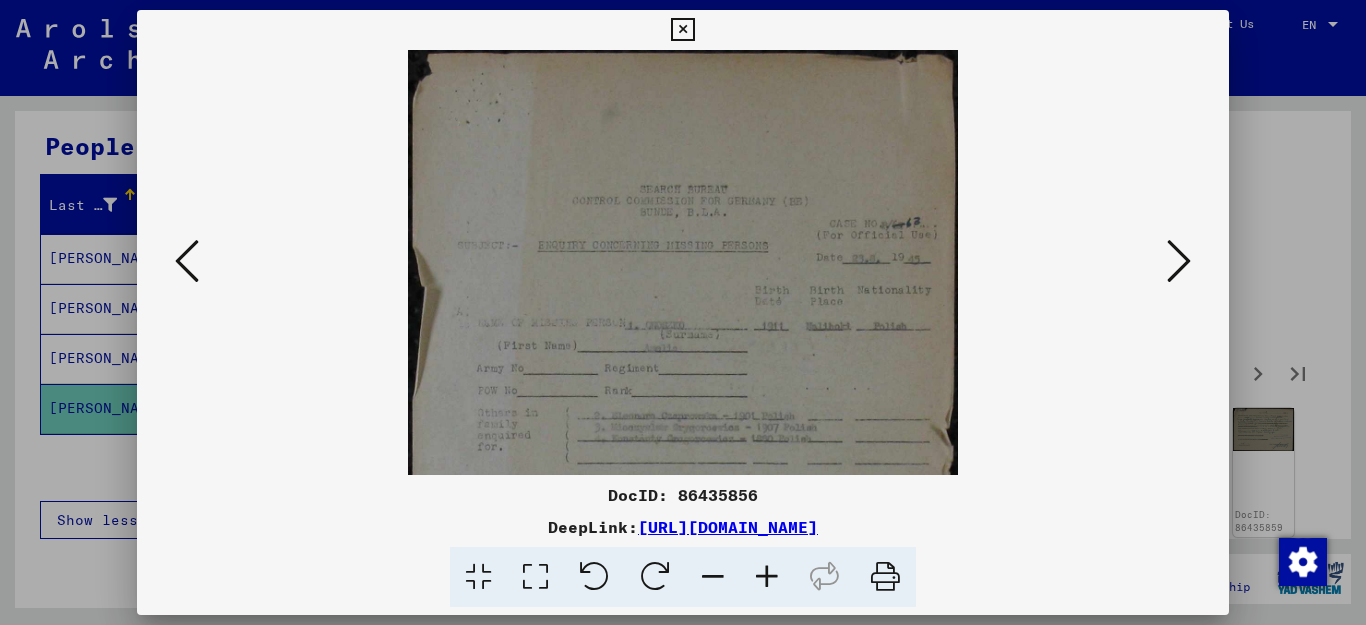 click at bounding box center [767, 577] 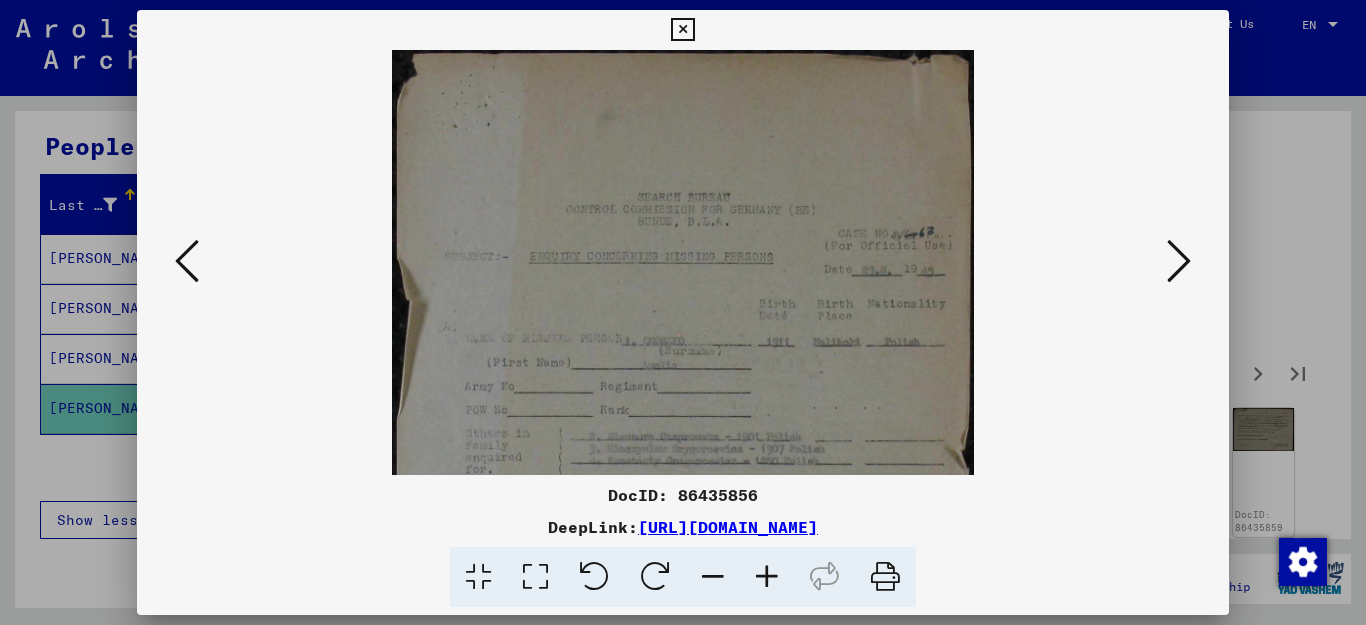 click at bounding box center (767, 577) 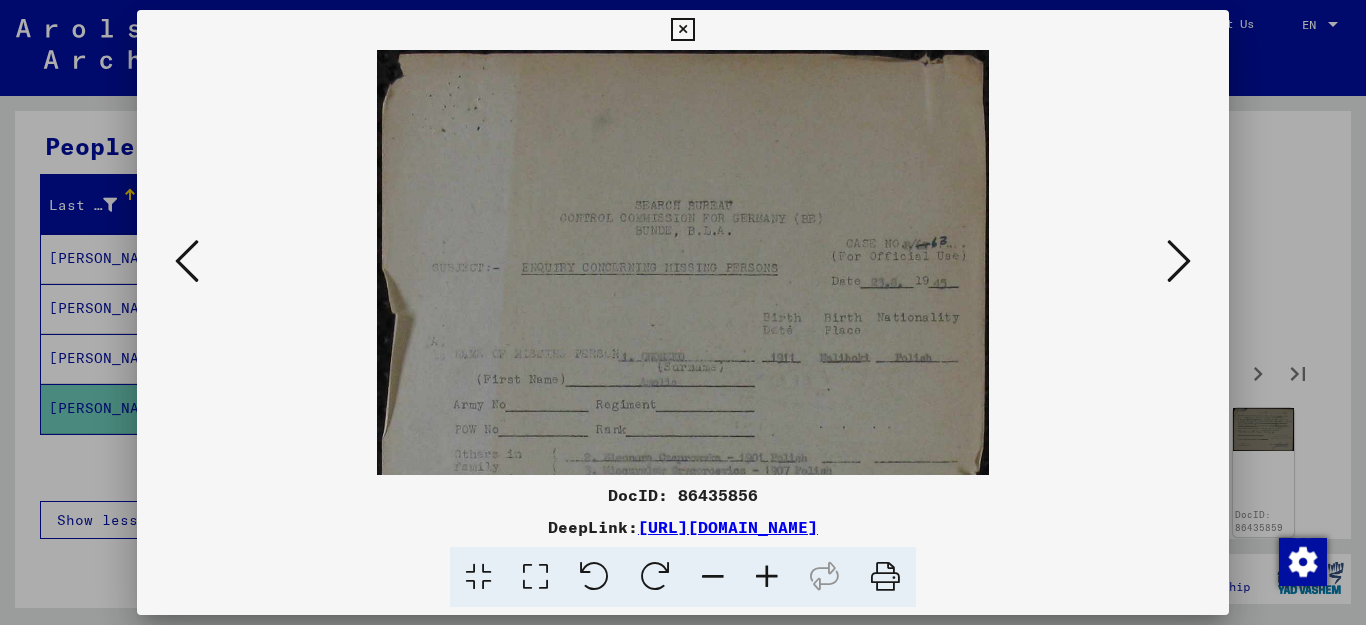 click at bounding box center (767, 577) 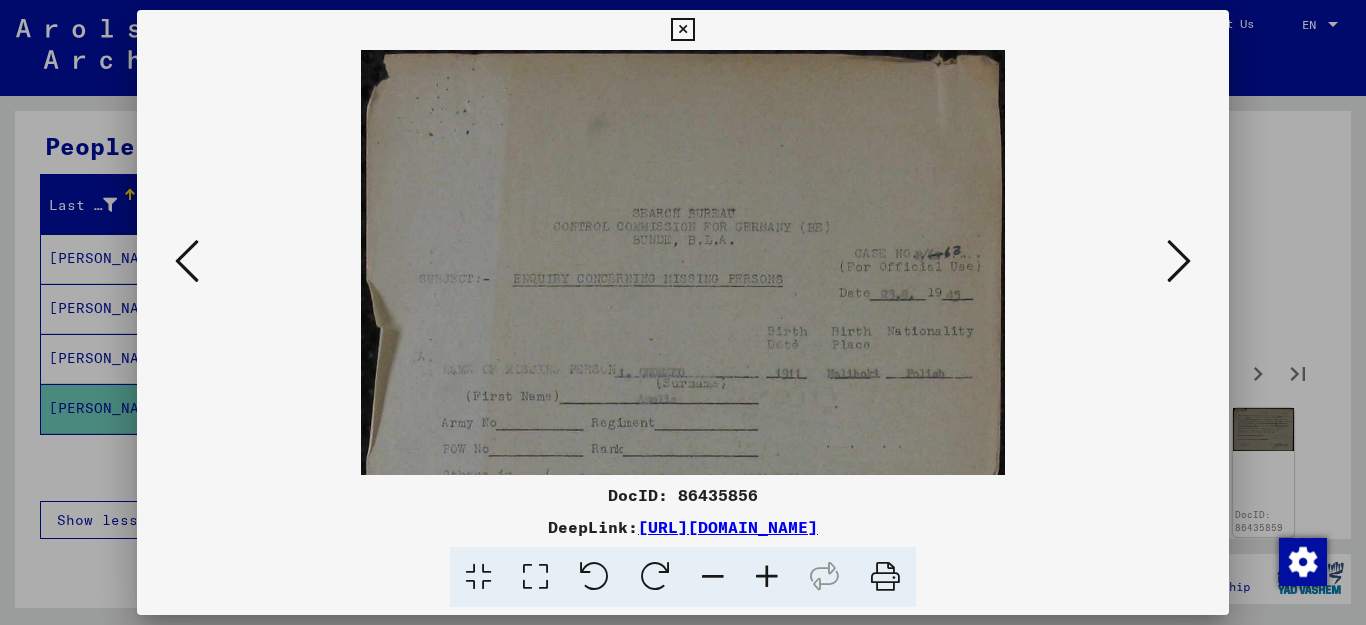 click at bounding box center (767, 577) 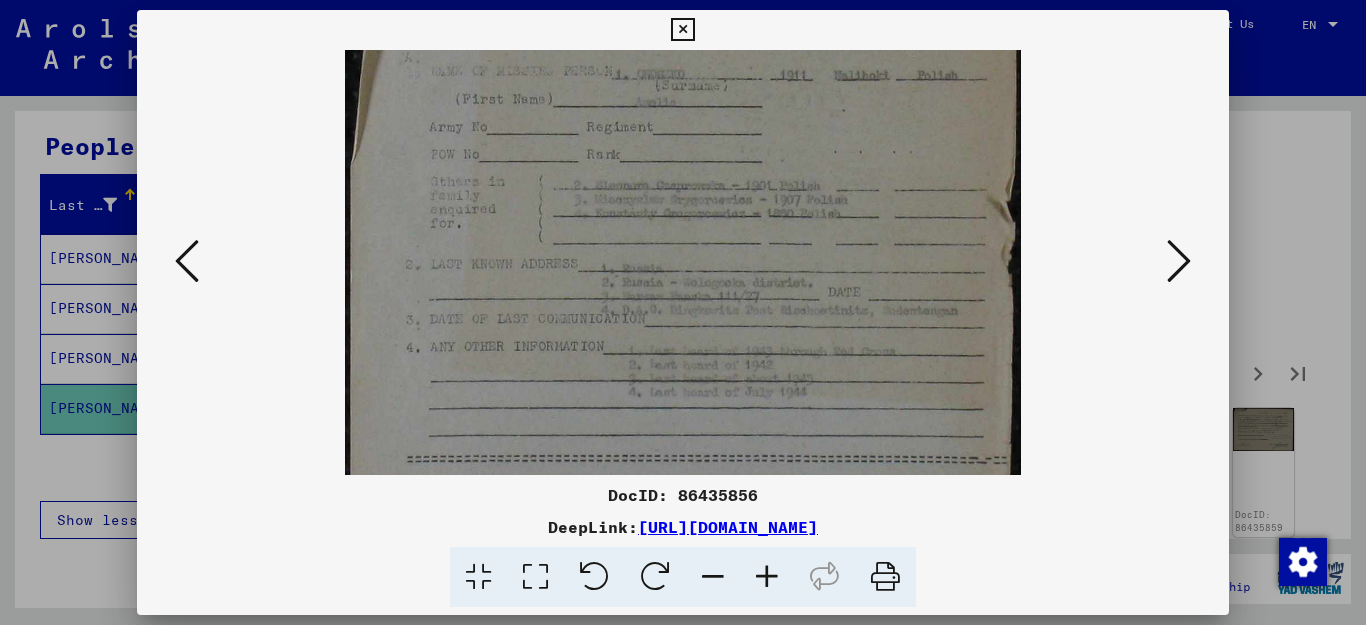 scroll, scrollTop: 317, scrollLeft: 0, axis: vertical 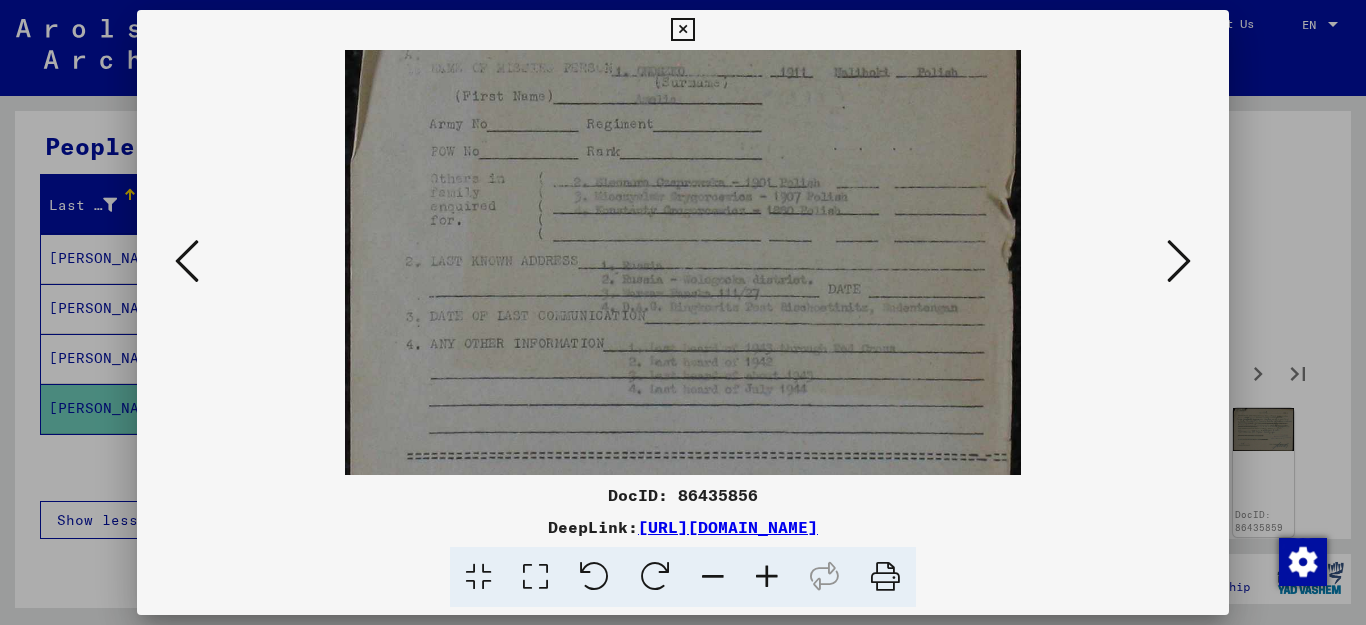 drag, startPoint x: 842, startPoint y: 441, endPoint x: 845, endPoint y: 124, distance: 317.0142 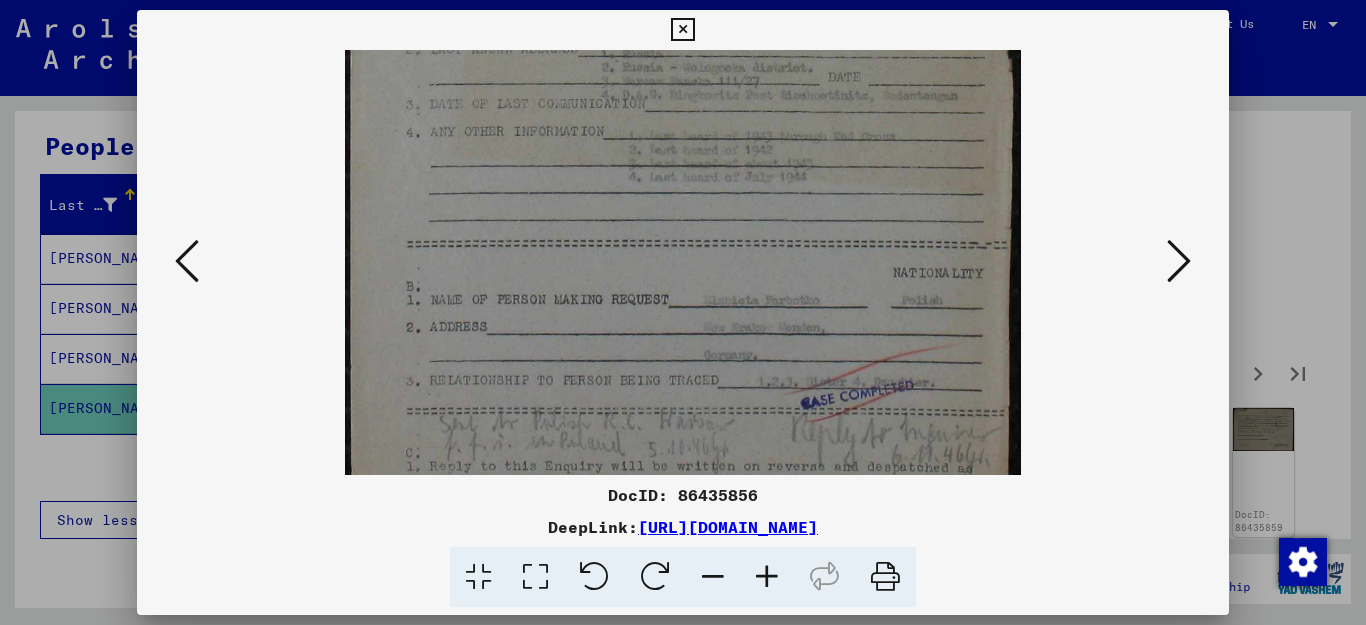 drag, startPoint x: 865, startPoint y: 392, endPoint x: 873, endPoint y: 191, distance: 201.15913 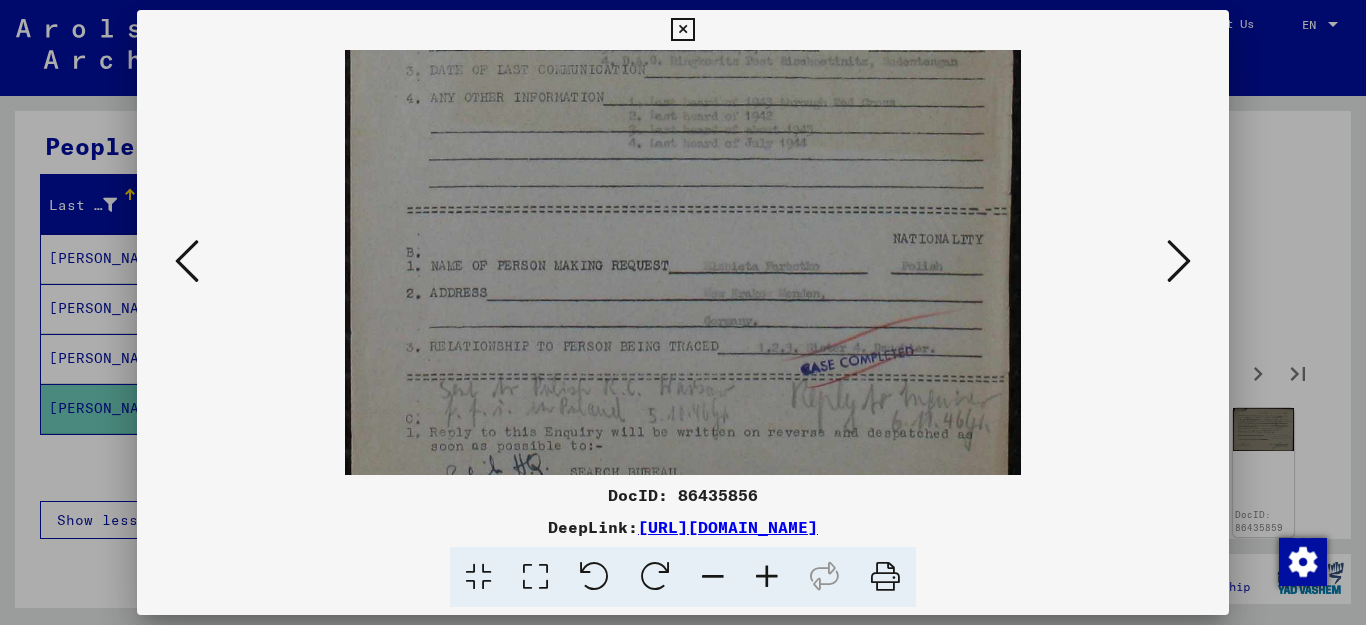 scroll, scrollTop: 650, scrollLeft: 0, axis: vertical 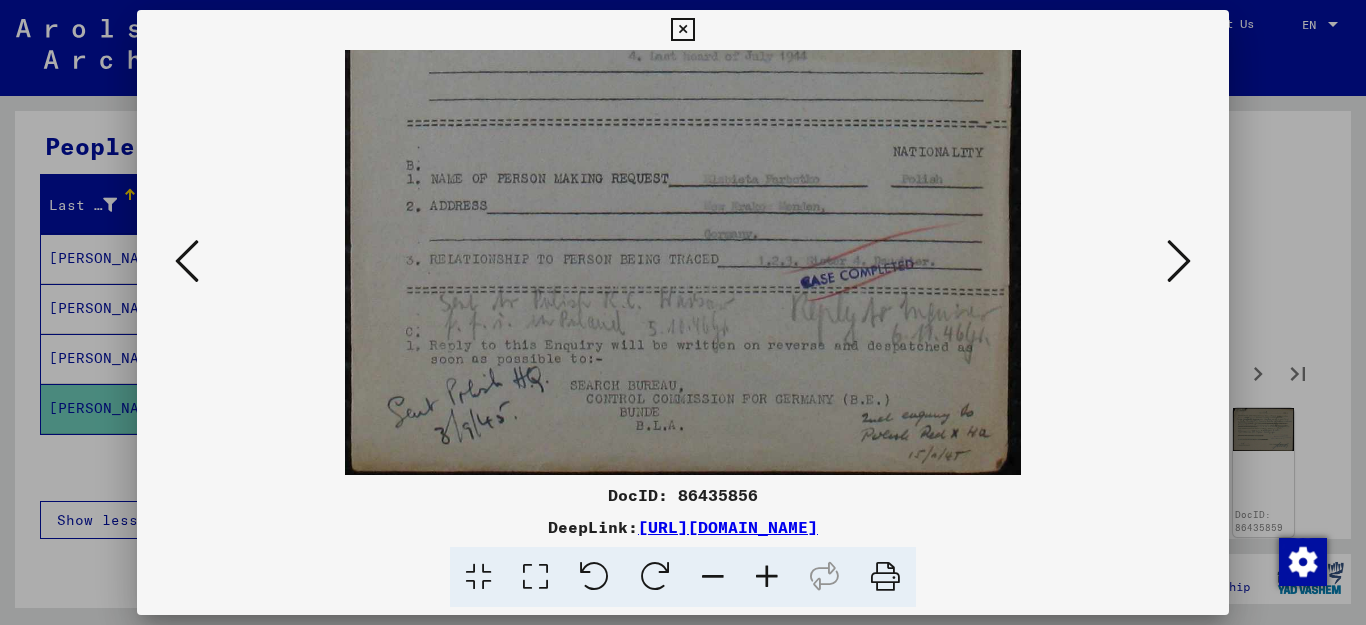 drag, startPoint x: 874, startPoint y: 448, endPoint x: 879, endPoint y: 273, distance: 175.07141 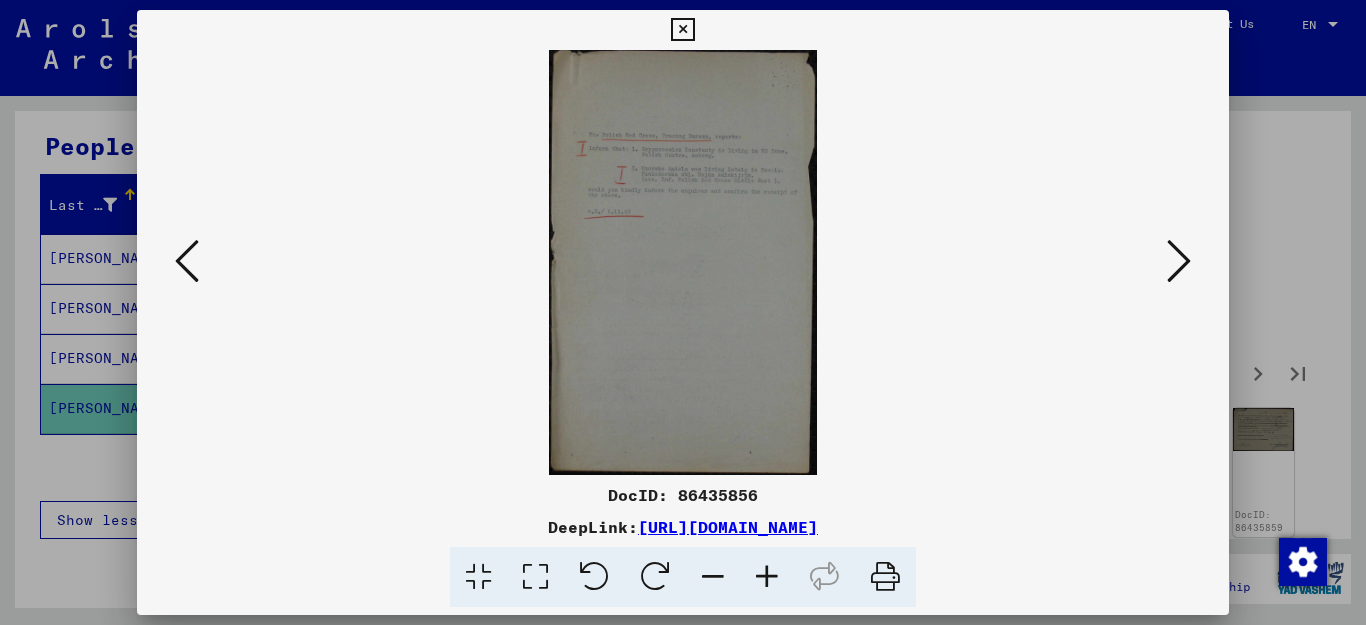 scroll, scrollTop: 0, scrollLeft: 0, axis: both 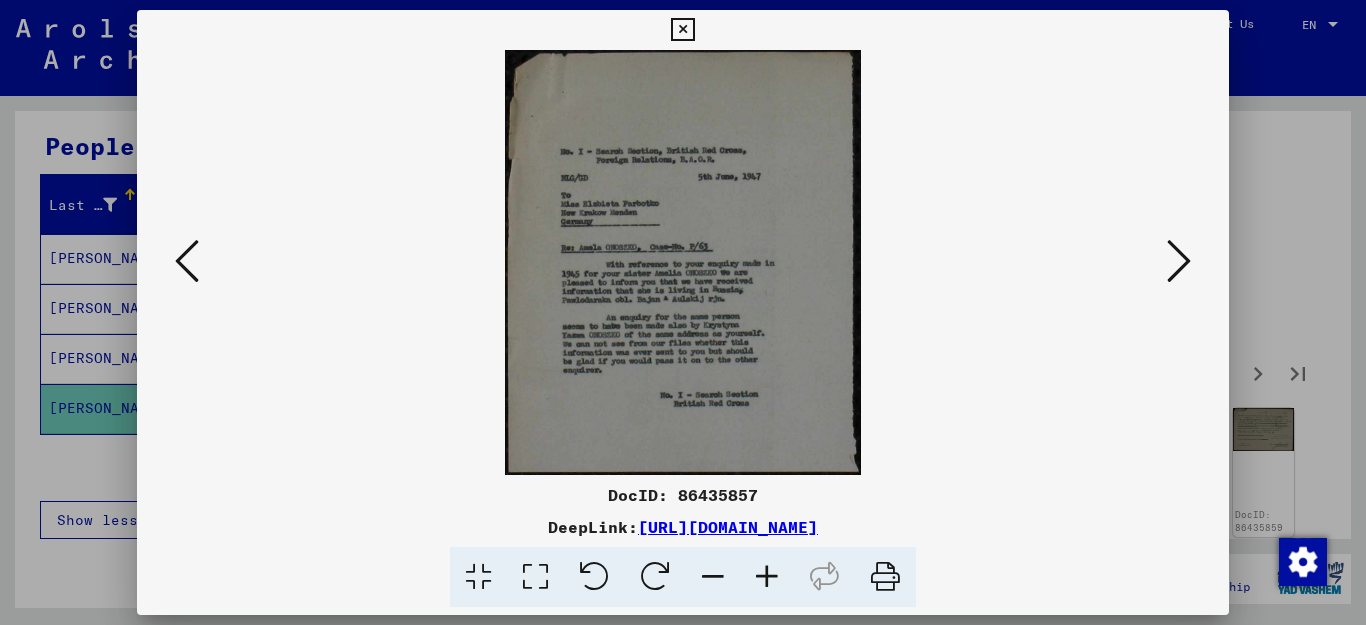 click at bounding box center [1179, 261] 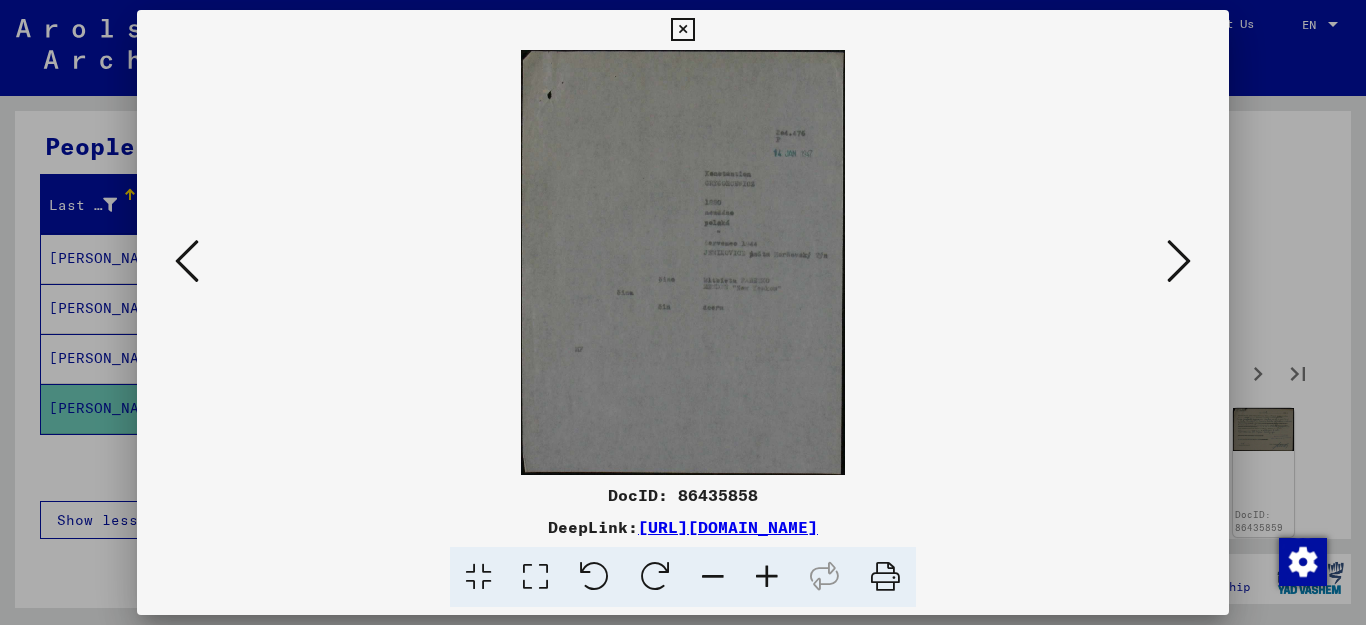 click at bounding box center (1179, 261) 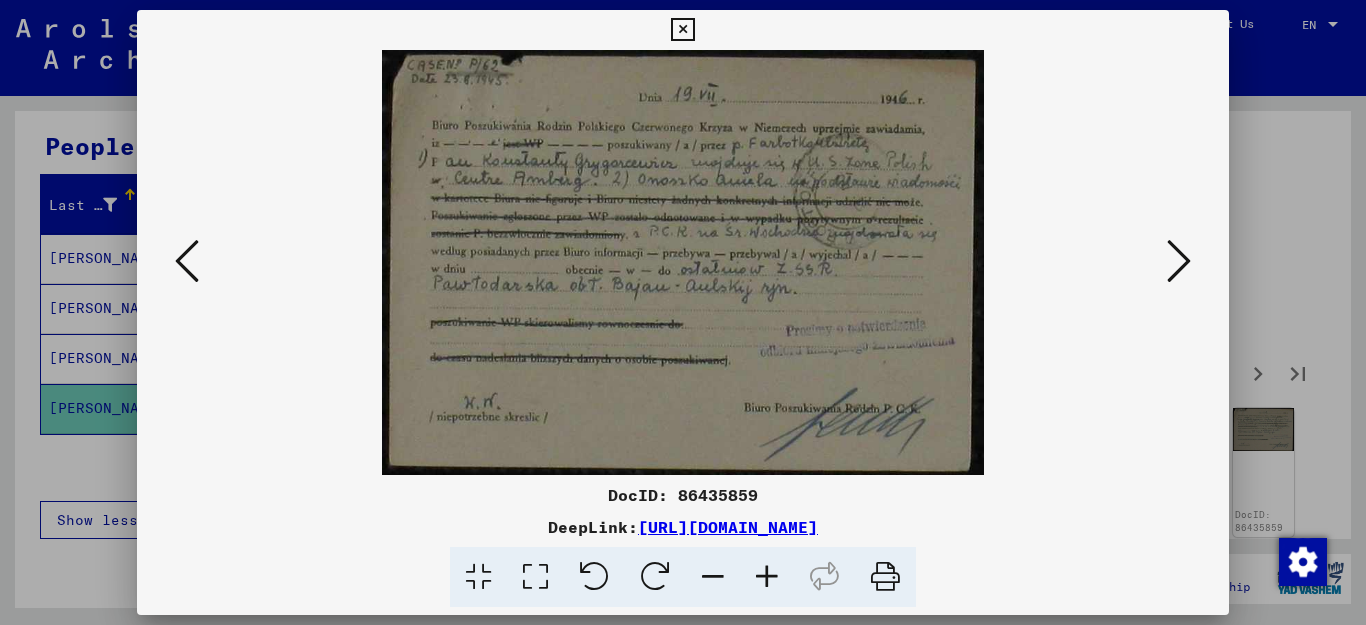 click at bounding box center [1179, 261] 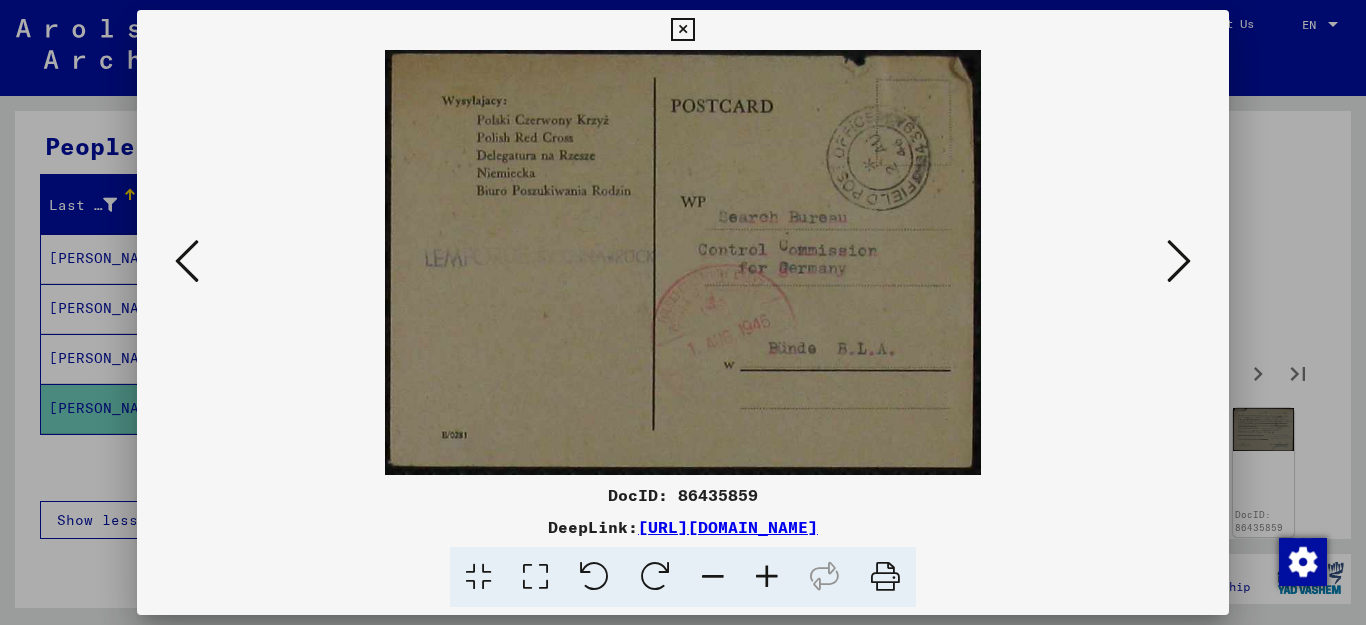 click at bounding box center (1179, 261) 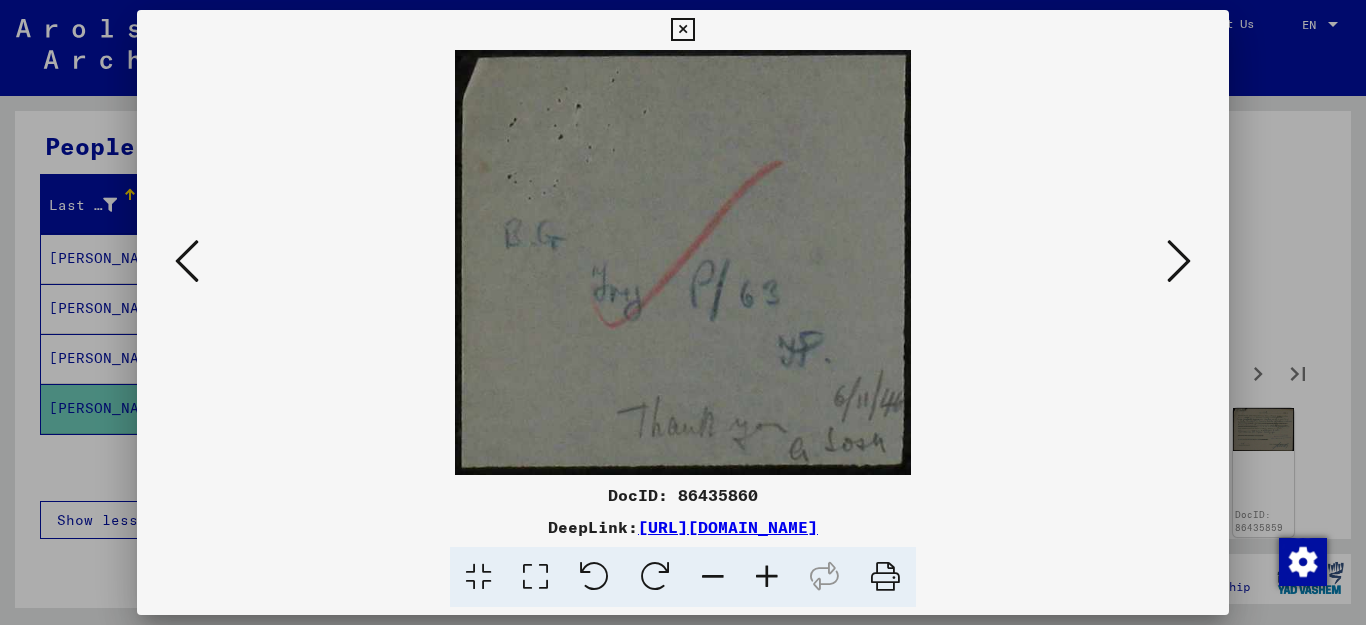 click at bounding box center [1179, 261] 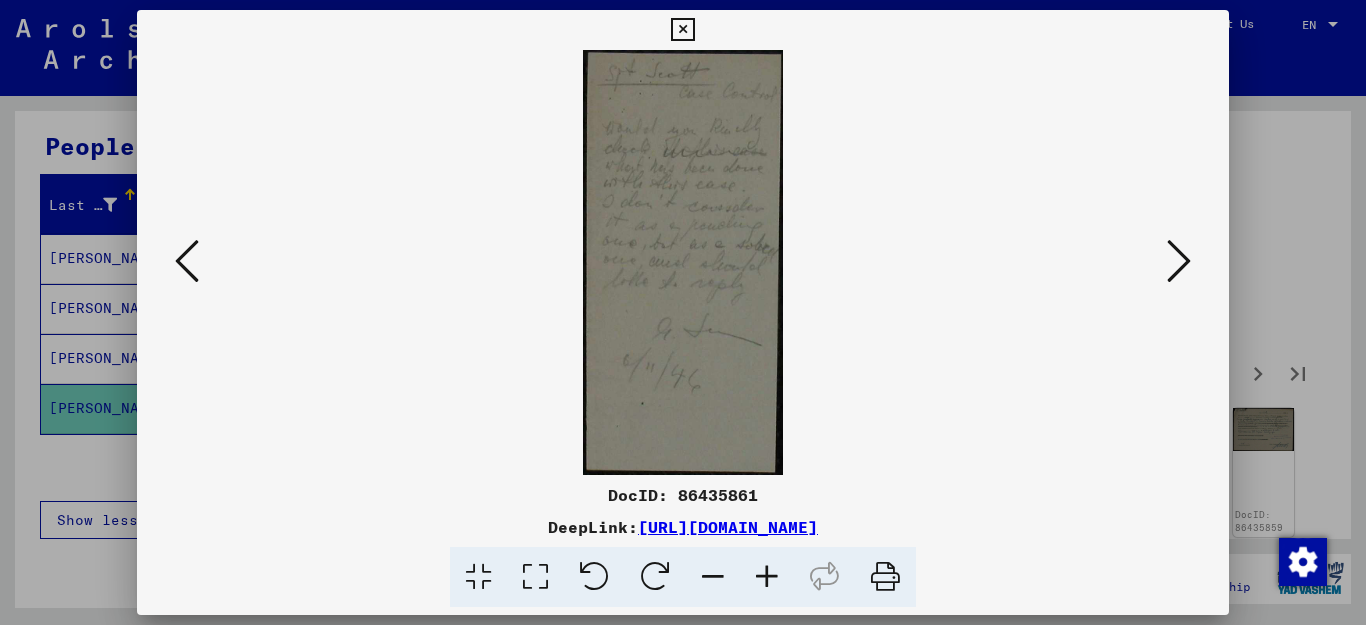 click at bounding box center [1179, 261] 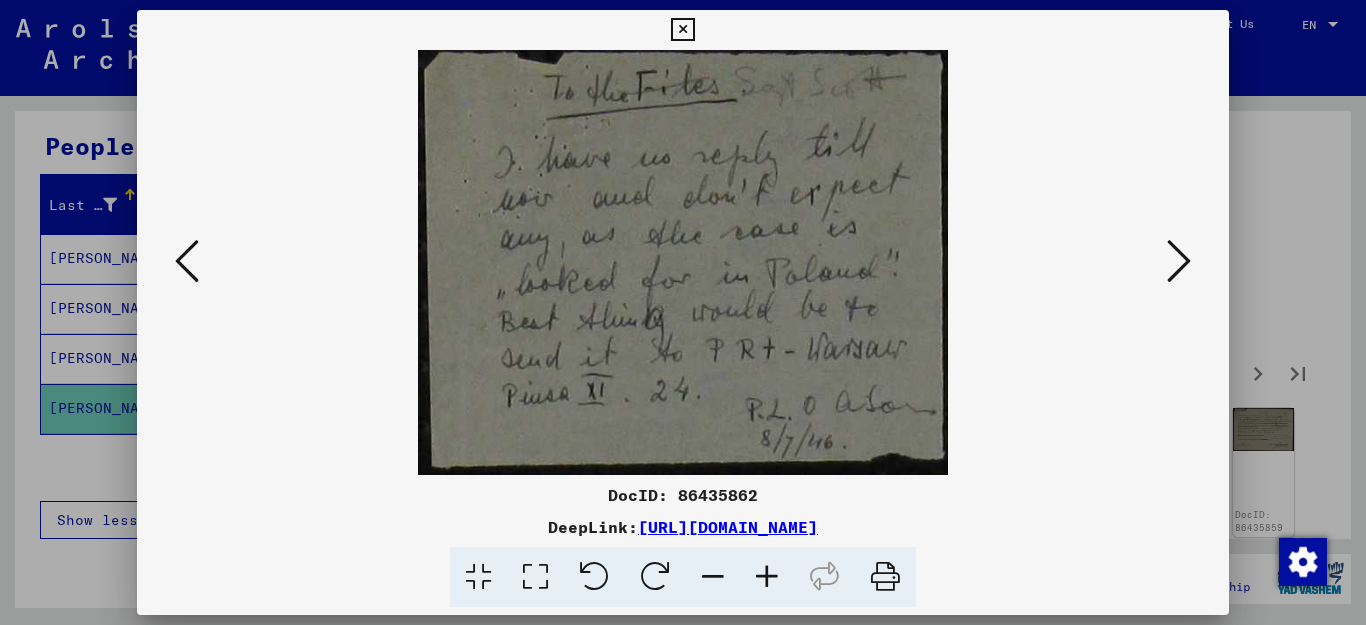 click at bounding box center (1179, 261) 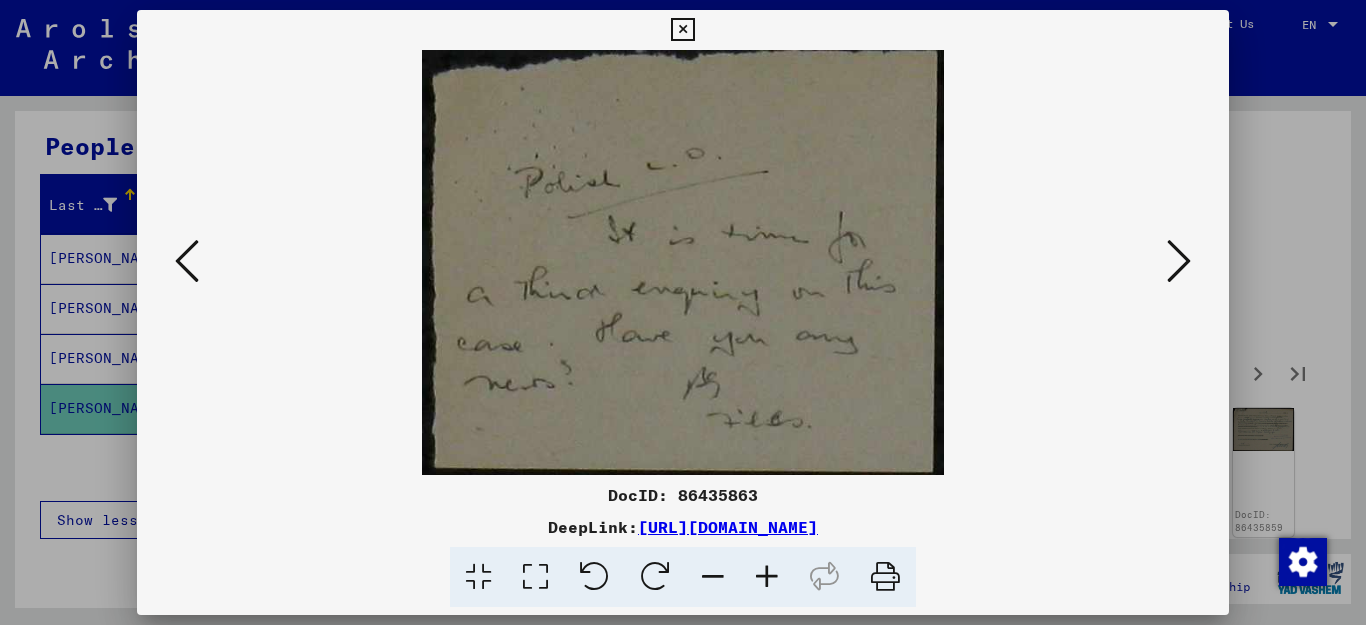 click at bounding box center [1179, 261] 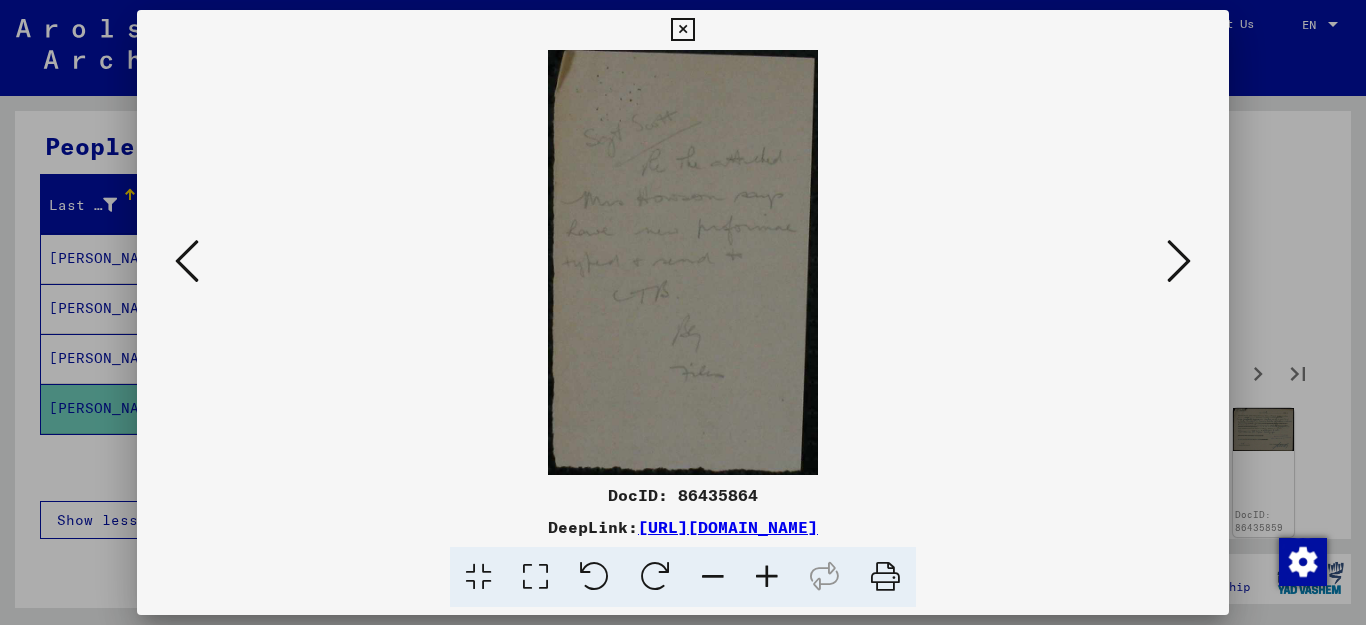 click at bounding box center [1179, 261] 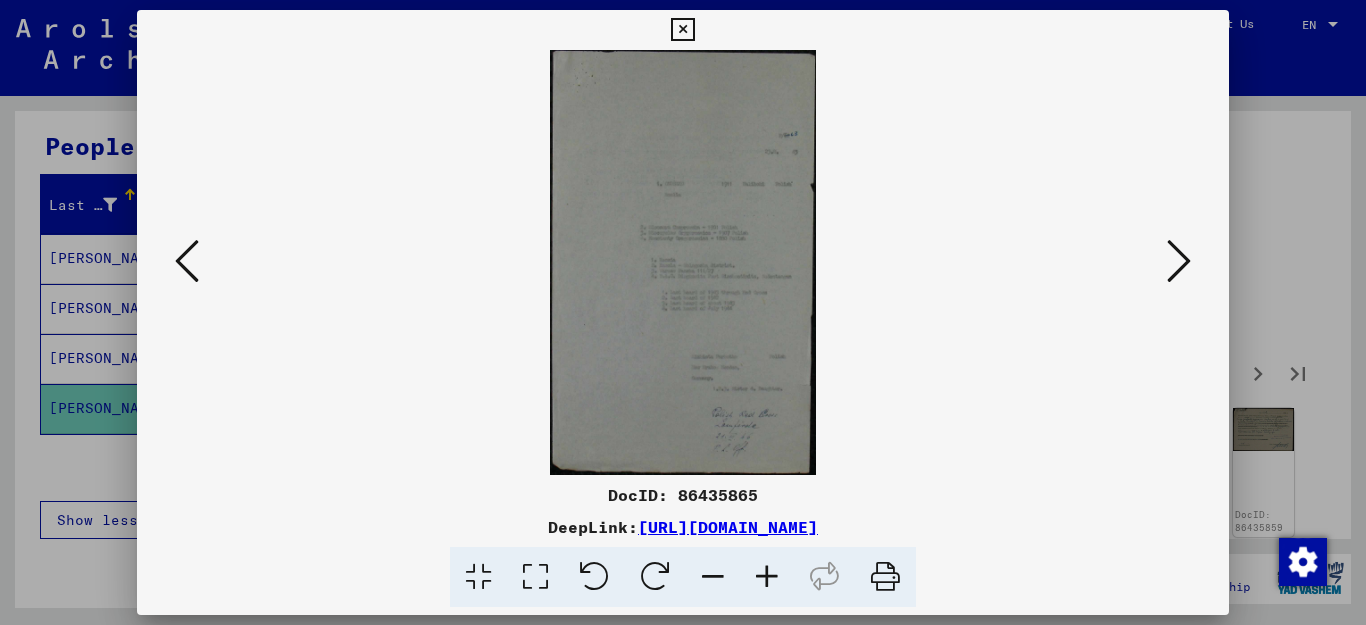 click at bounding box center (1179, 261) 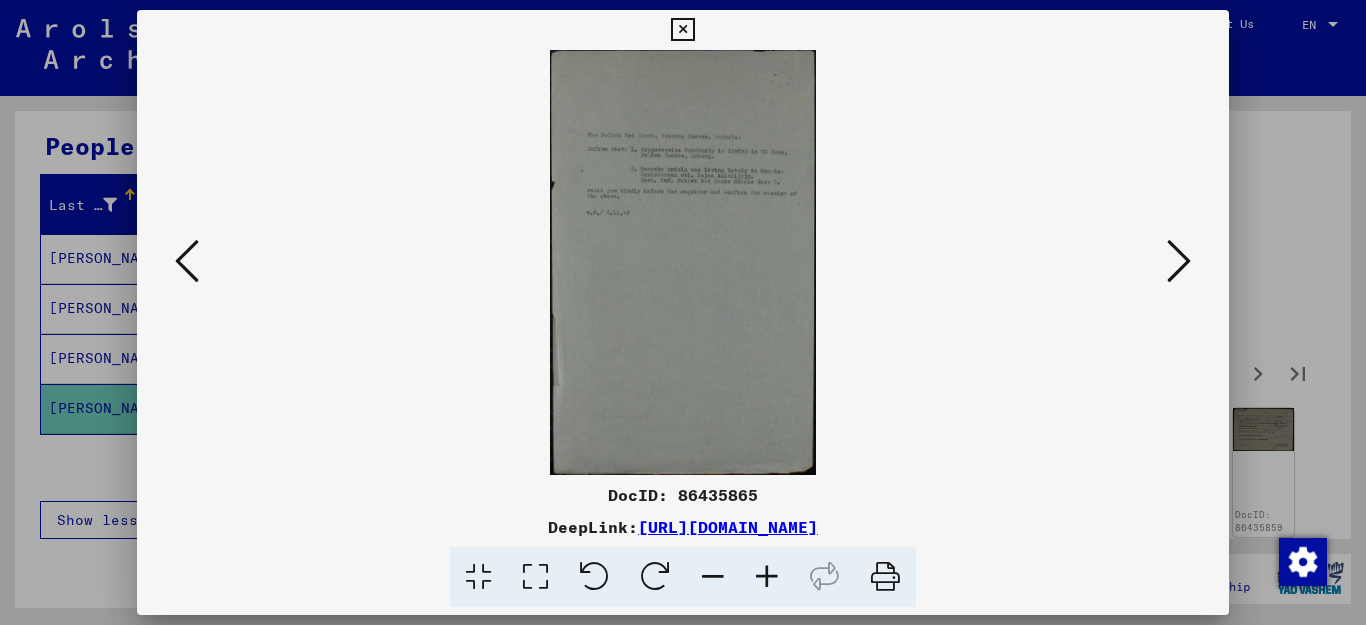 click at bounding box center (682, 30) 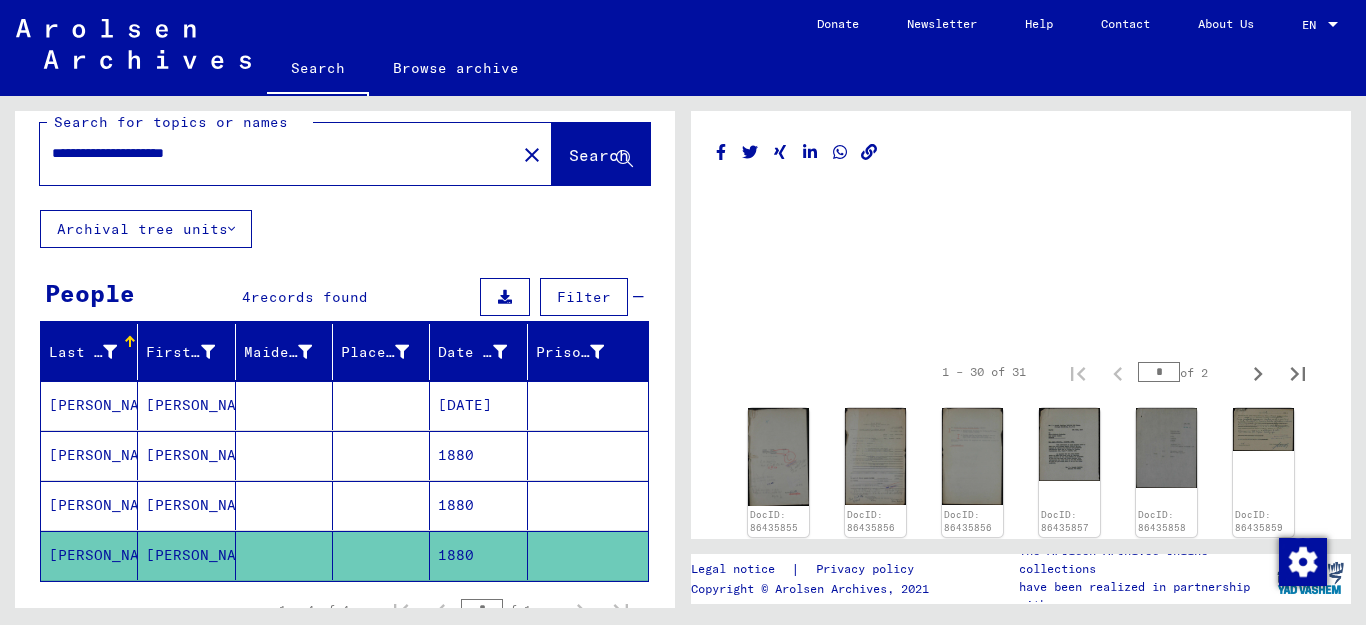 scroll, scrollTop: 0, scrollLeft: 0, axis: both 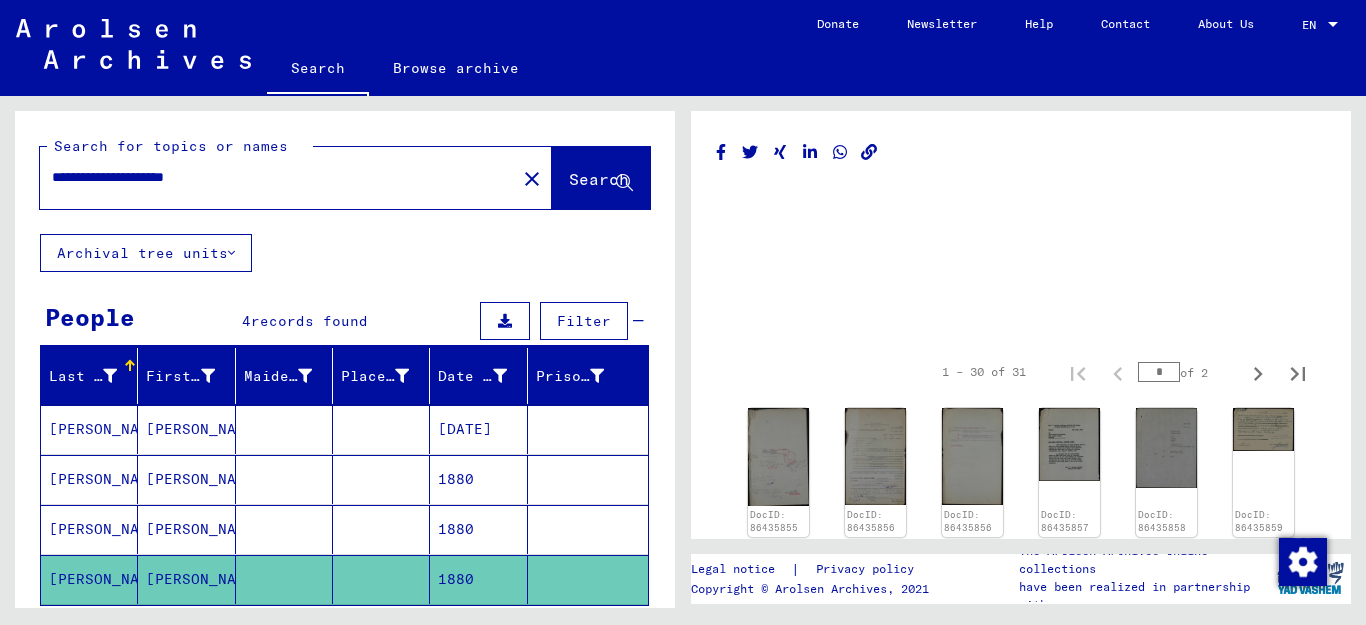 drag, startPoint x: 166, startPoint y: 178, endPoint x: 367, endPoint y: 189, distance: 201.30077 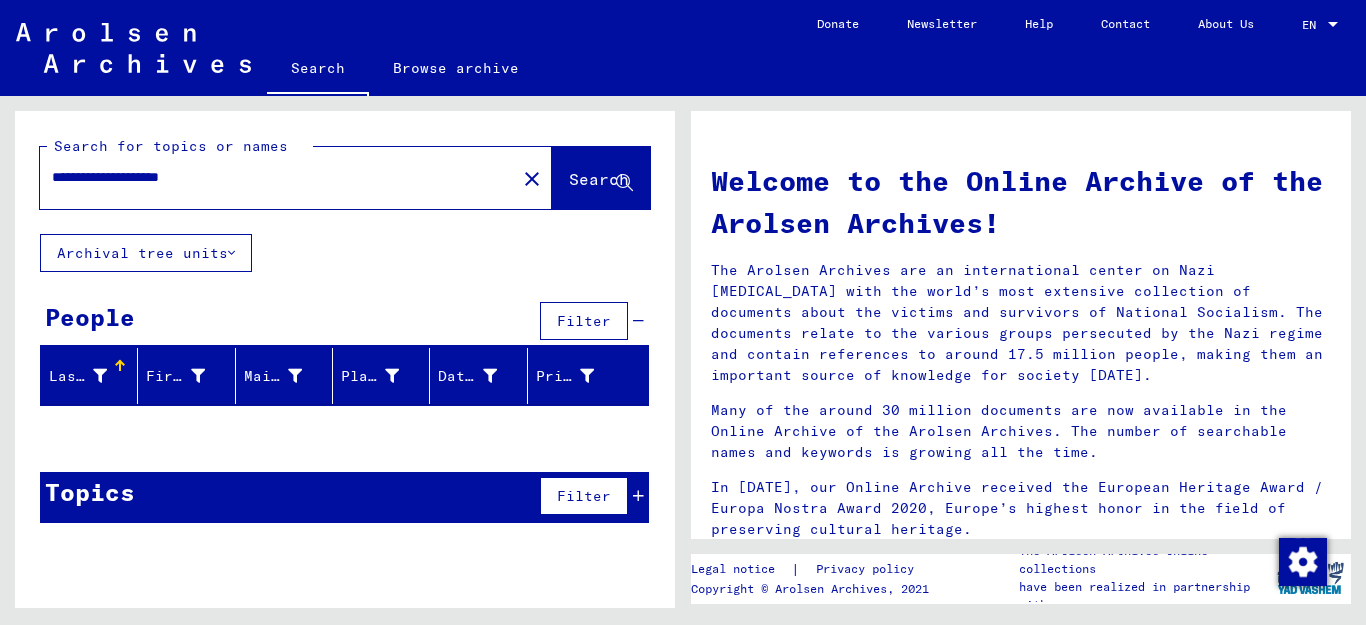 drag, startPoint x: 253, startPoint y: 176, endPoint x: 163, endPoint y: 183, distance: 90.27181 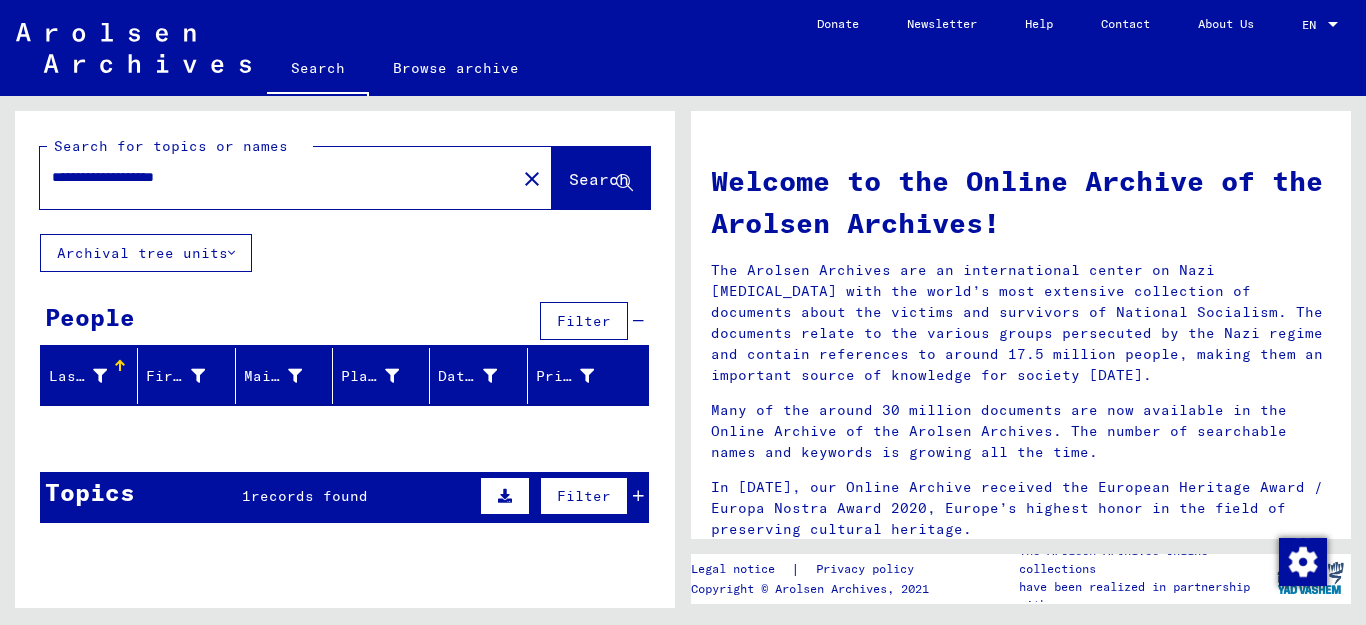 drag, startPoint x: 199, startPoint y: 177, endPoint x: 163, endPoint y: 180, distance: 36.124783 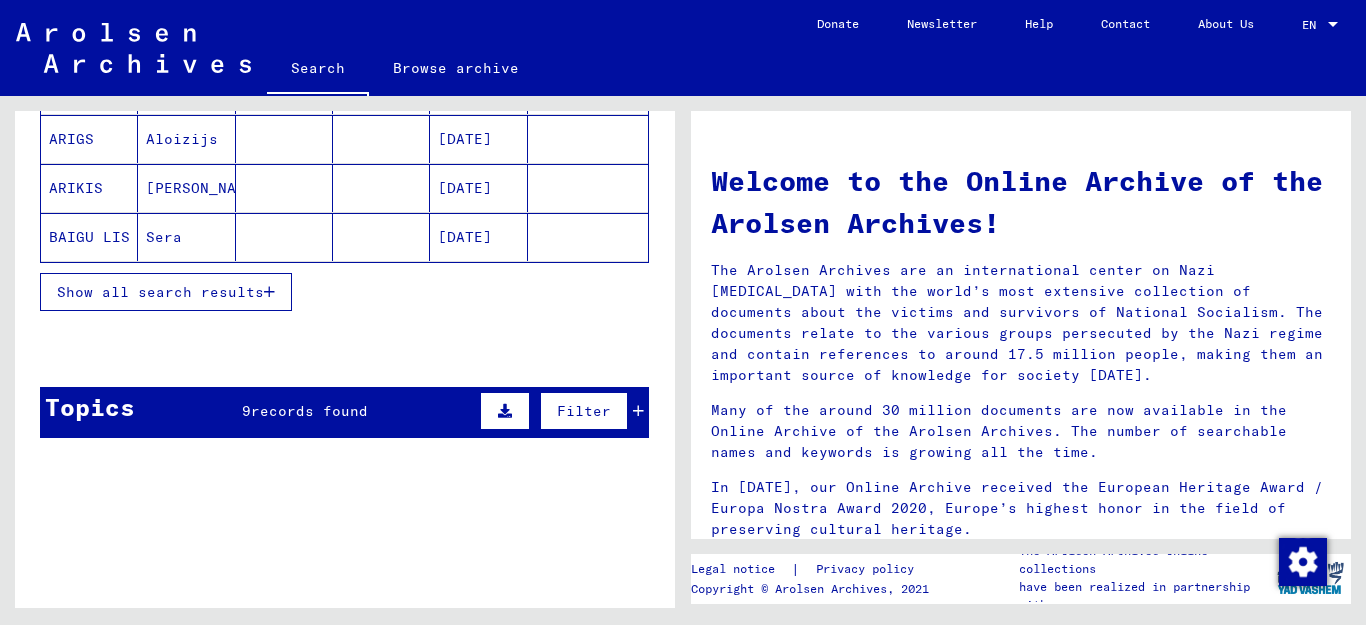 scroll, scrollTop: 380, scrollLeft: 0, axis: vertical 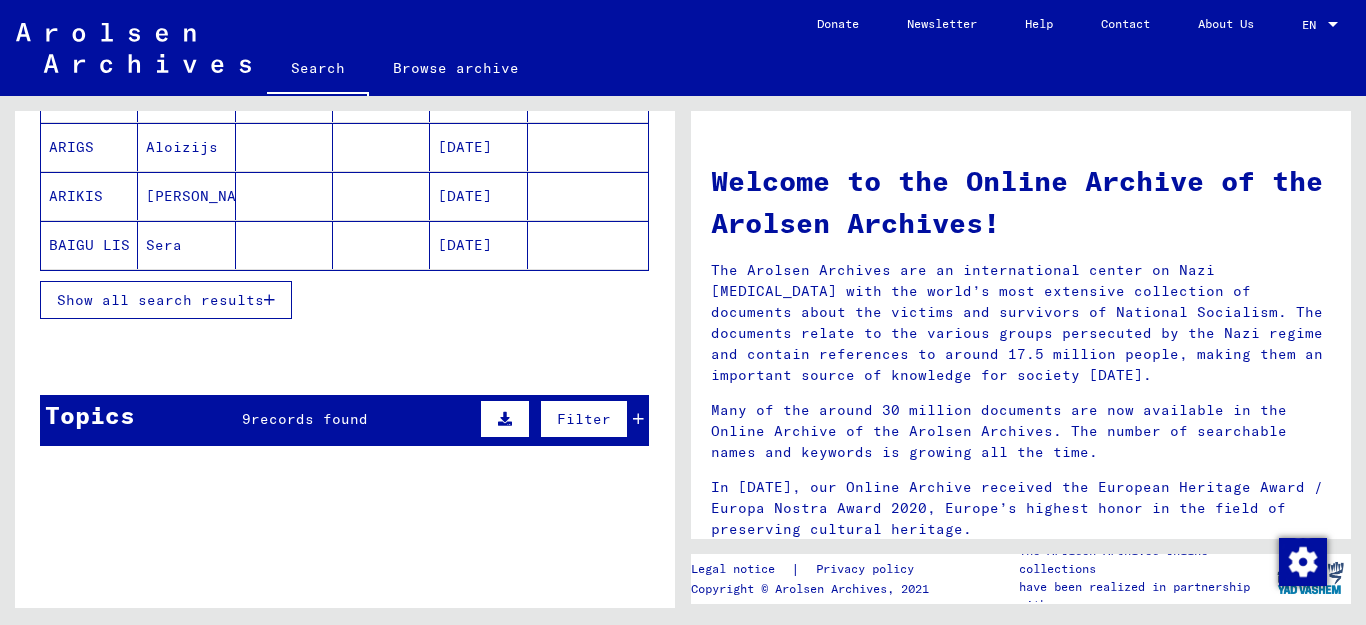 click on "Show all search results" at bounding box center (160, 300) 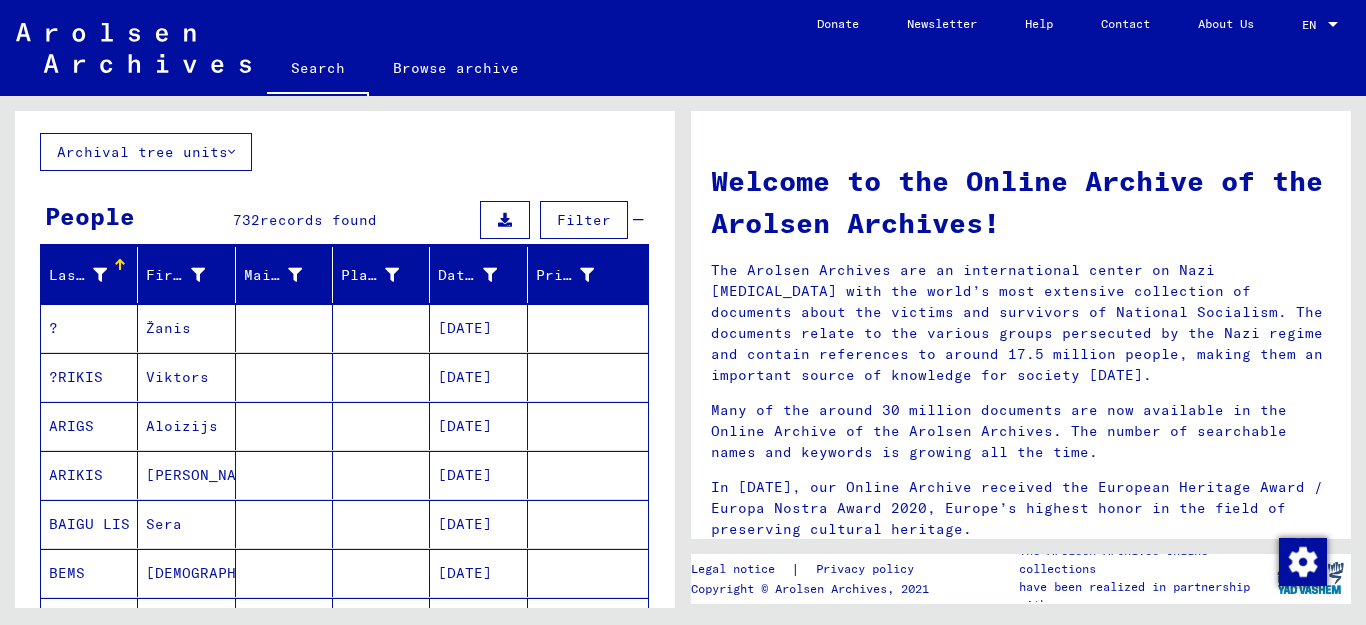 scroll, scrollTop: 0, scrollLeft: 0, axis: both 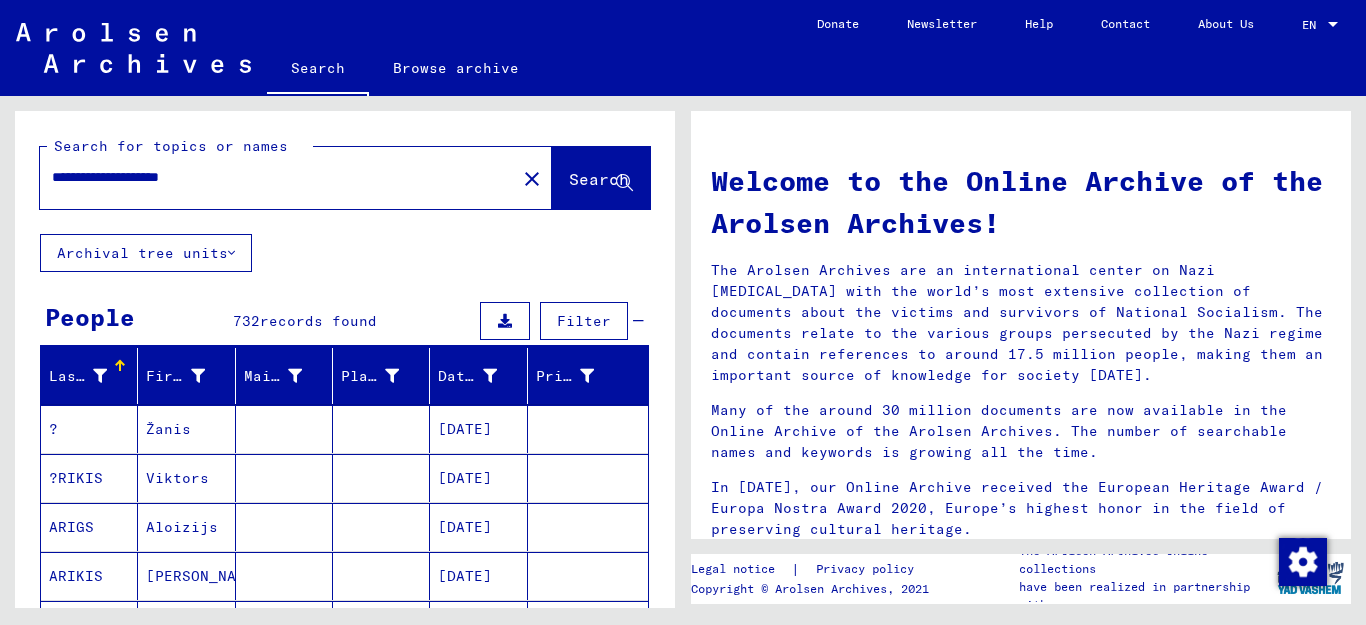 click on "**********" at bounding box center [272, 177] 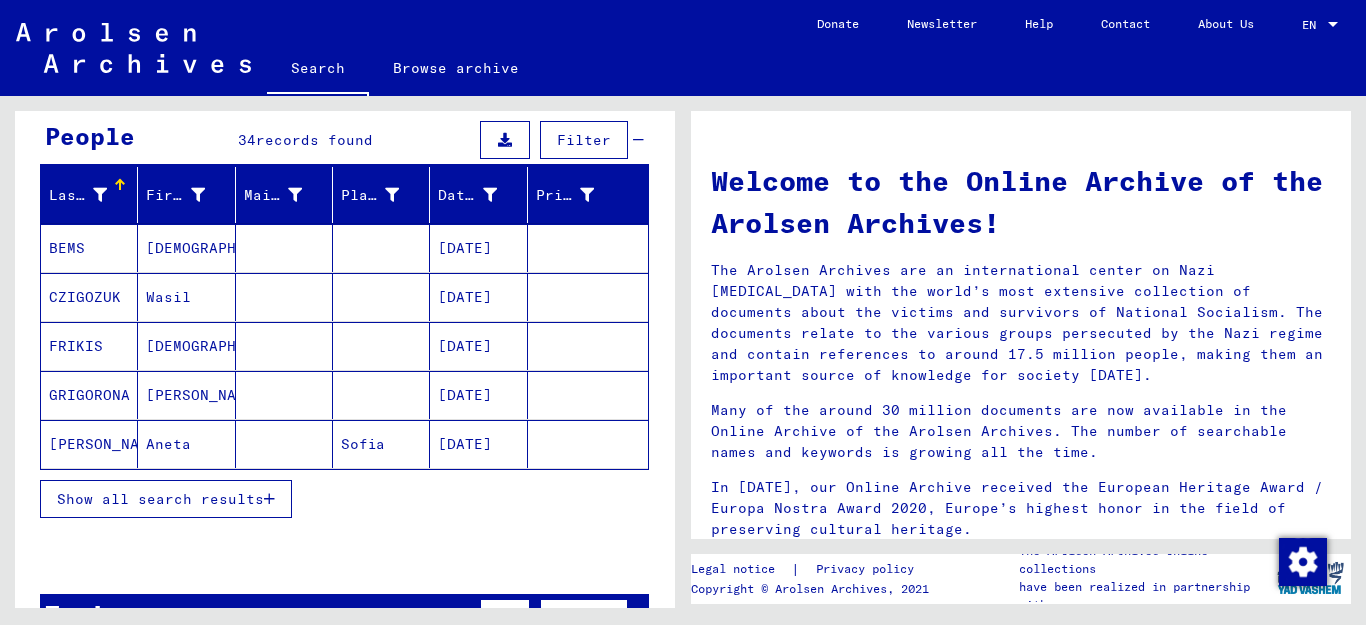scroll, scrollTop: 198, scrollLeft: 0, axis: vertical 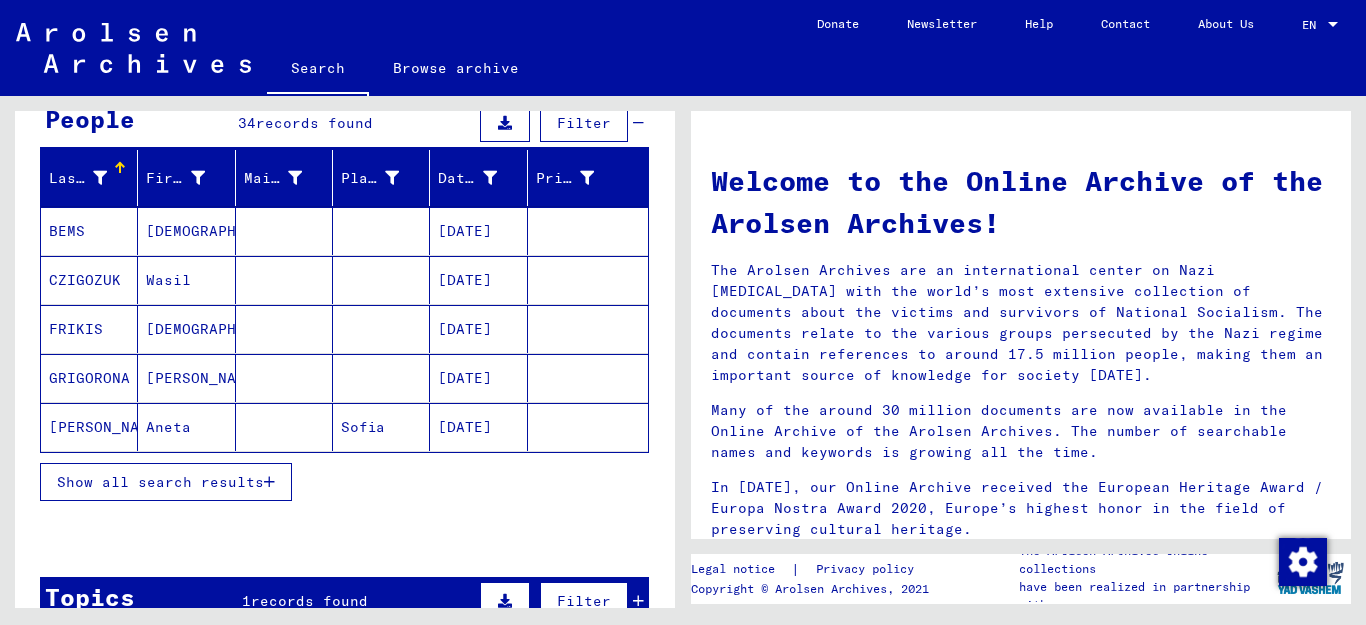 click at bounding box center [269, 482] 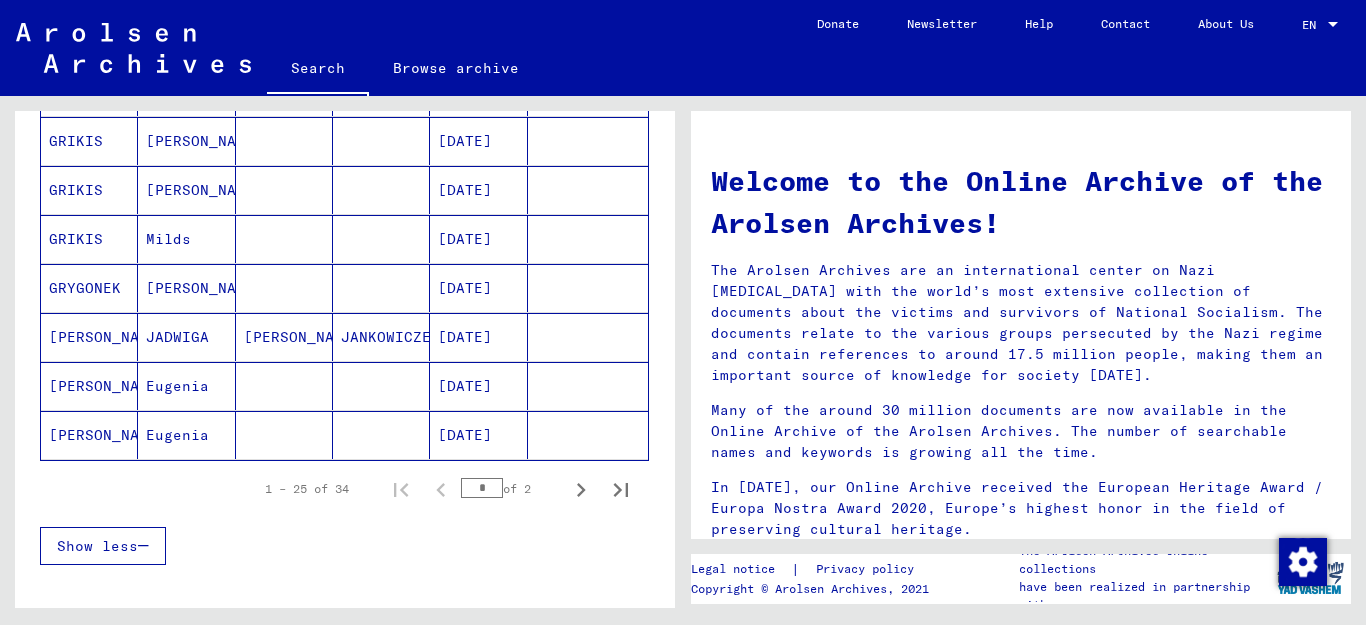 scroll, scrollTop: 1178, scrollLeft: 0, axis: vertical 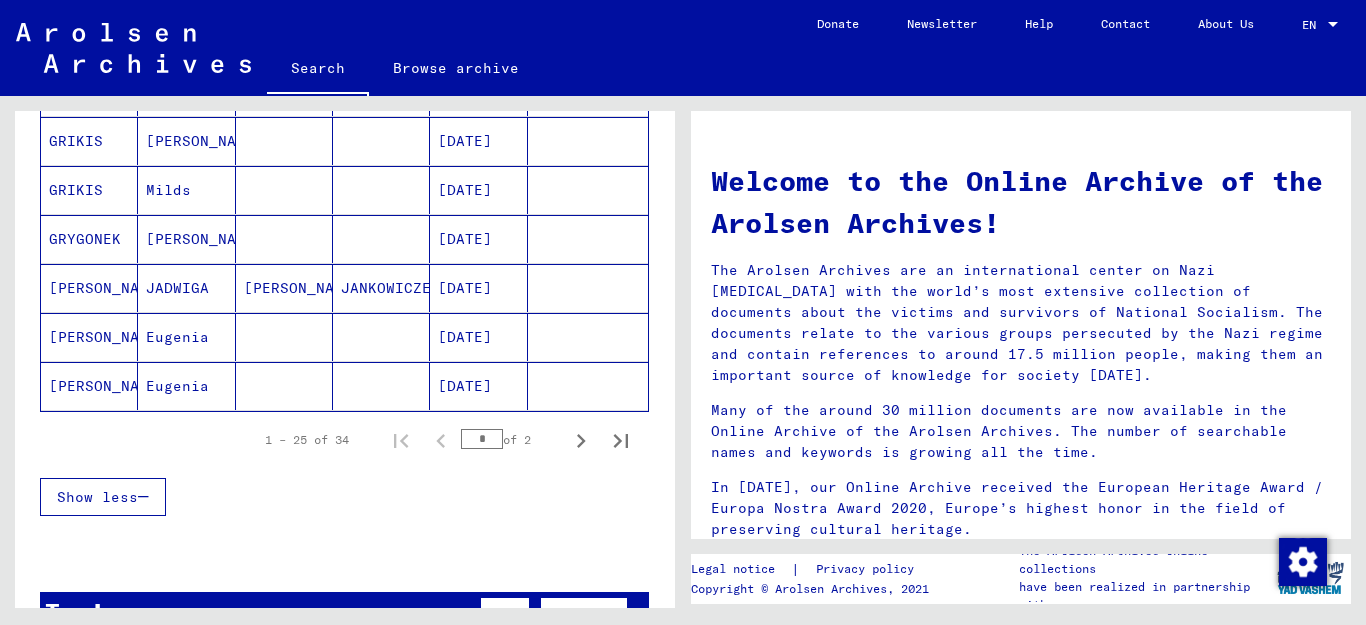 click on "[DATE]" at bounding box center [478, 337] 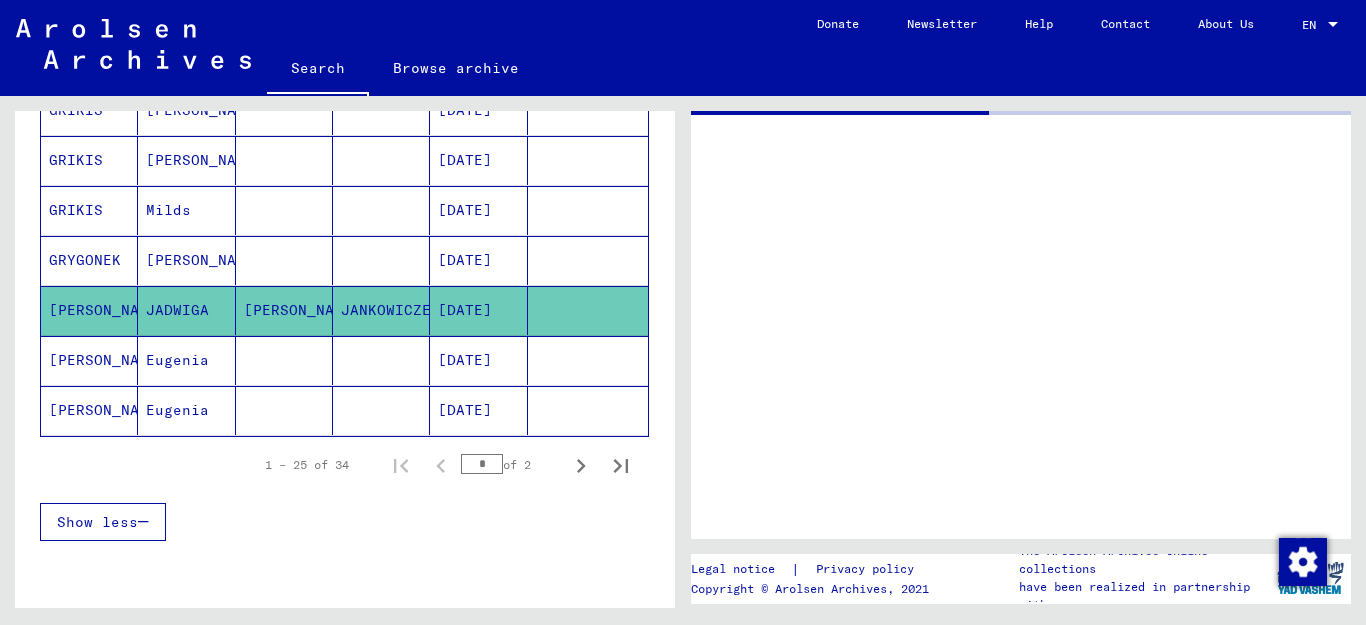 scroll, scrollTop: 1237, scrollLeft: 0, axis: vertical 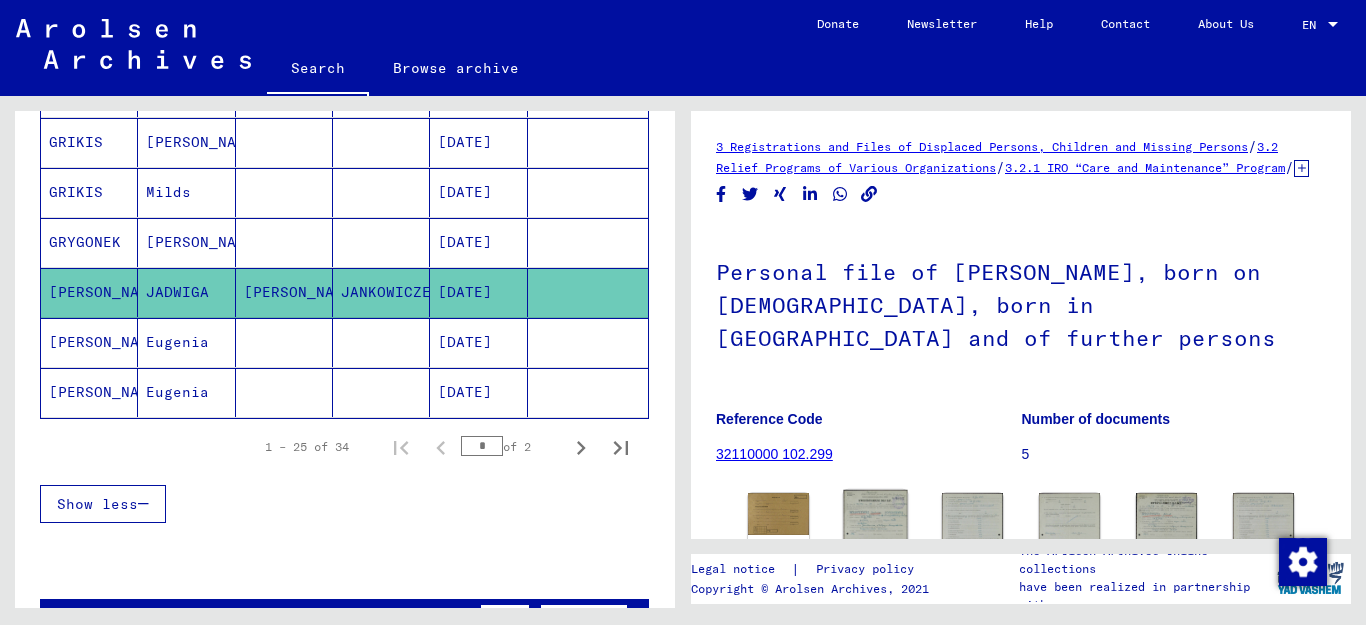 click 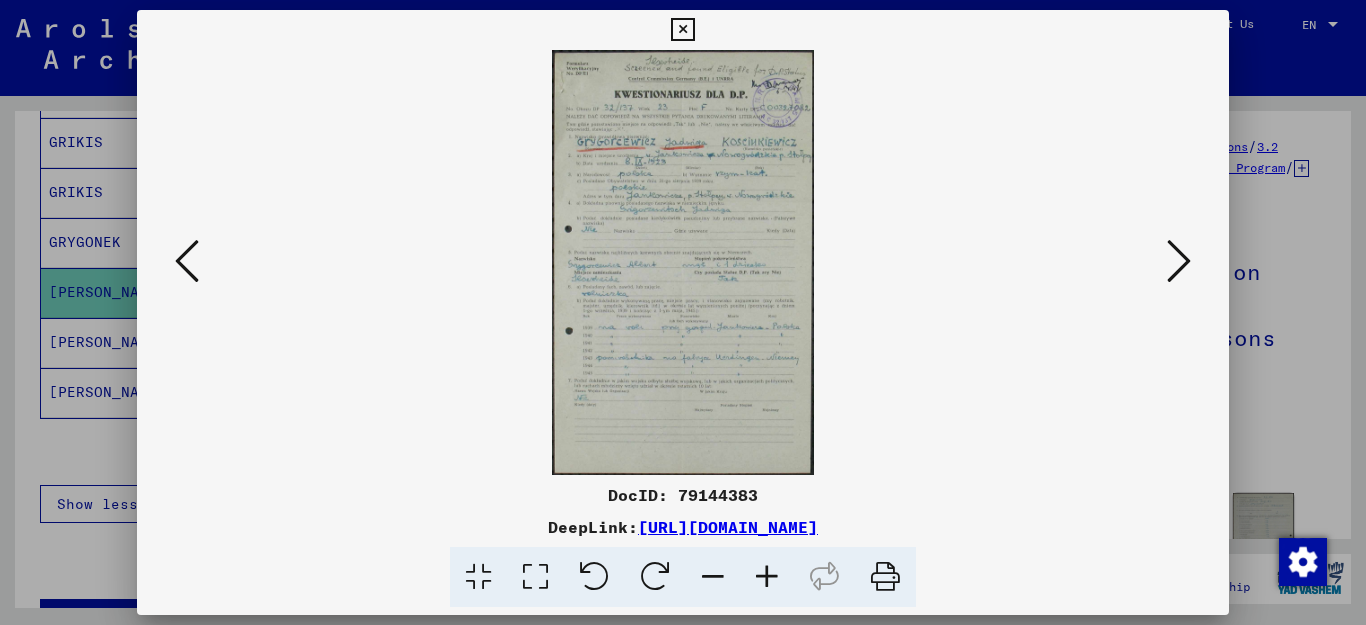 scroll, scrollTop: 0, scrollLeft: 0, axis: both 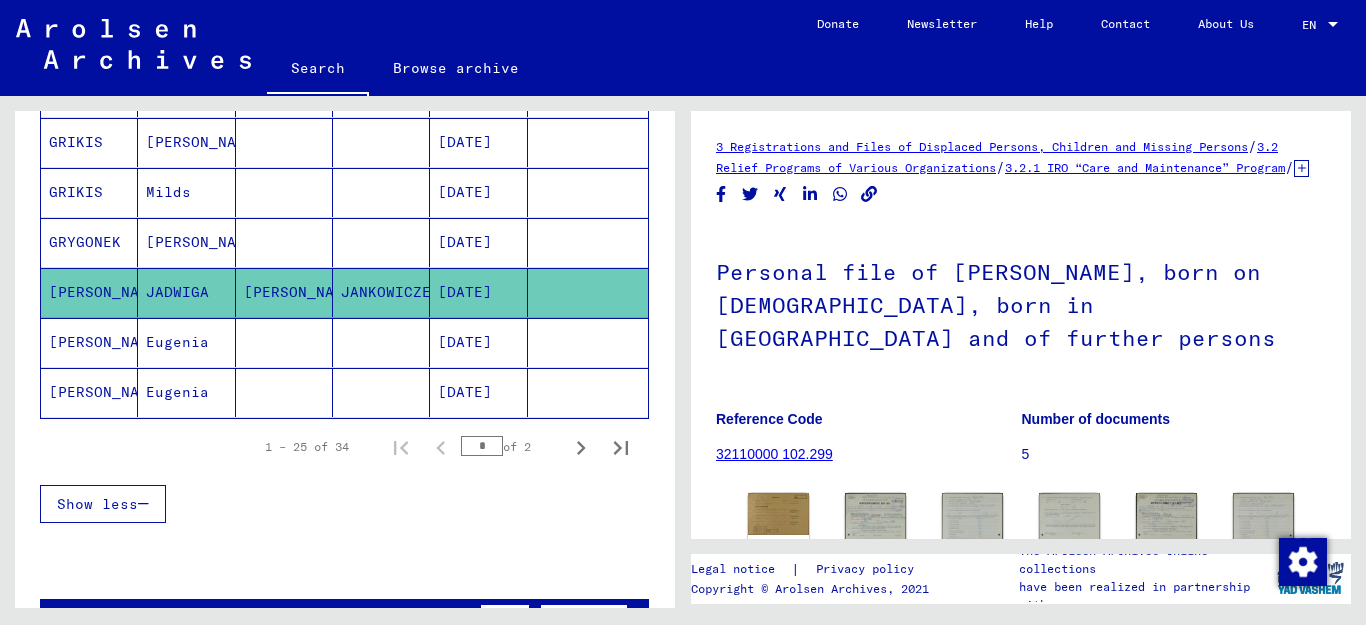 click on "[PERSON_NAME]" at bounding box center [89, 392] 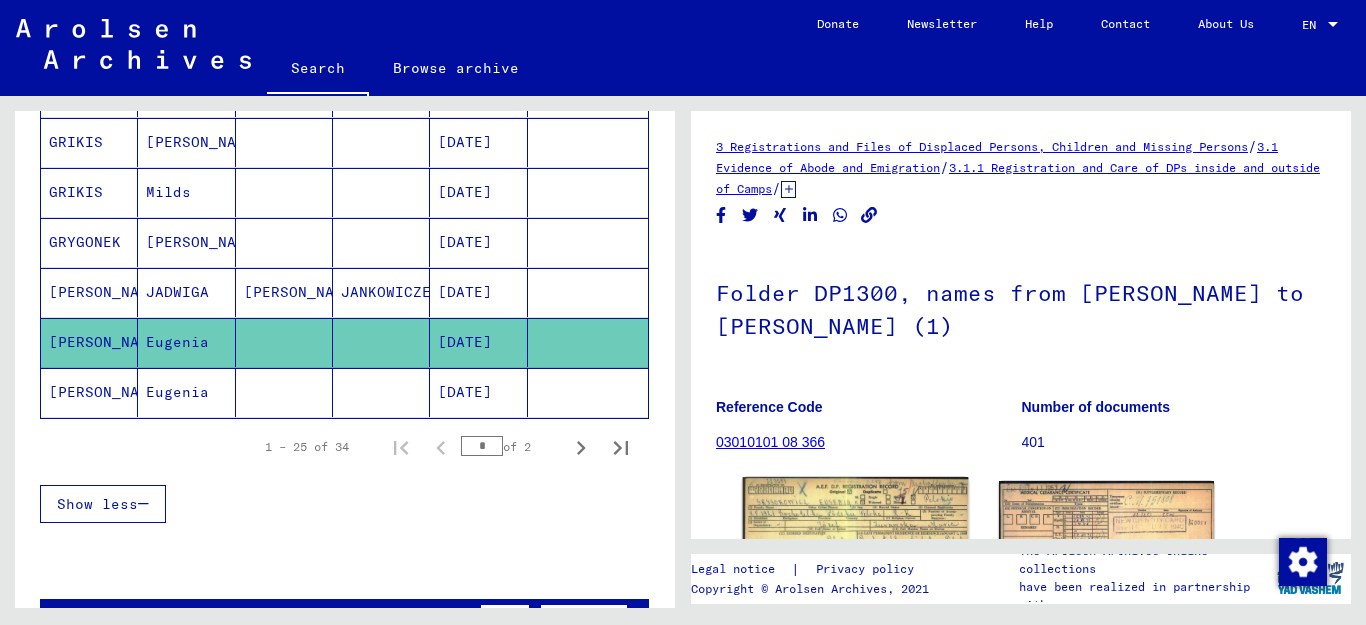 scroll, scrollTop: 0, scrollLeft: 0, axis: both 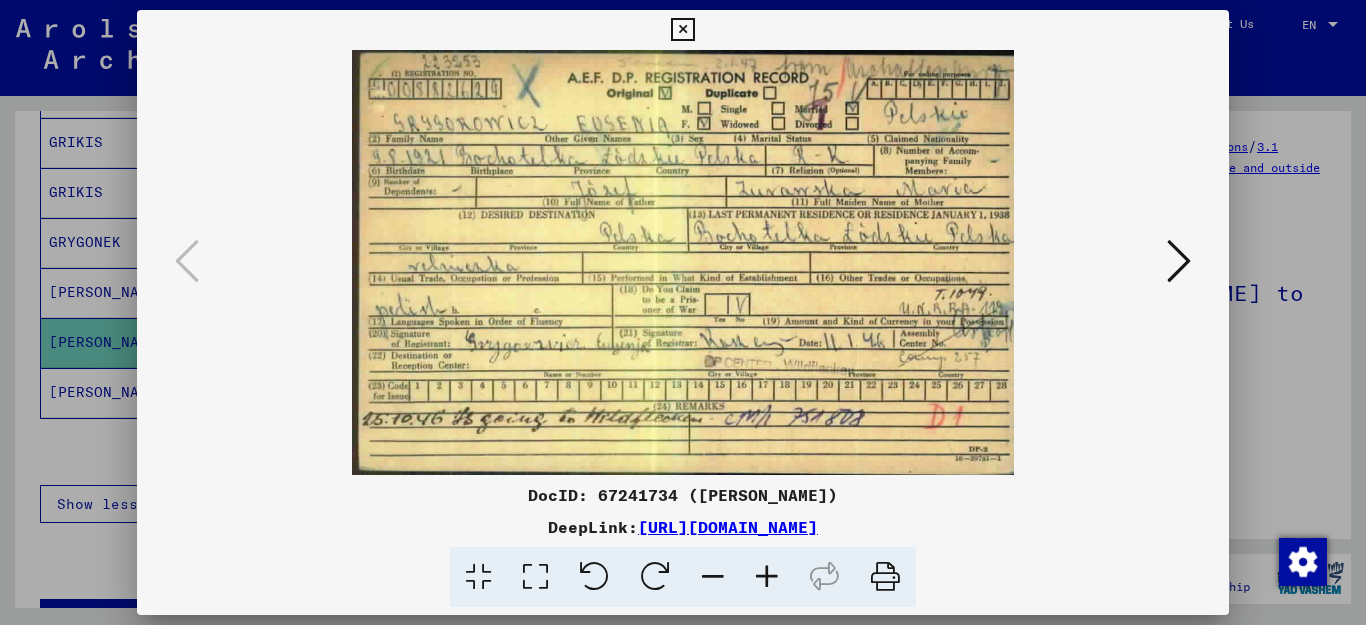 click at bounding box center (682, 30) 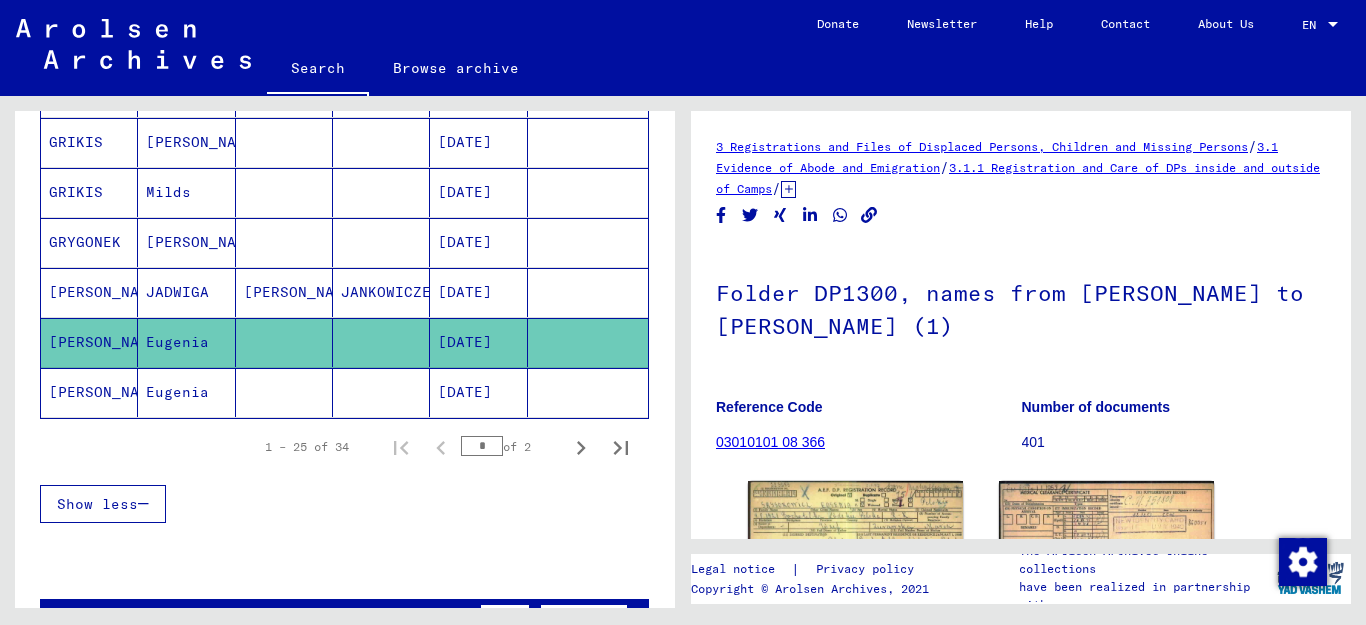 click on "JADWIGA" at bounding box center [186, 342] 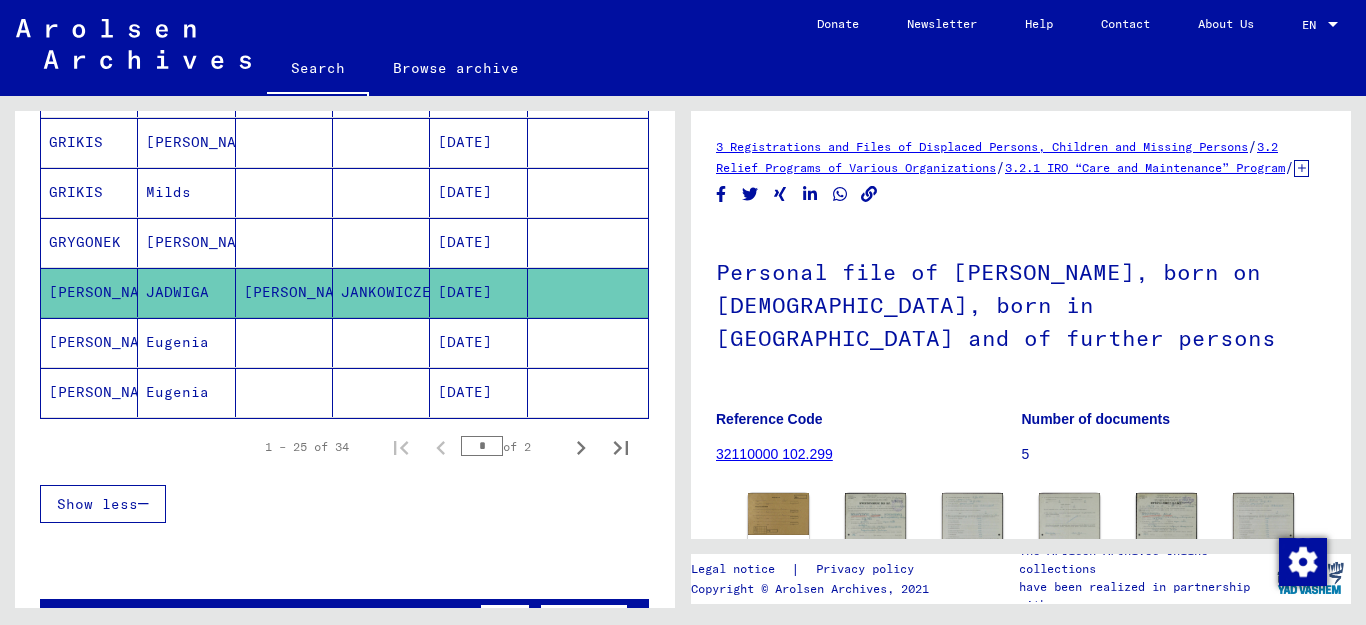 scroll, scrollTop: 0, scrollLeft: 0, axis: both 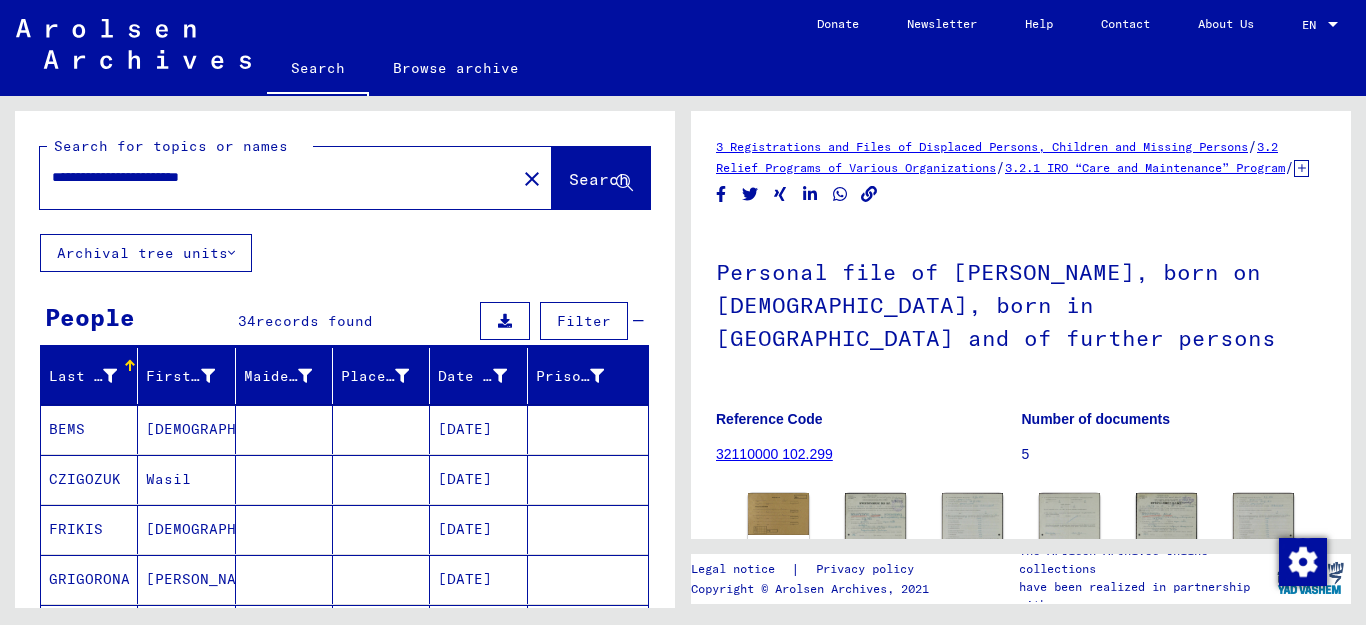 drag, startPoint x: 287, startPoint y: 180, endPoint x: 164, endPoint y: 185, distance: 123.101585 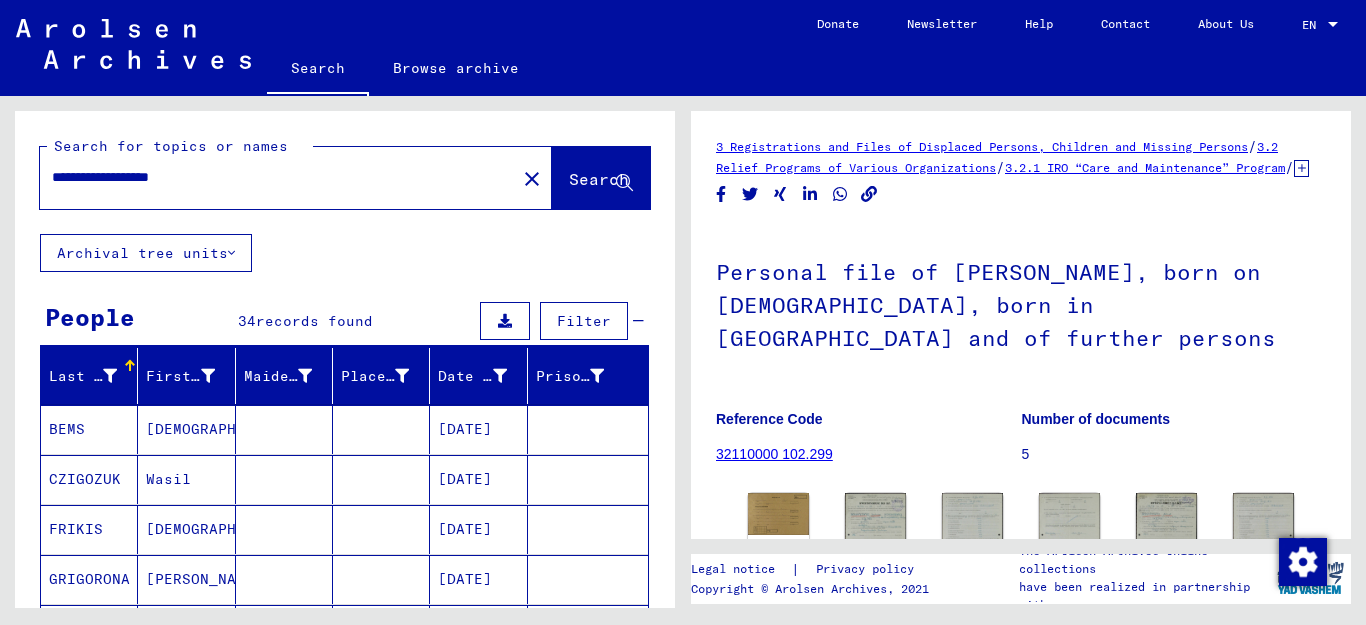 type on "**********" 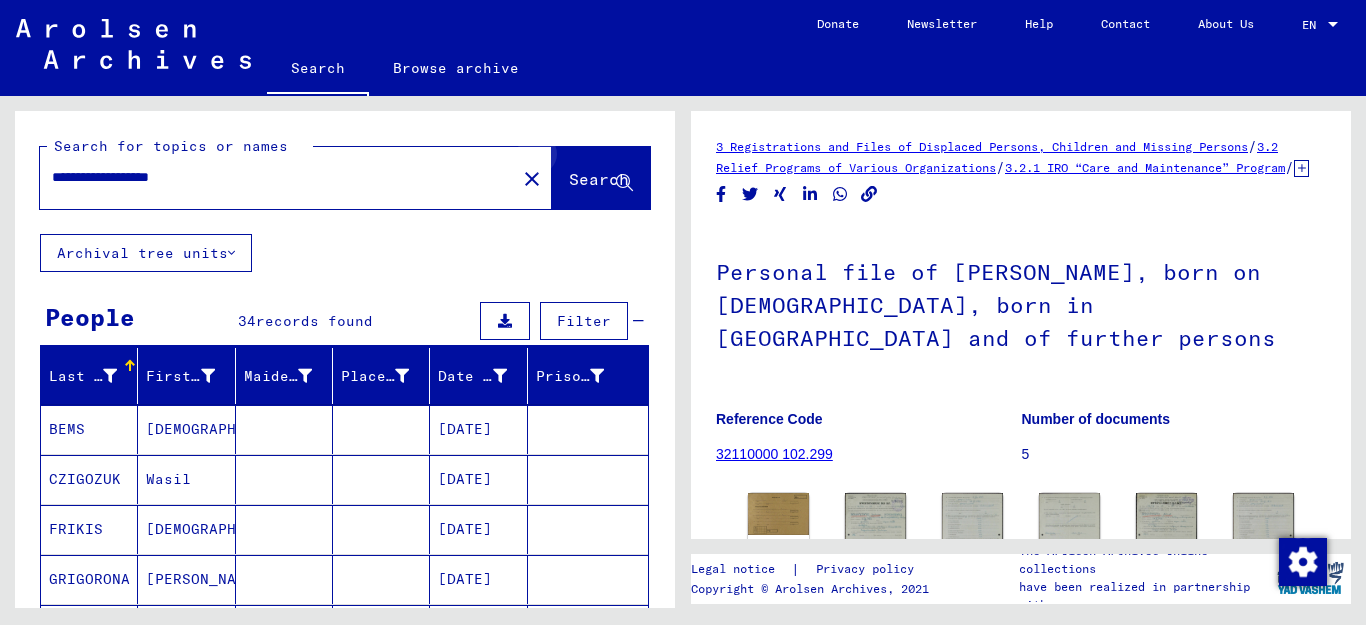 click 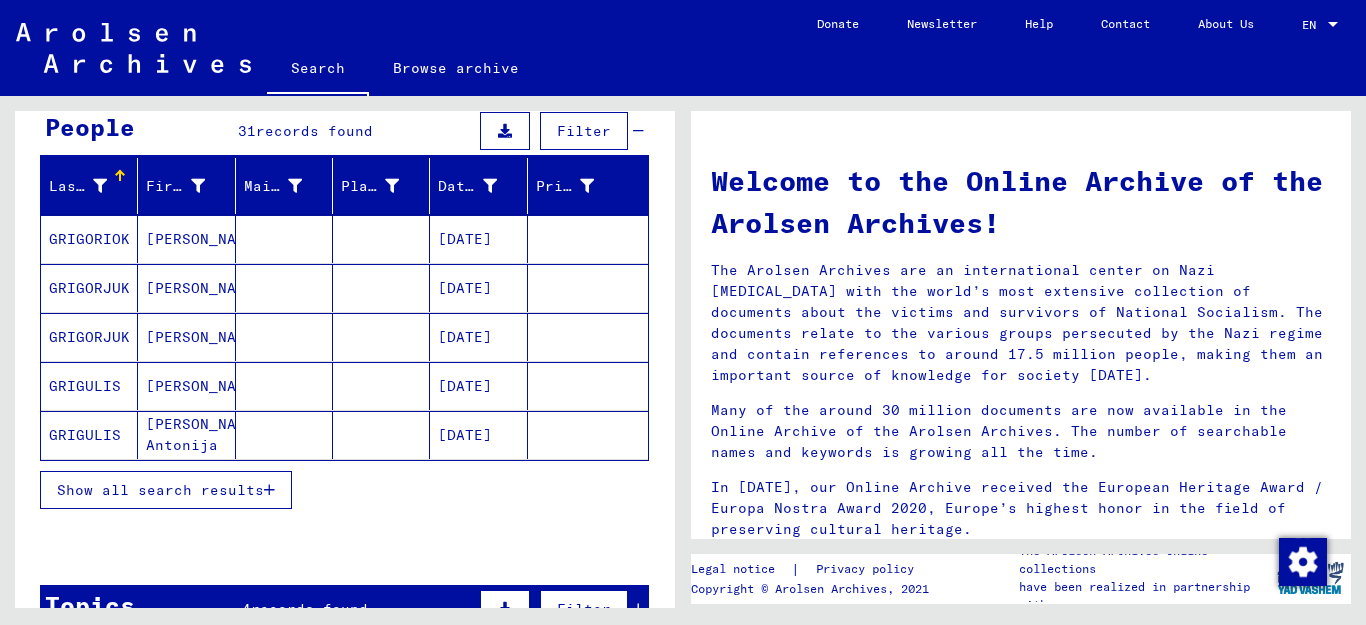 scroll, scrollTop: 200, scrollLeft: 0, axis: vertical 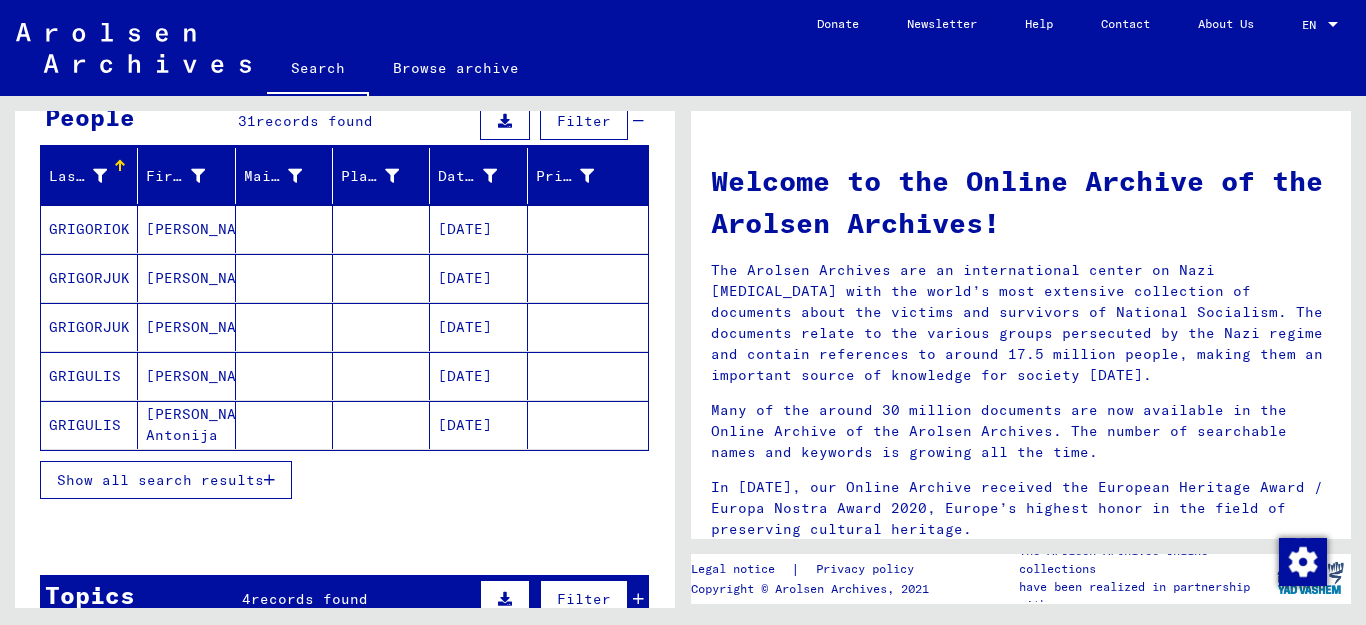 click on "Show all search results" at bounding box center (166, 480) 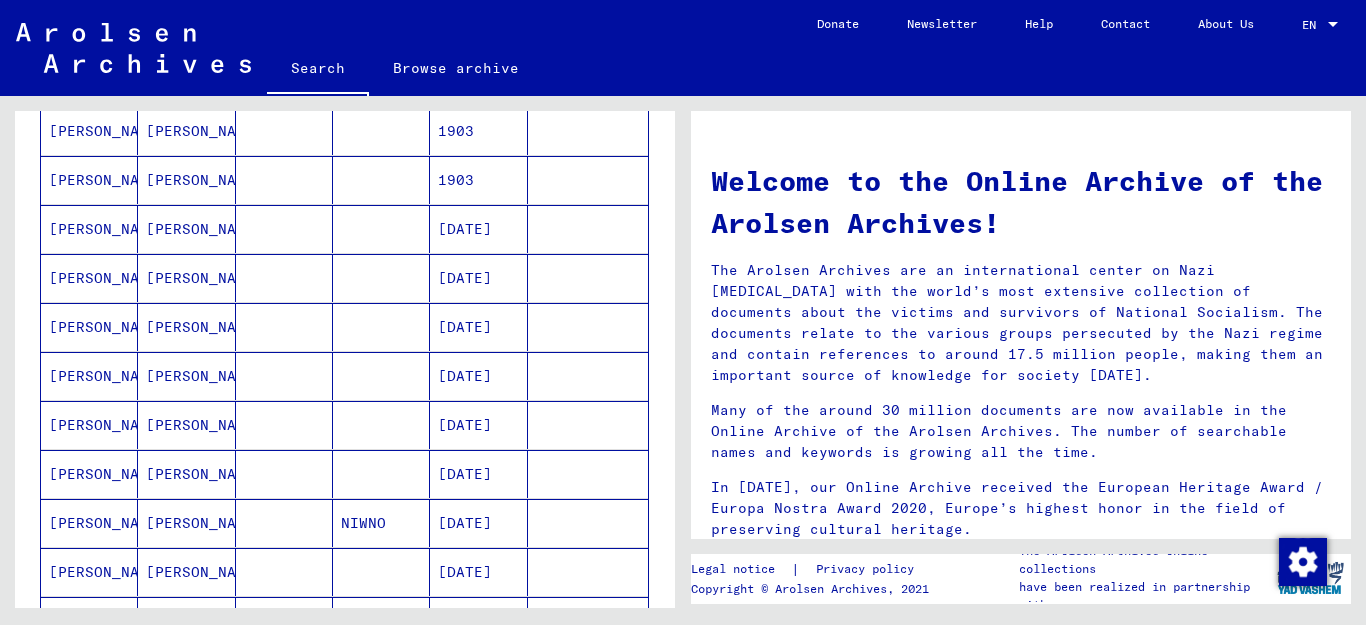 scroll, scrollTop: 891, scrollLeft: 0, axis: vertical 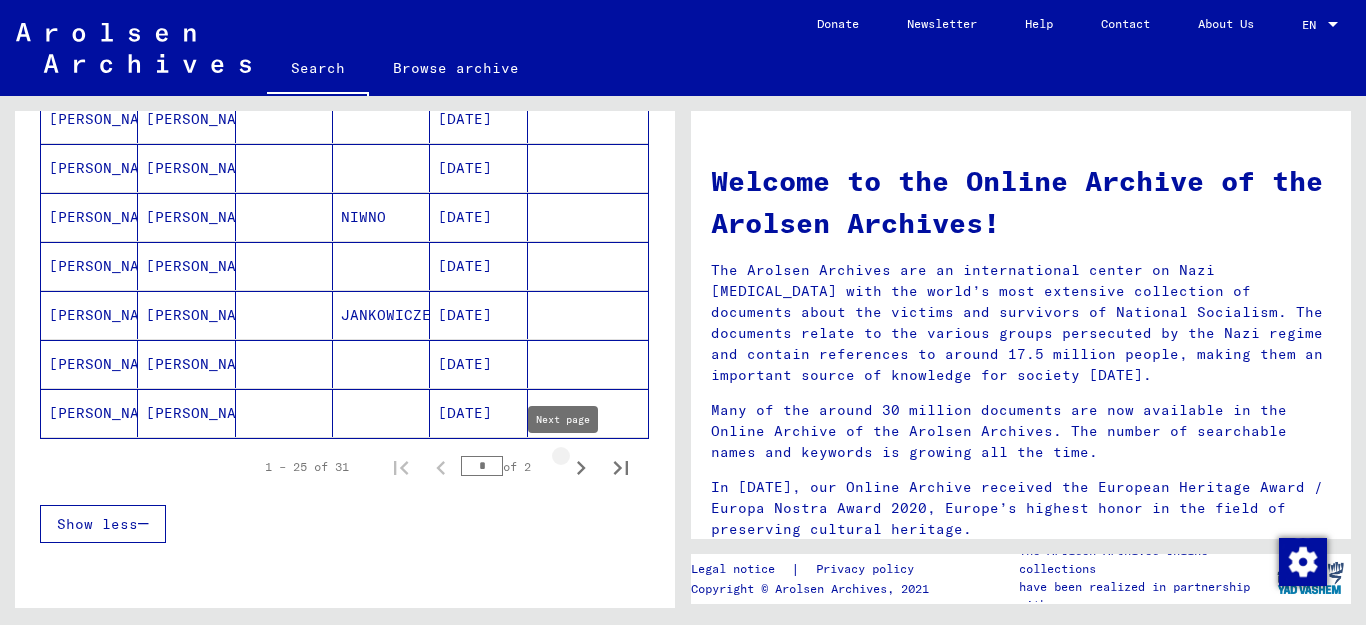 click 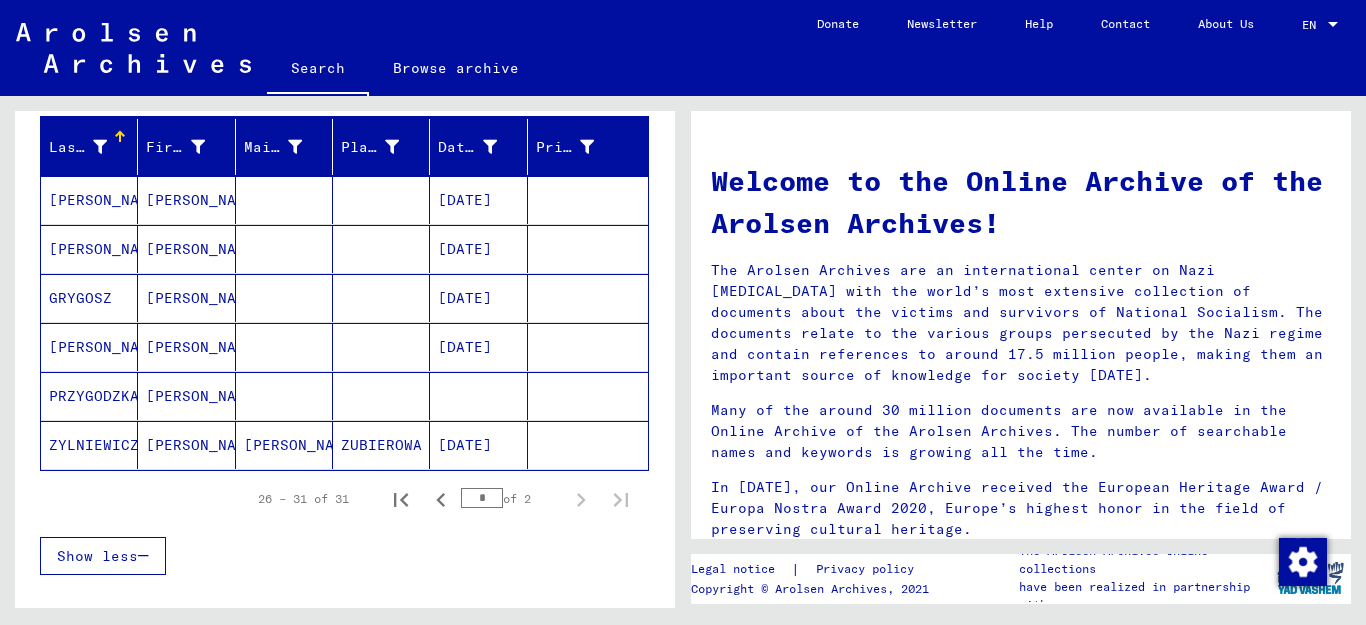 scroll, scrollTop: 226, scrollLeft: 0, axis: vertical 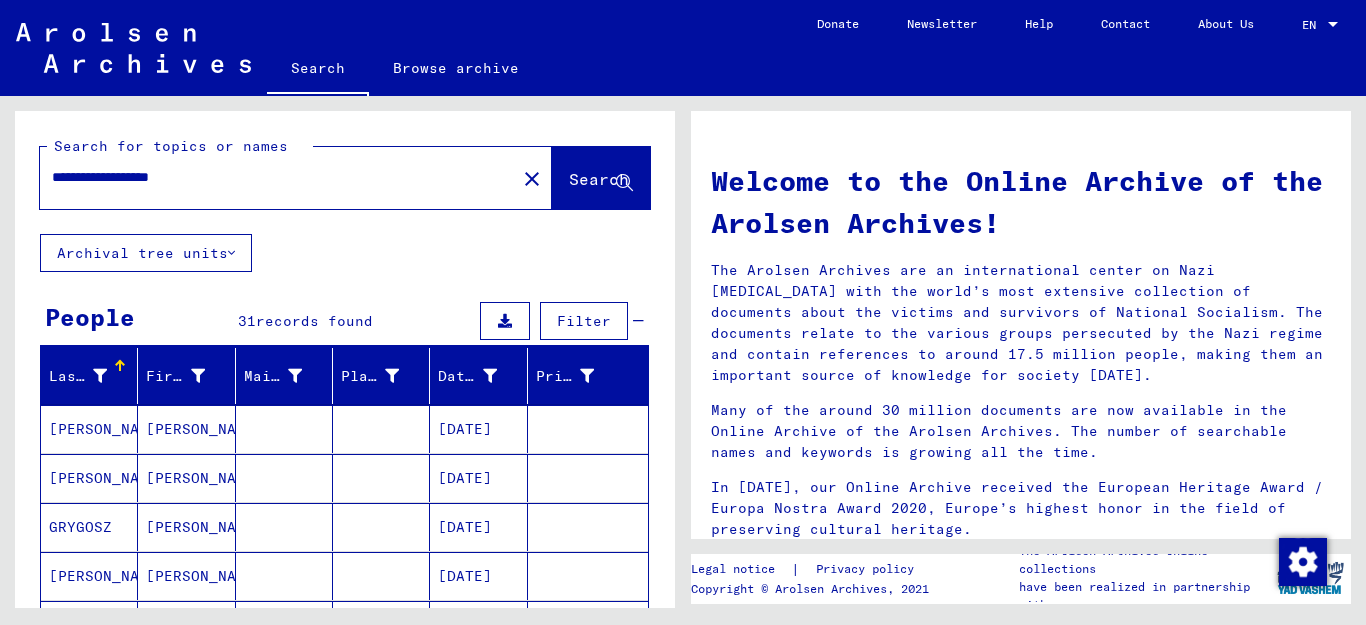 drag, startPoint x: 165, startPoint y: 177, endPoint x: 538, endPoint y: 226, distance: 376.20474 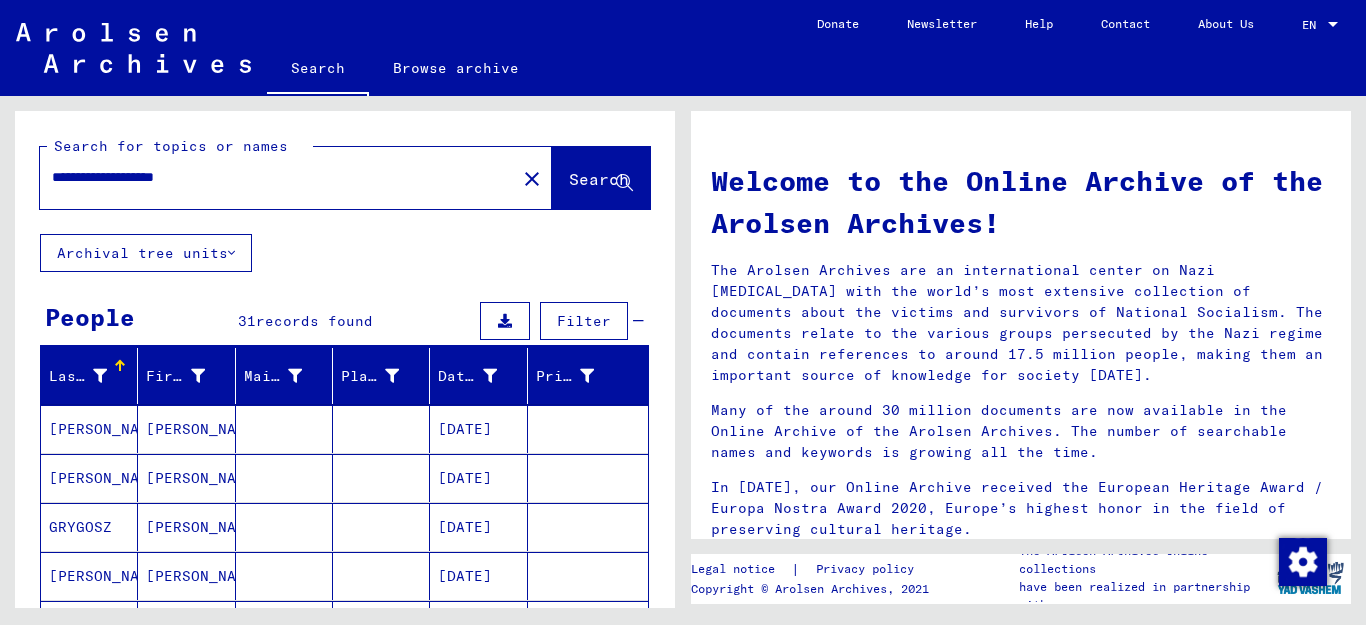 type on "**********" 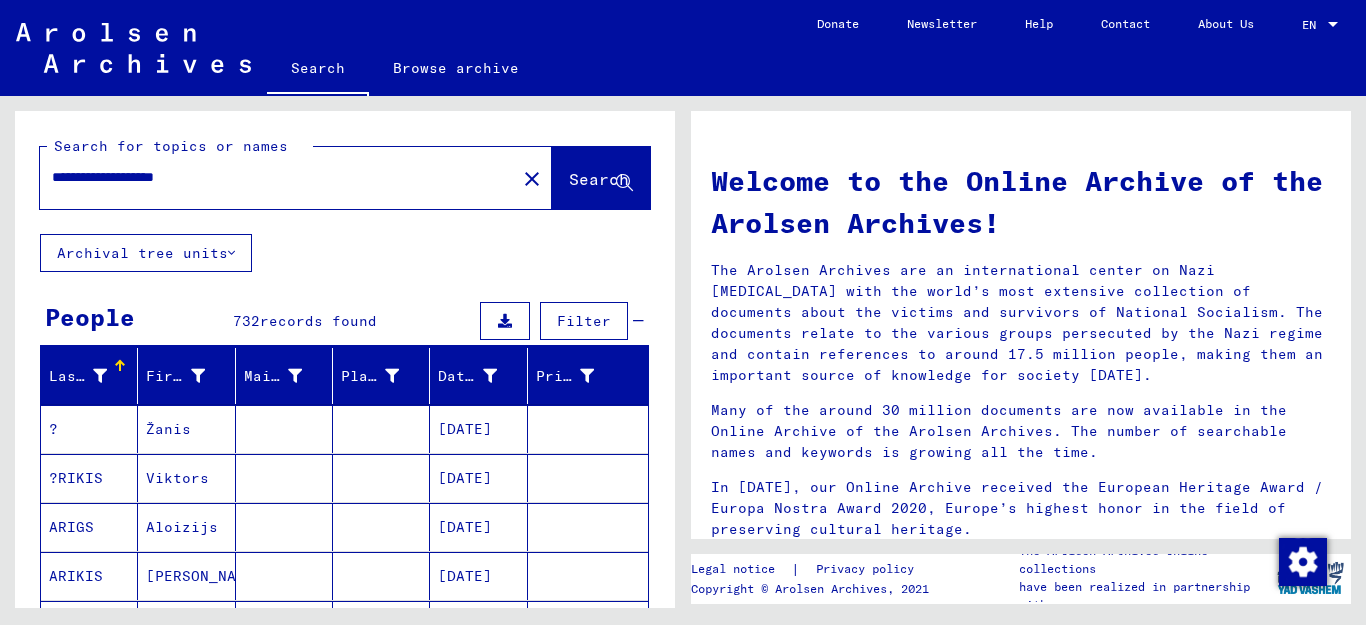 scroll, scrollTop: 448, scrollLeft: 0, axis: vertical 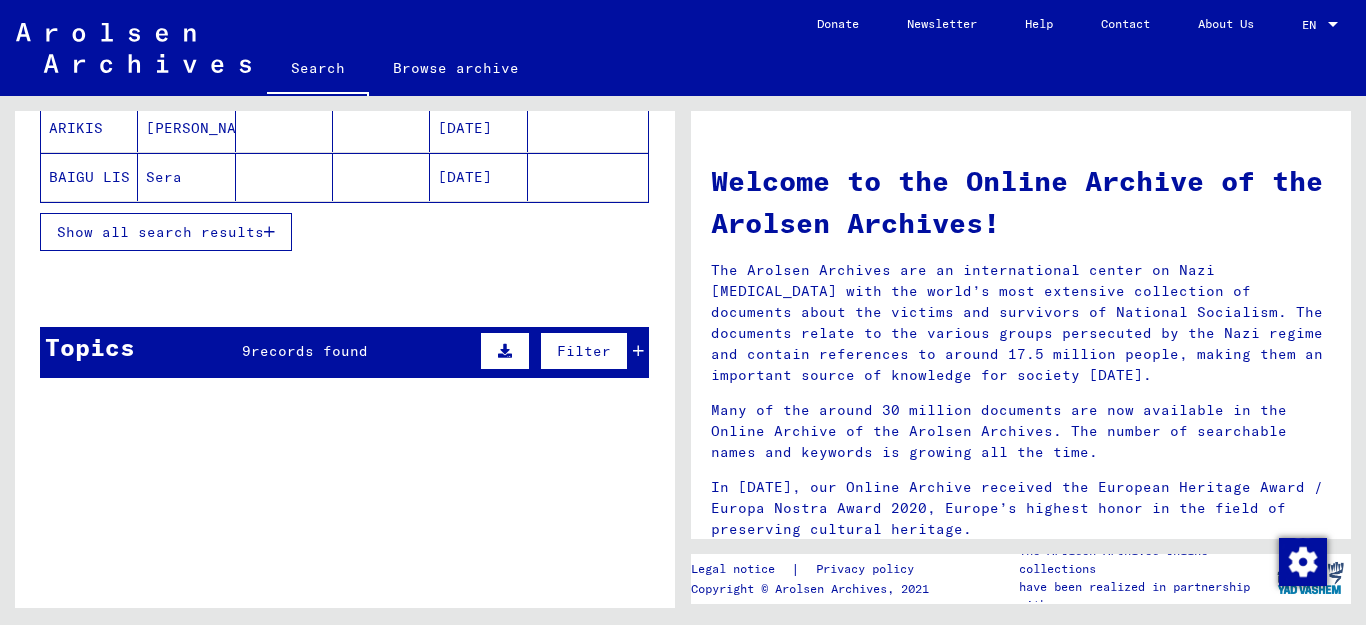 click at bounding box center [269, 232] 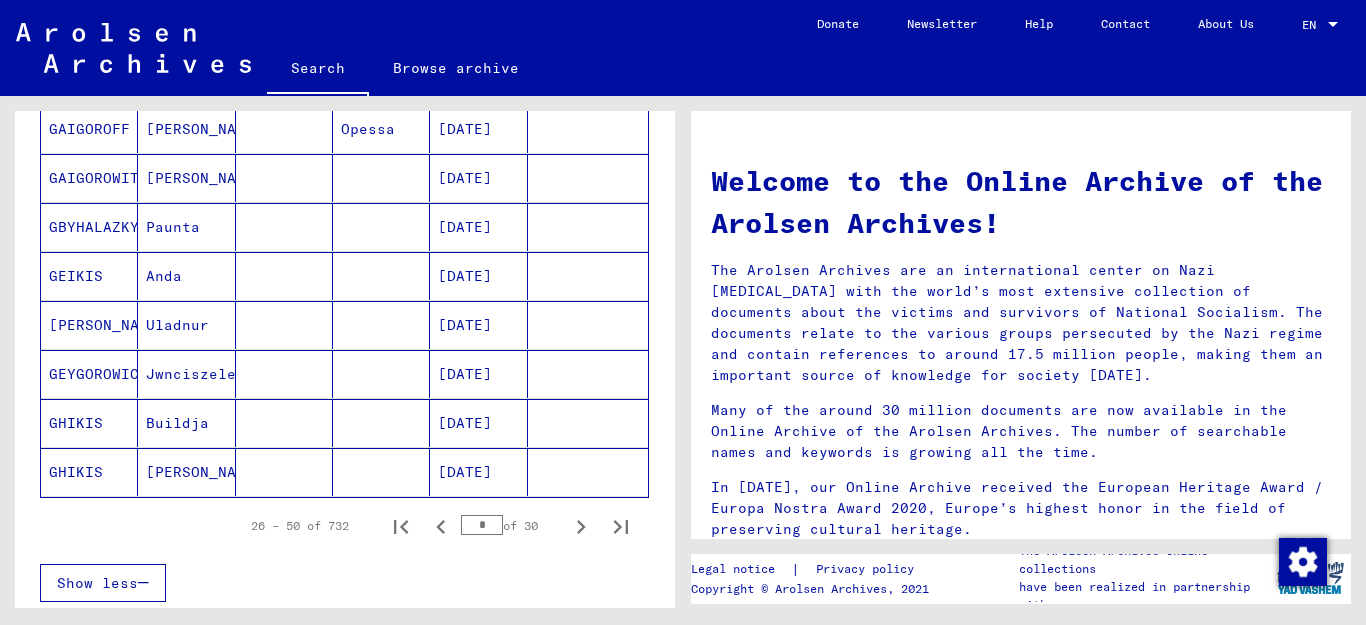 scroll, scrollTop: 1196, scrollLeft: 0, axis: vertical 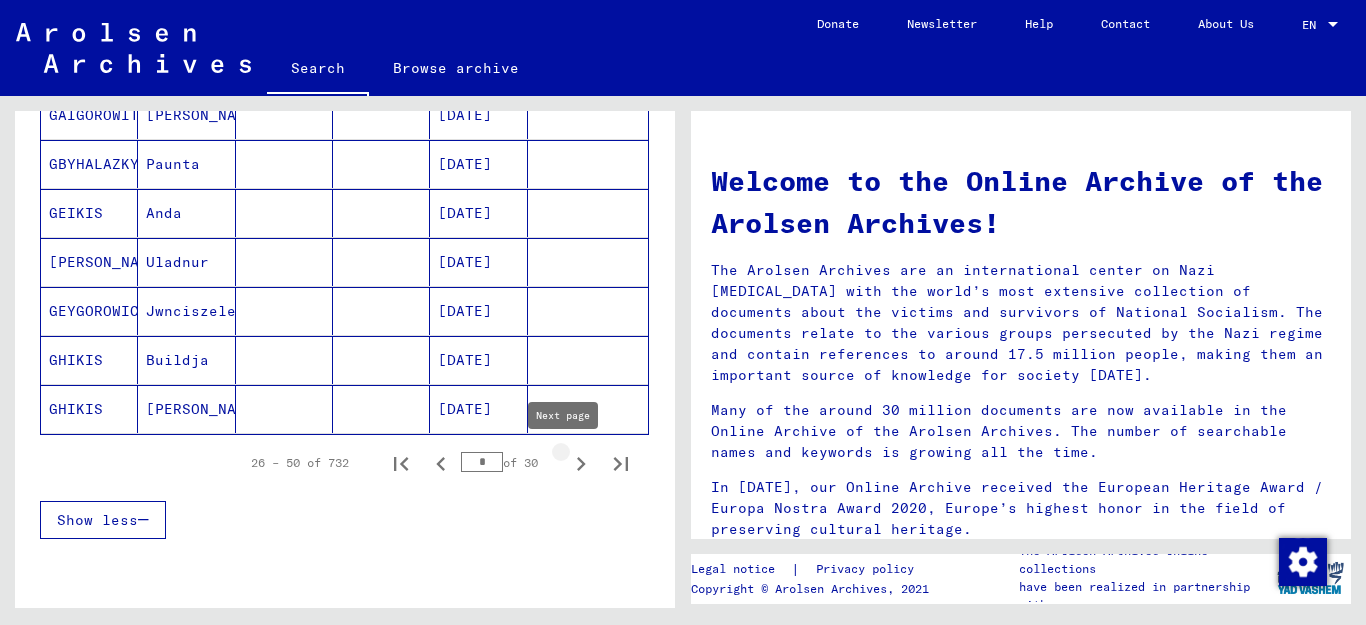 click 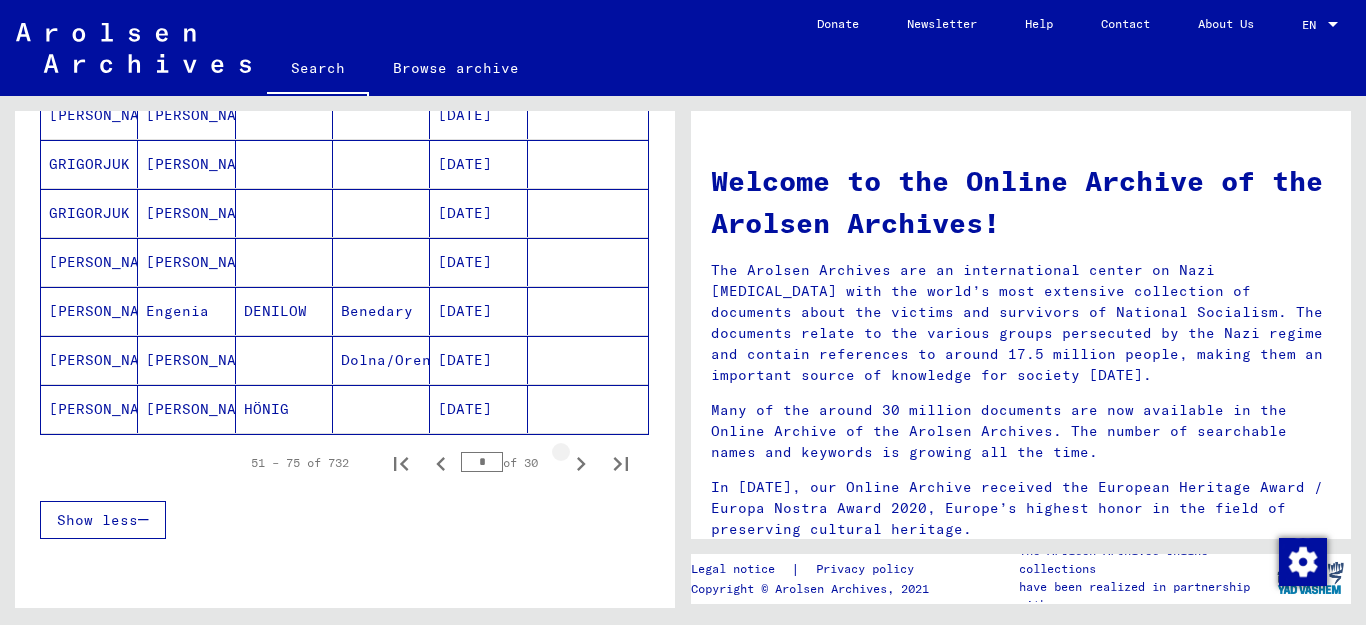 click 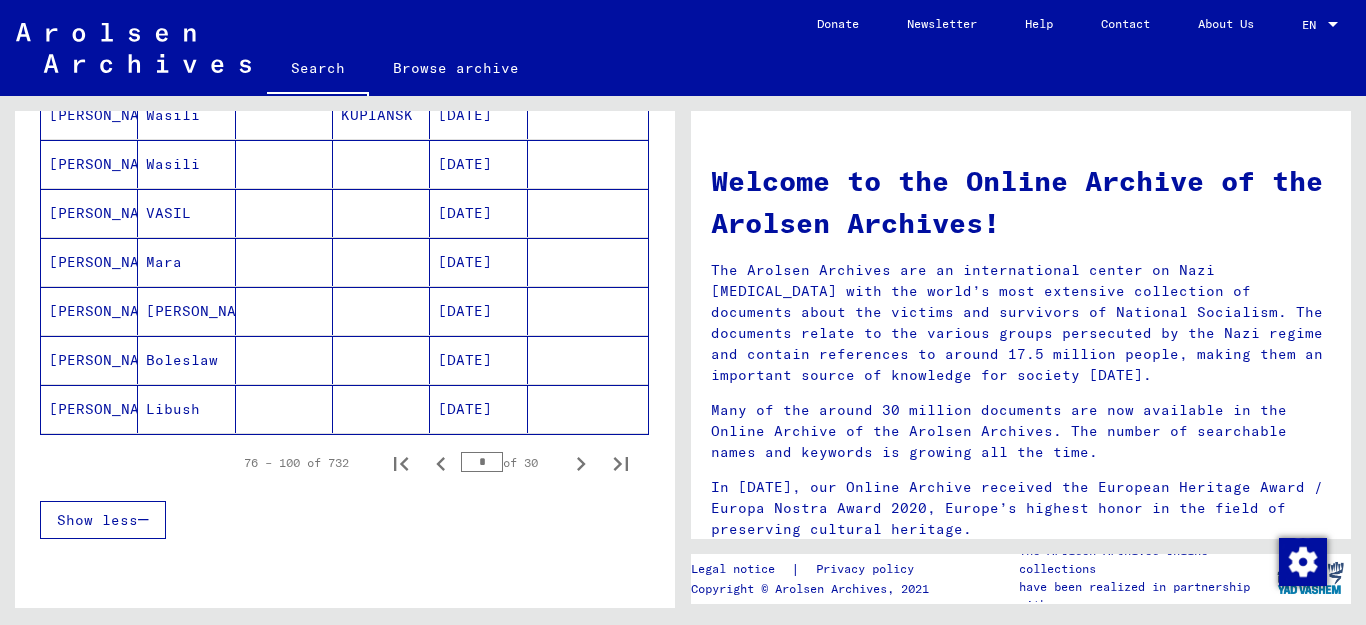 click 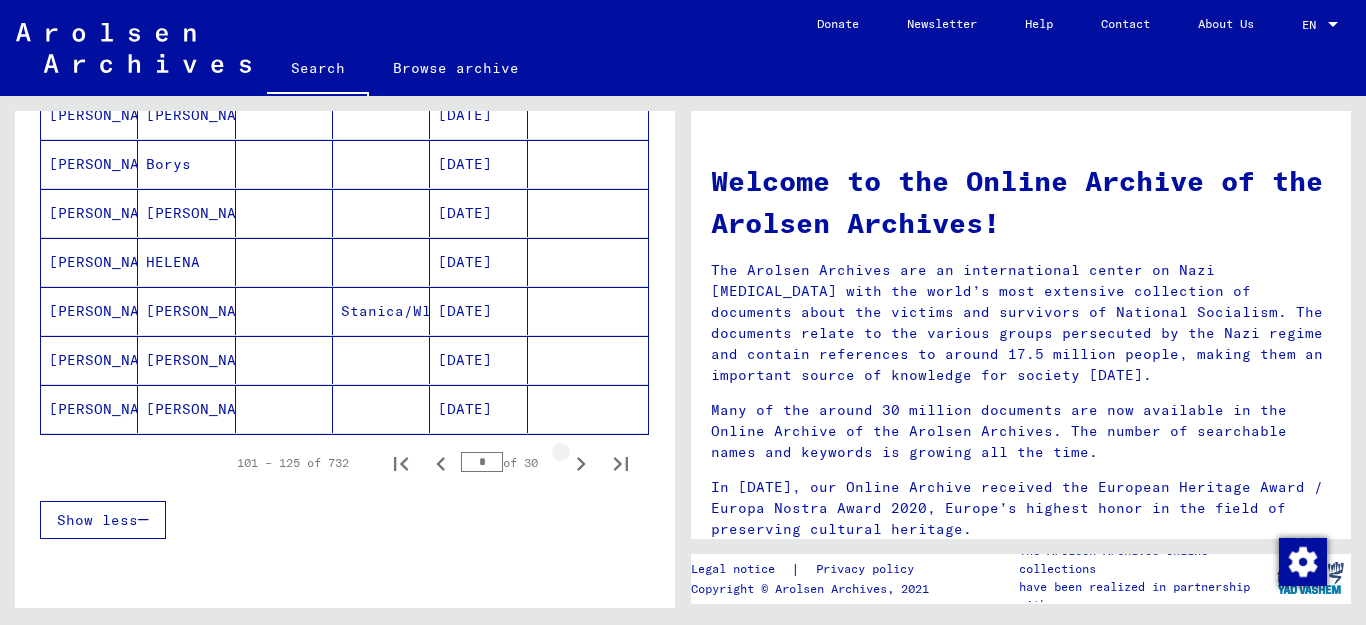 click 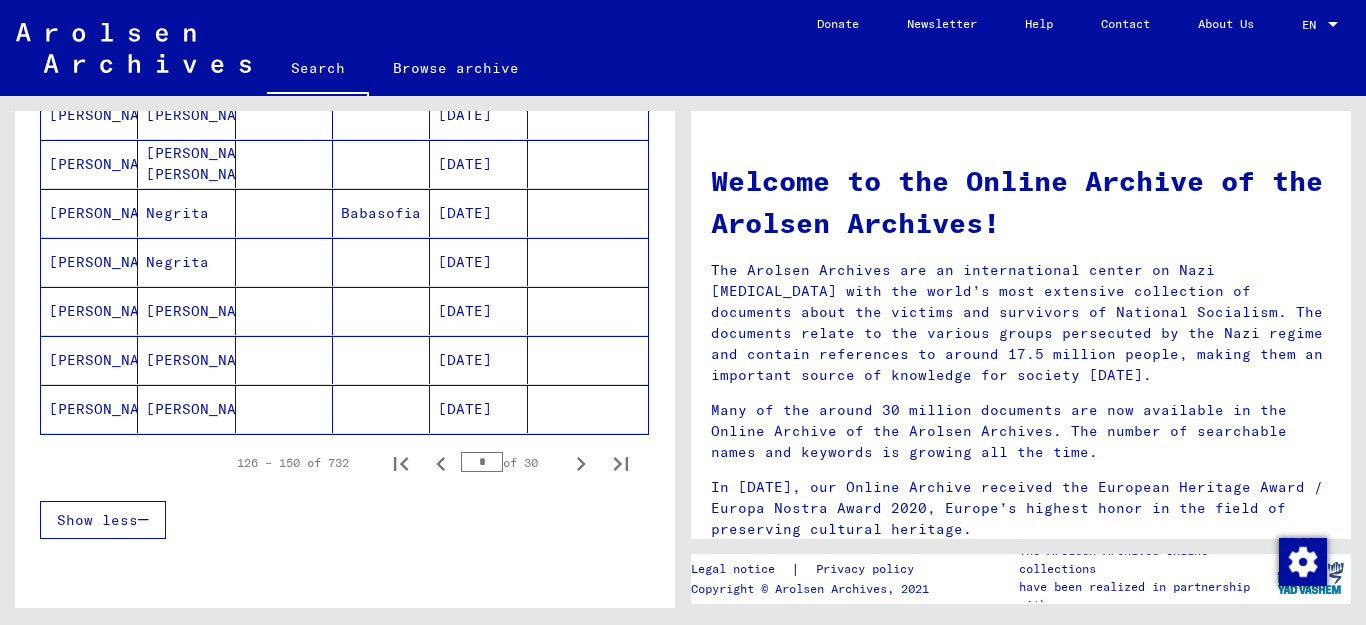 click 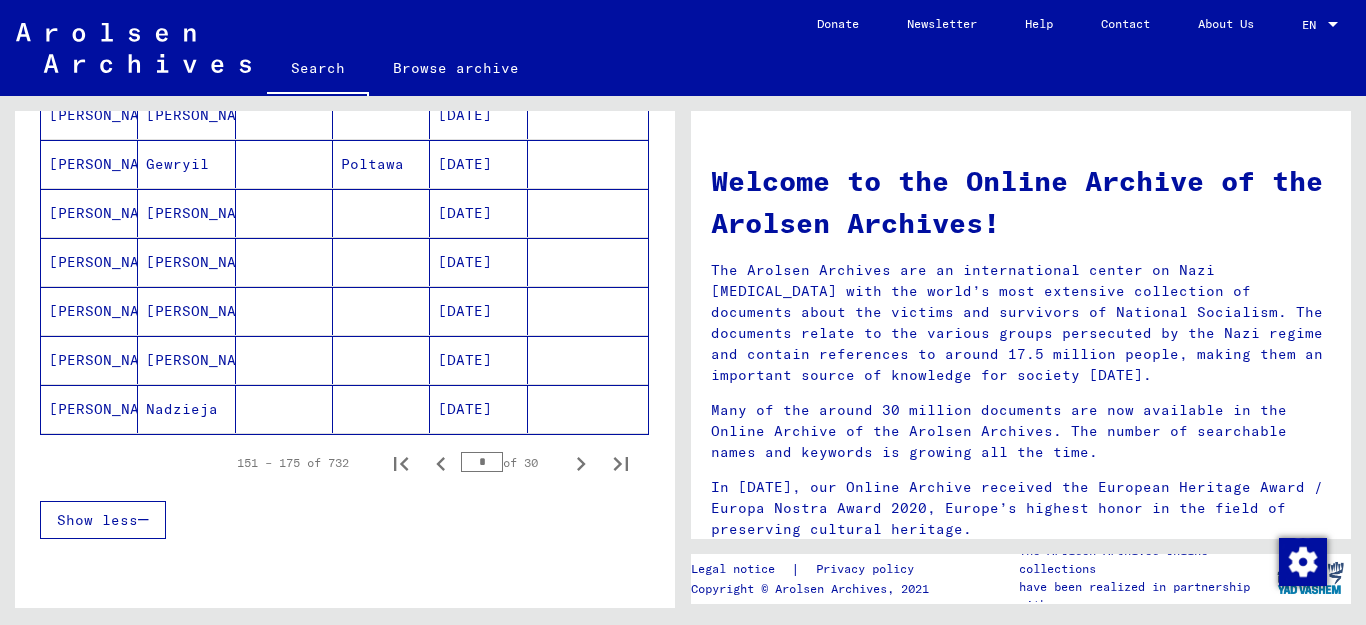 click 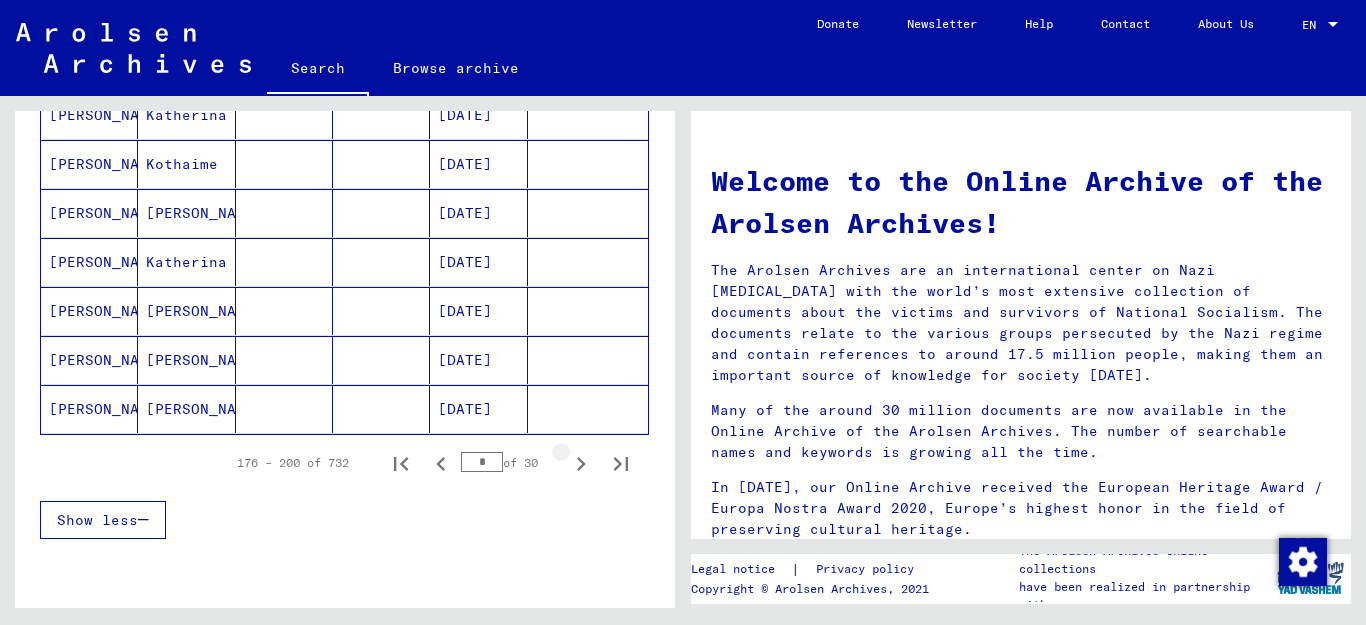 click 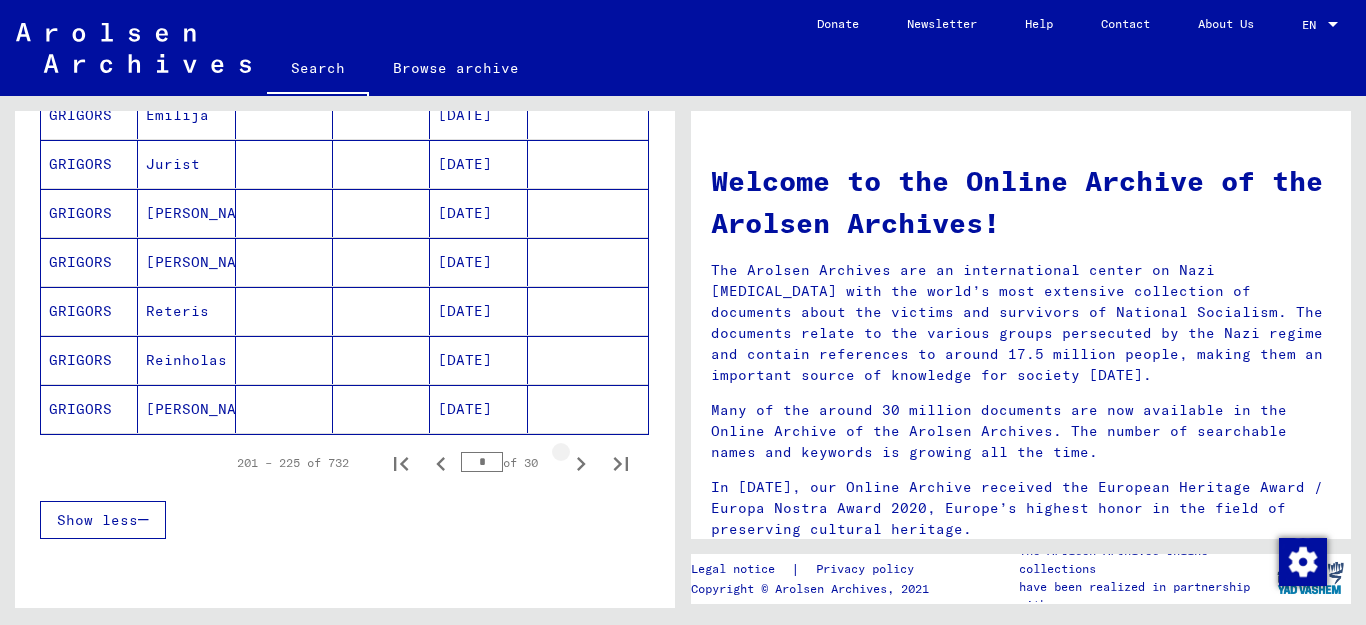 click 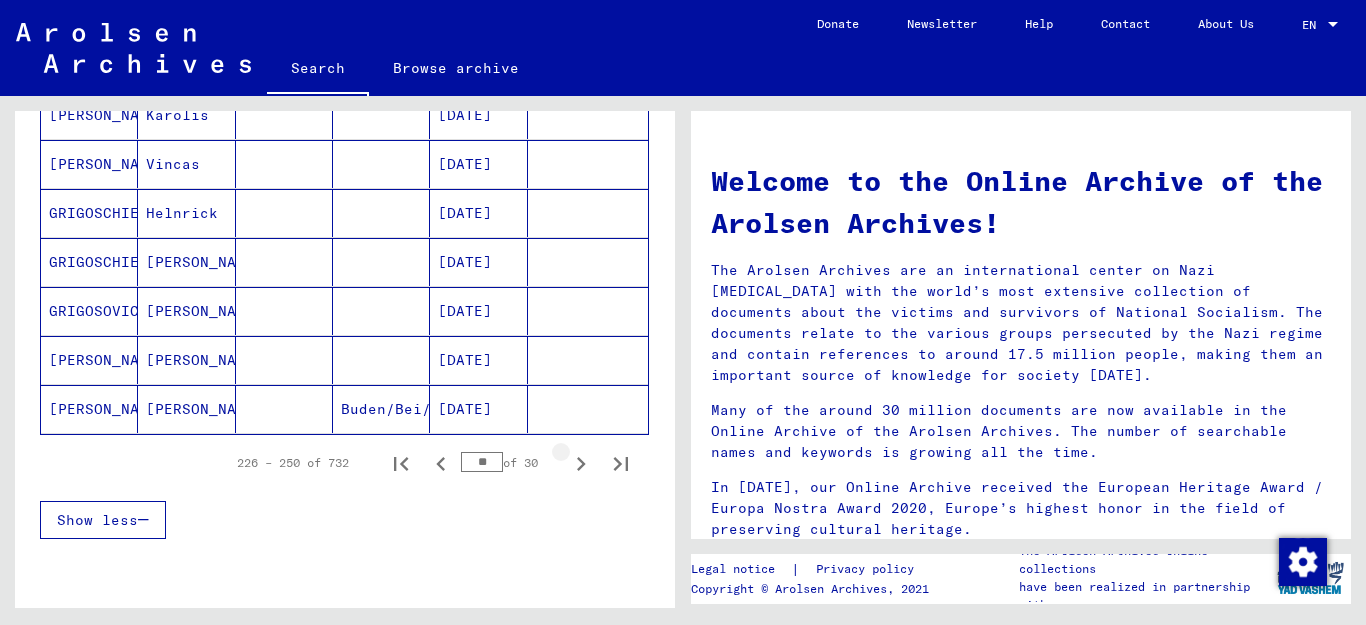 click 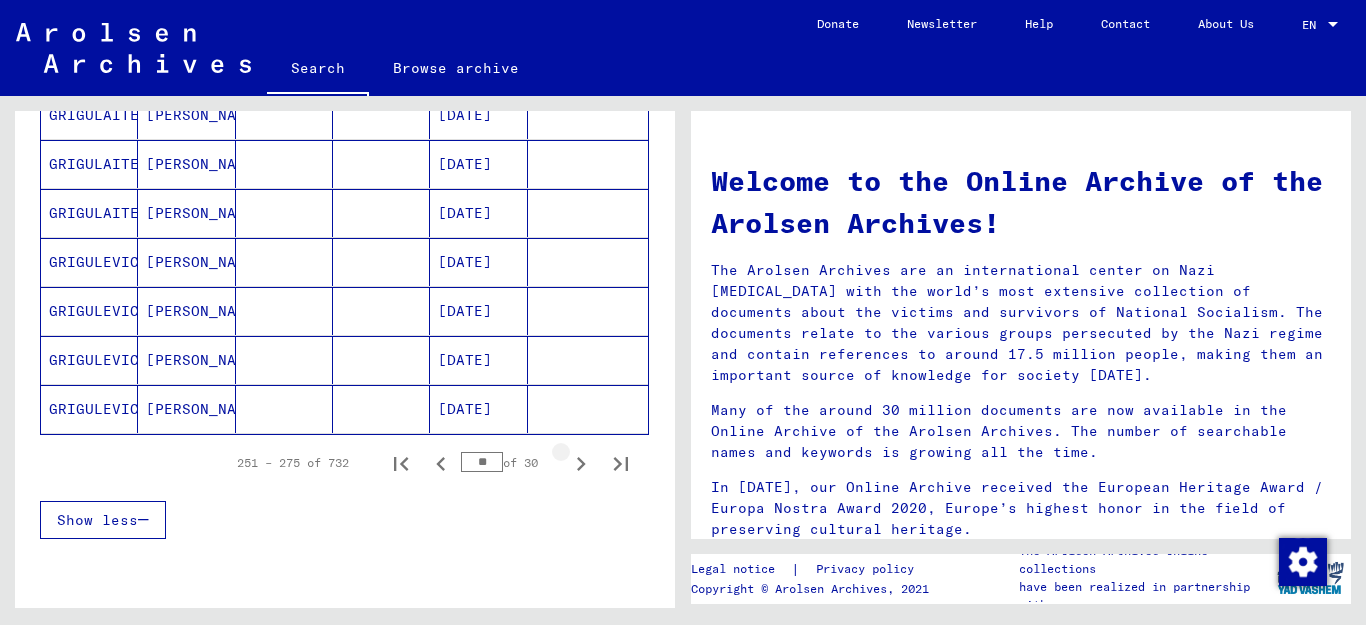 click 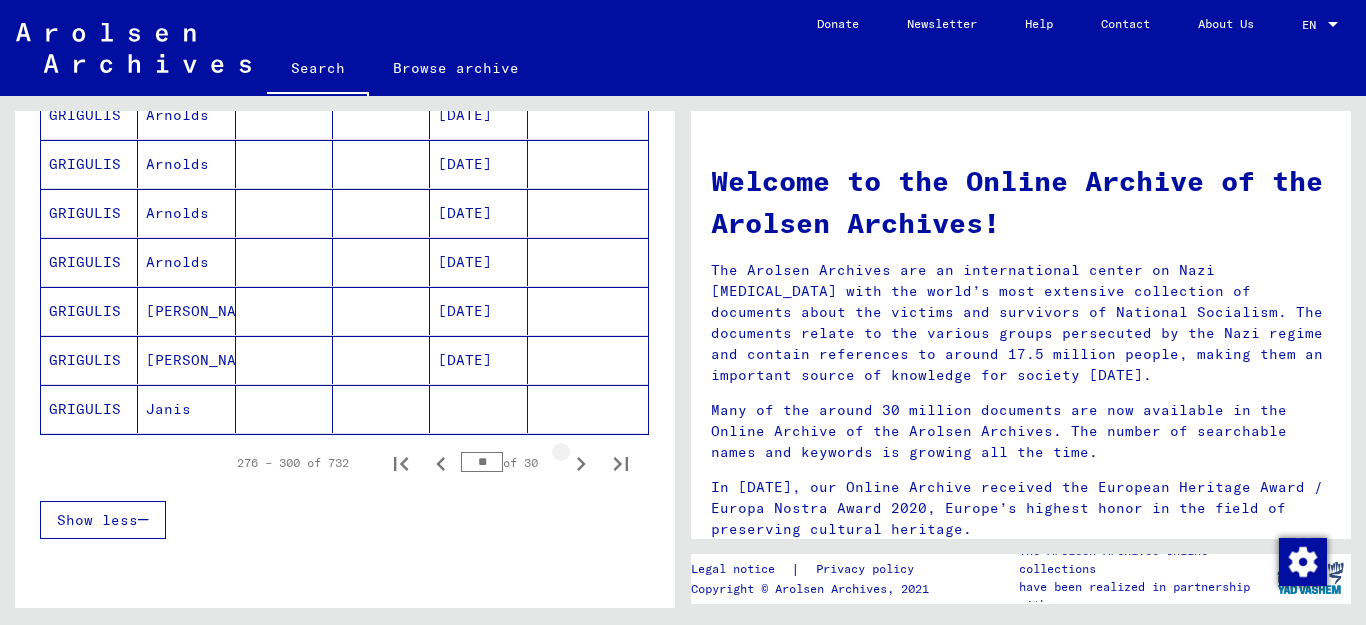 click 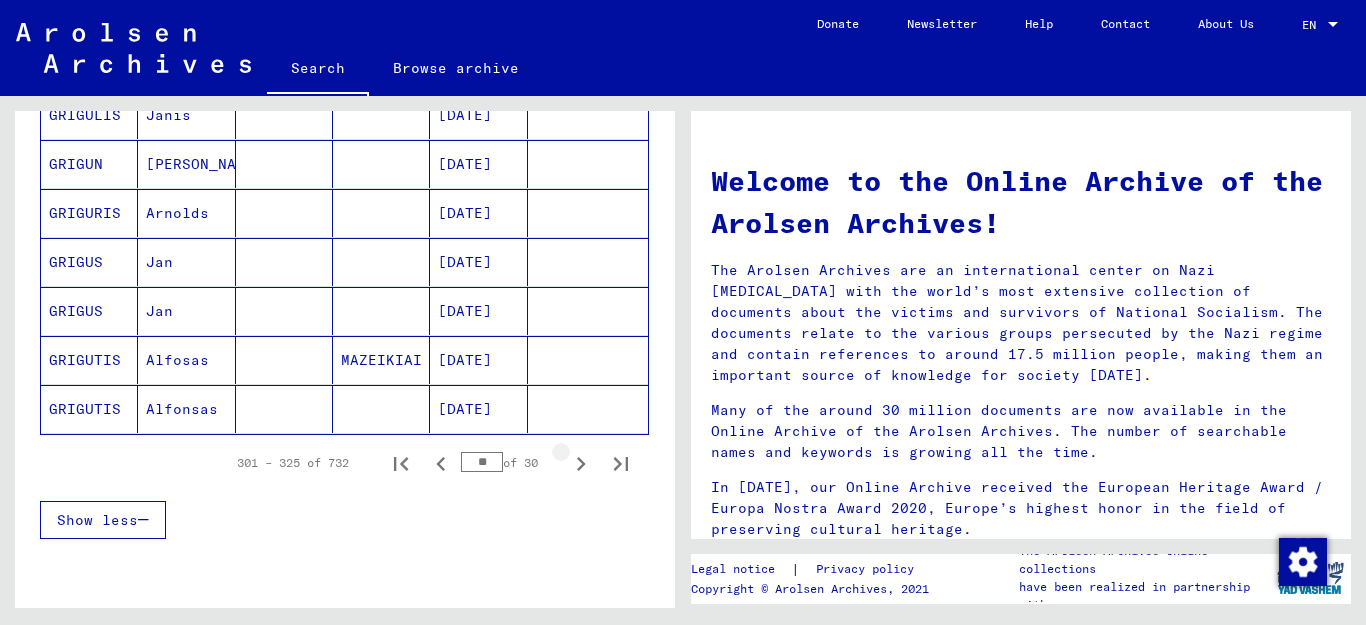 click 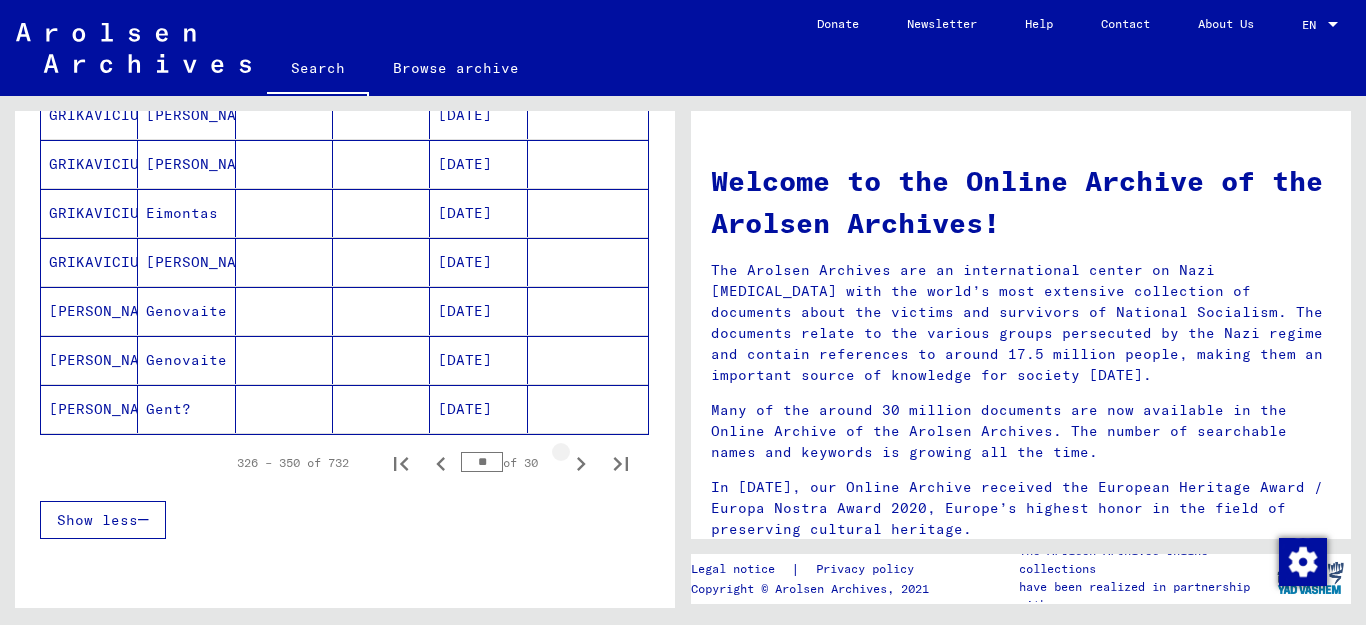 click 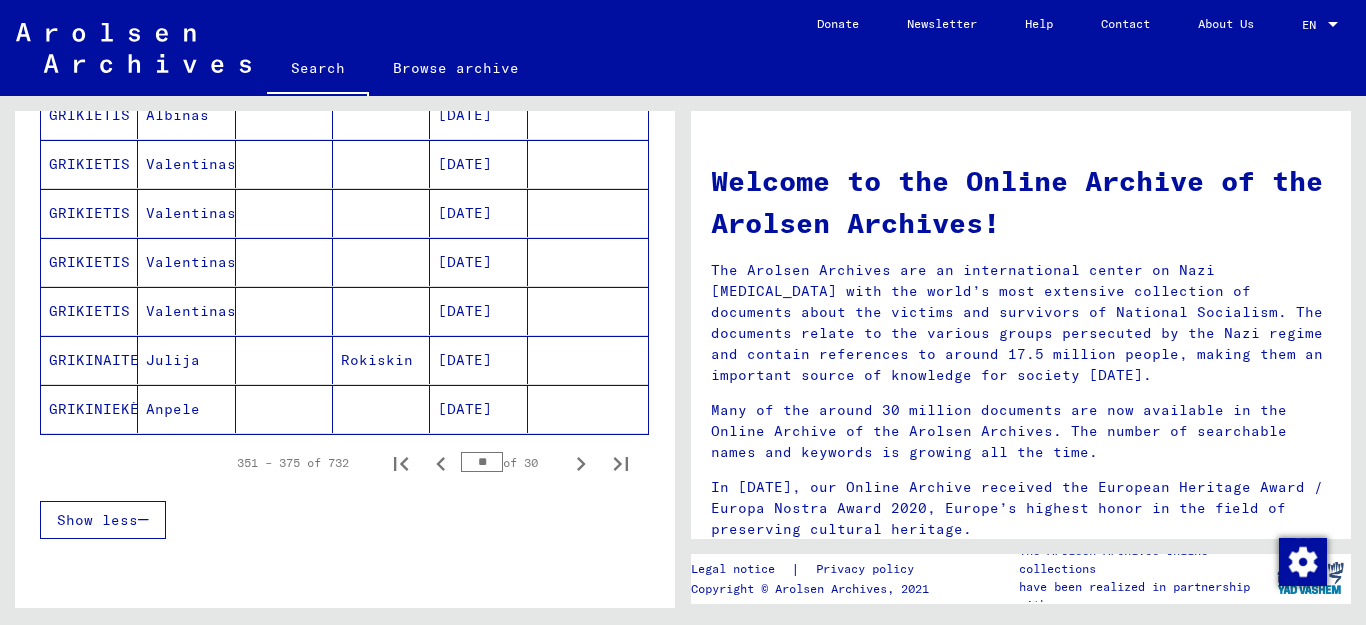 click 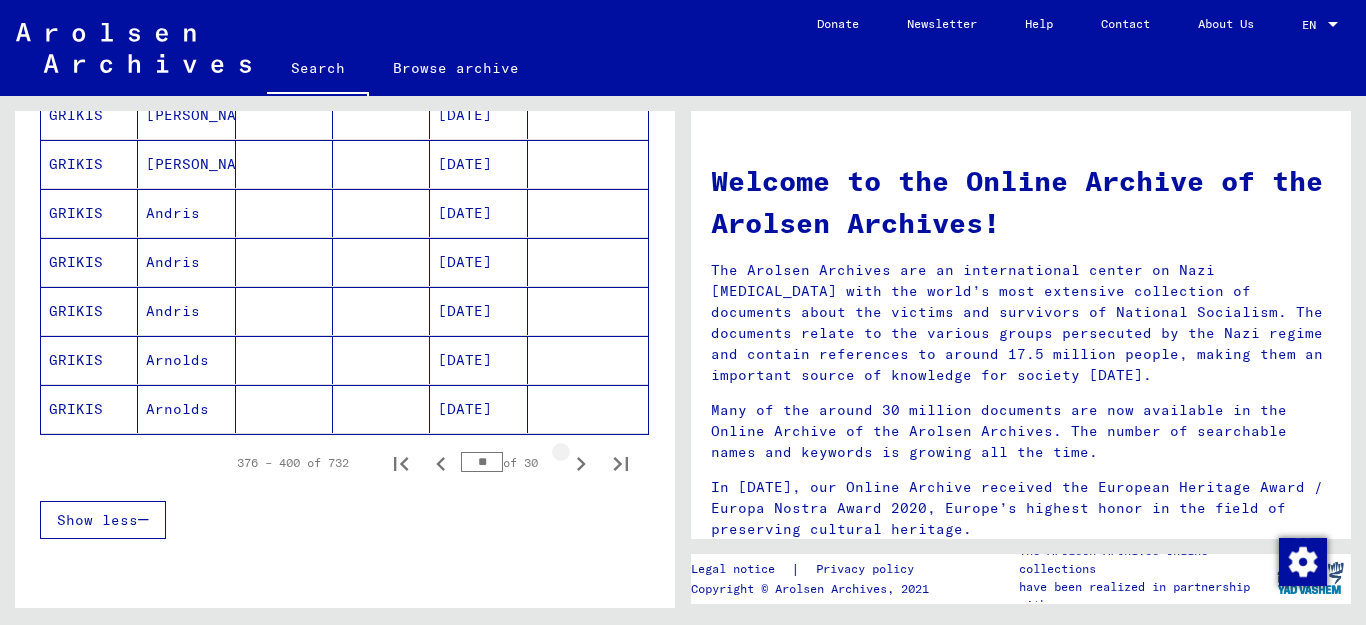 click 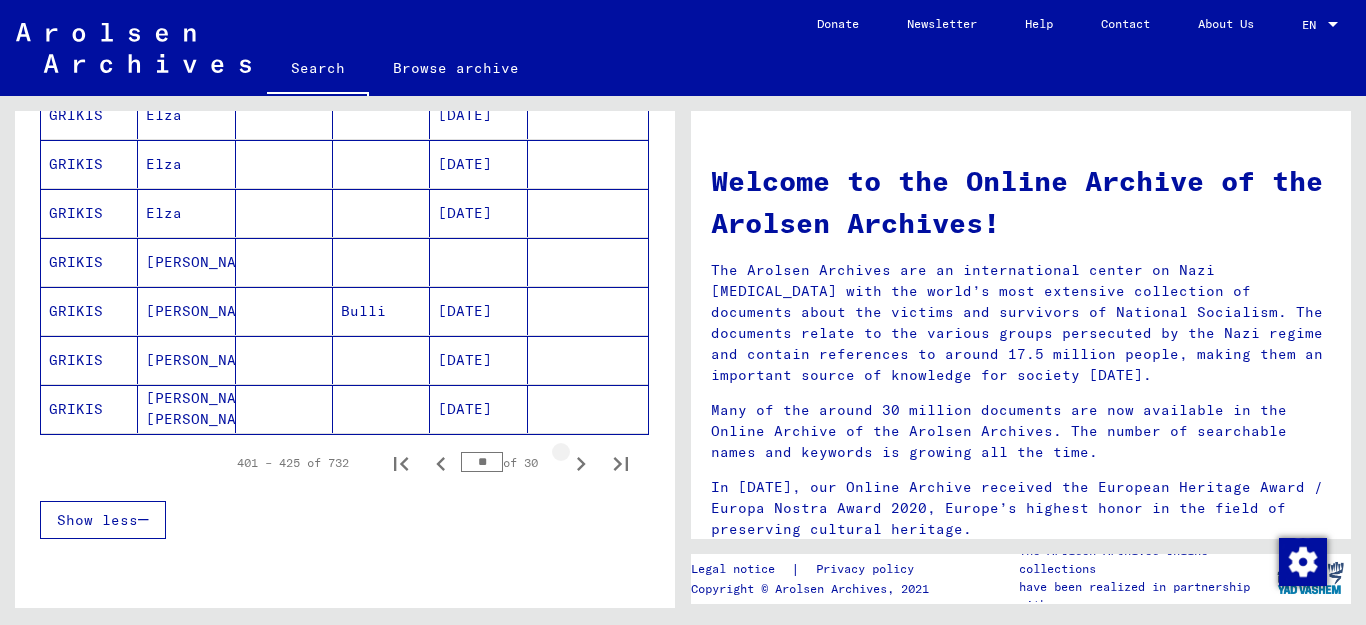 click 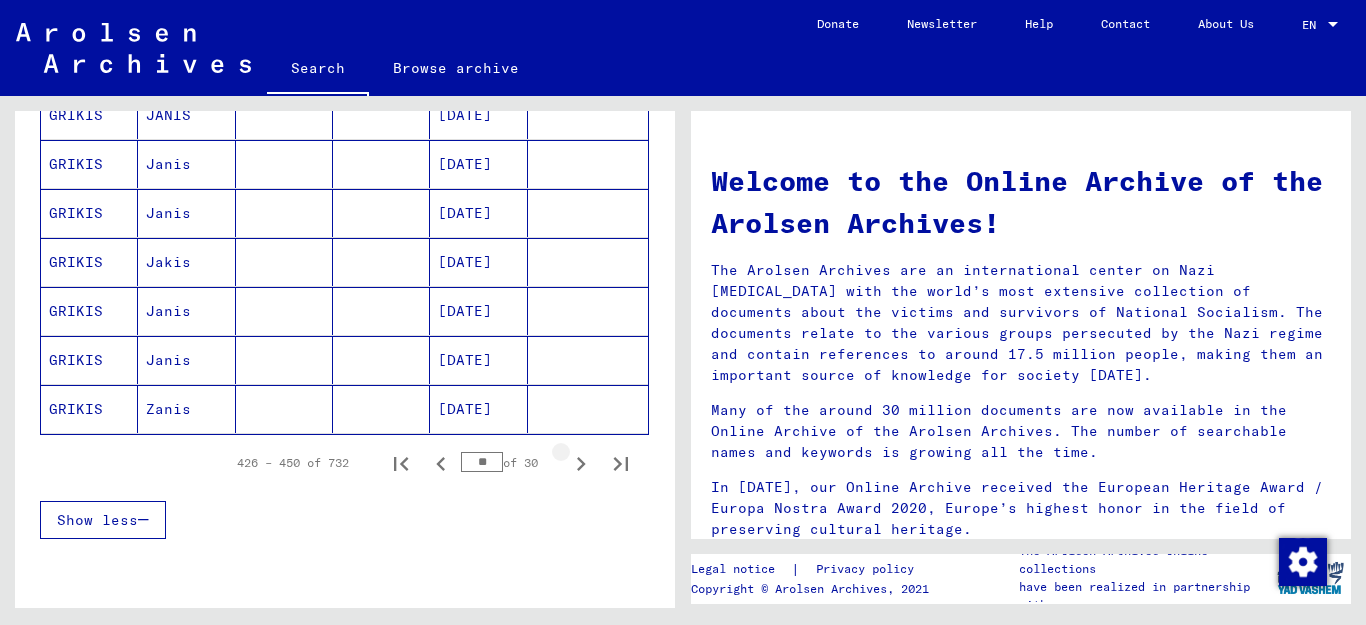 click 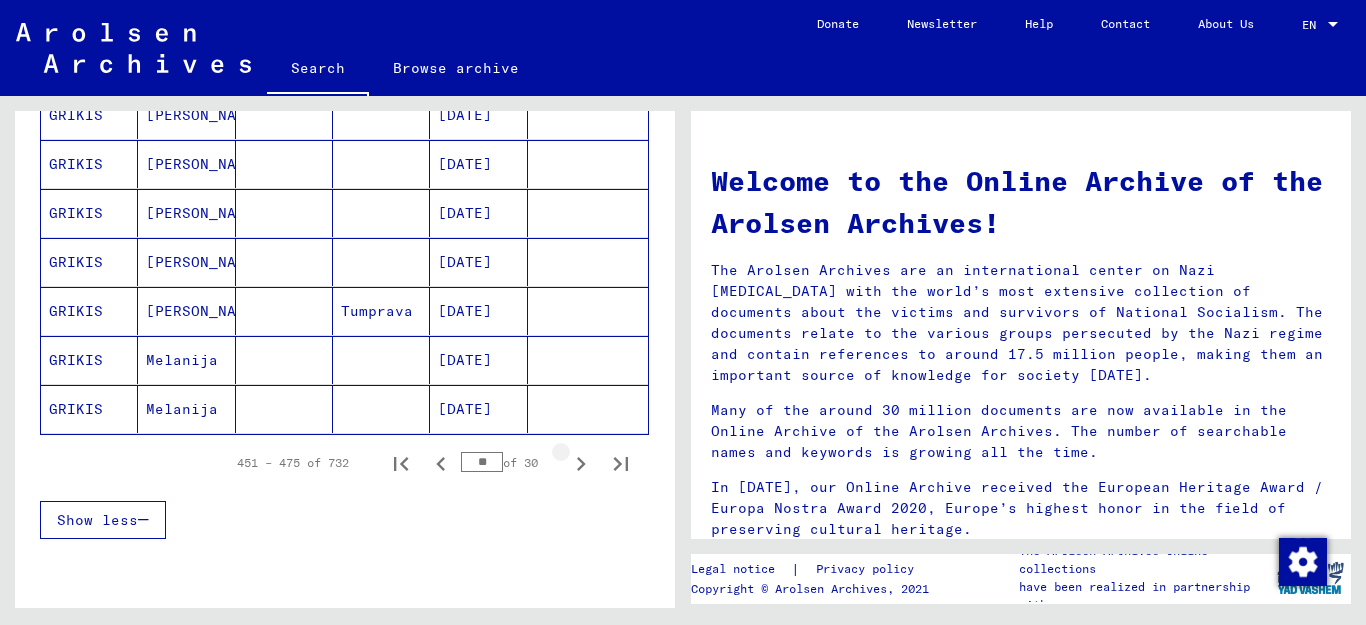 click 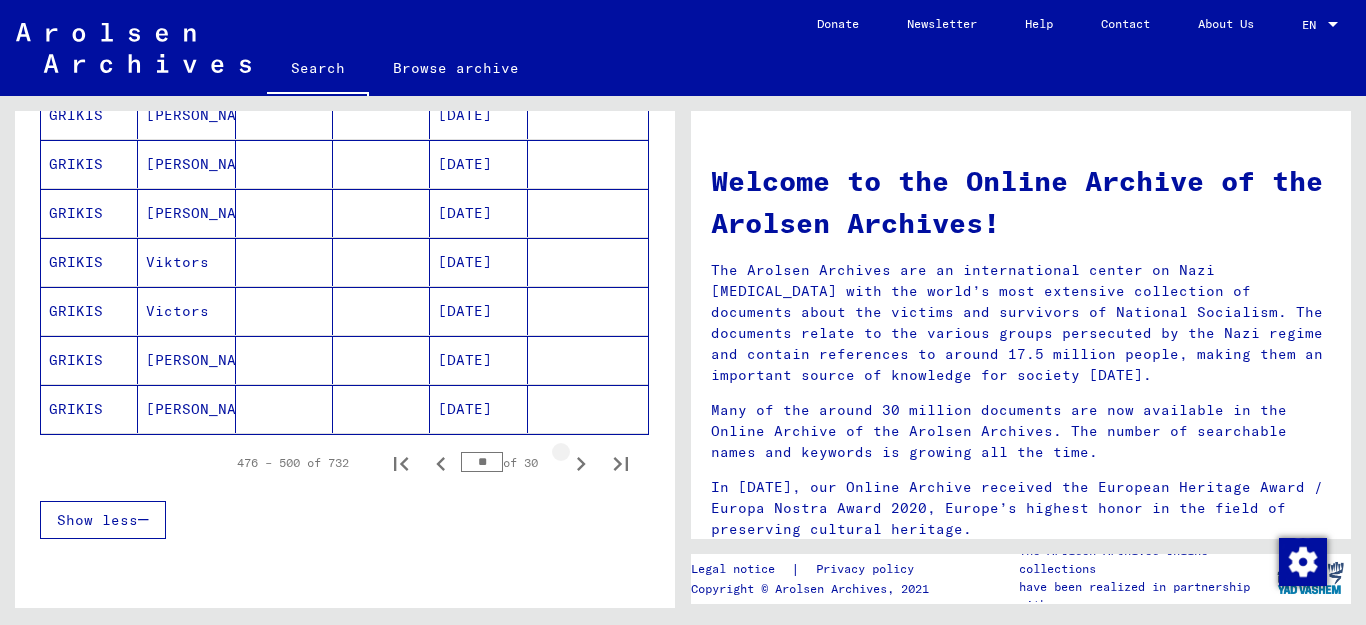 click 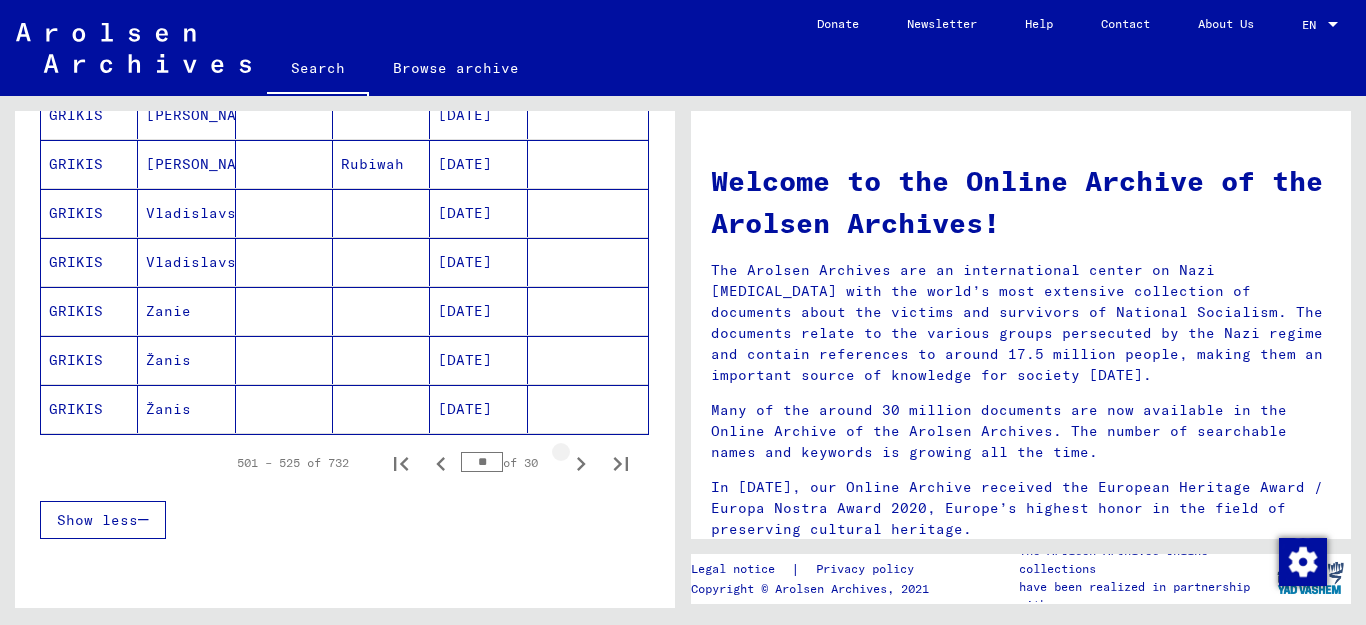 click 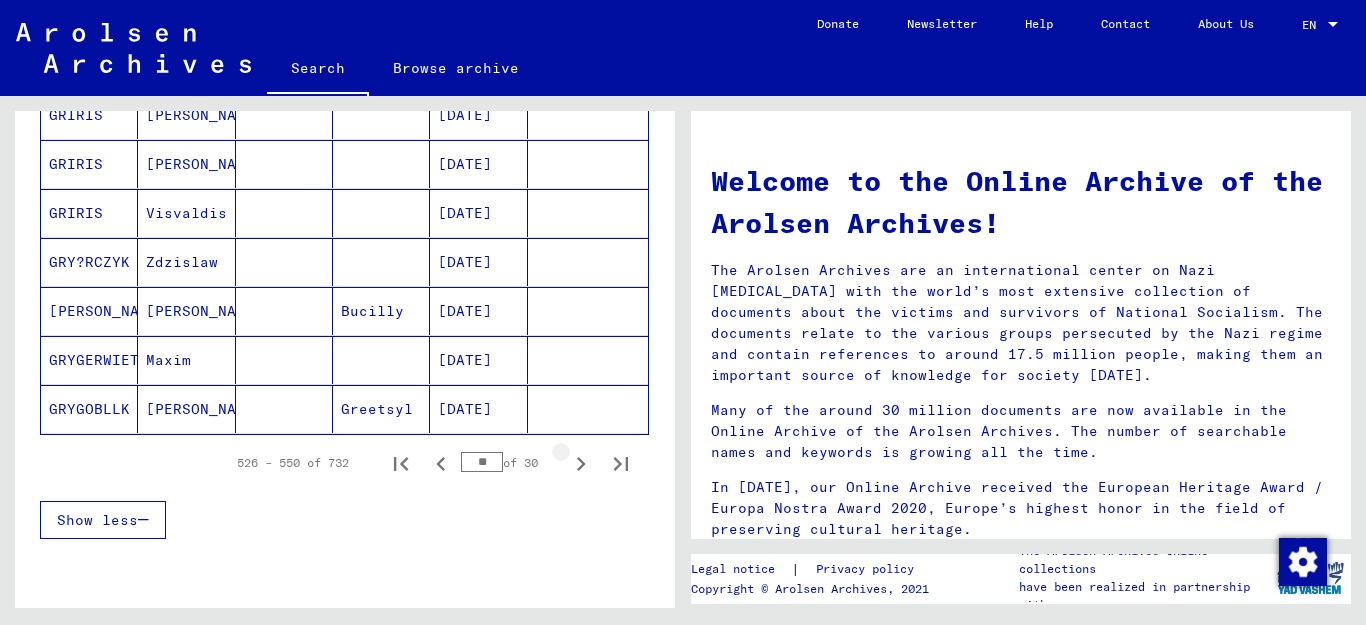 click 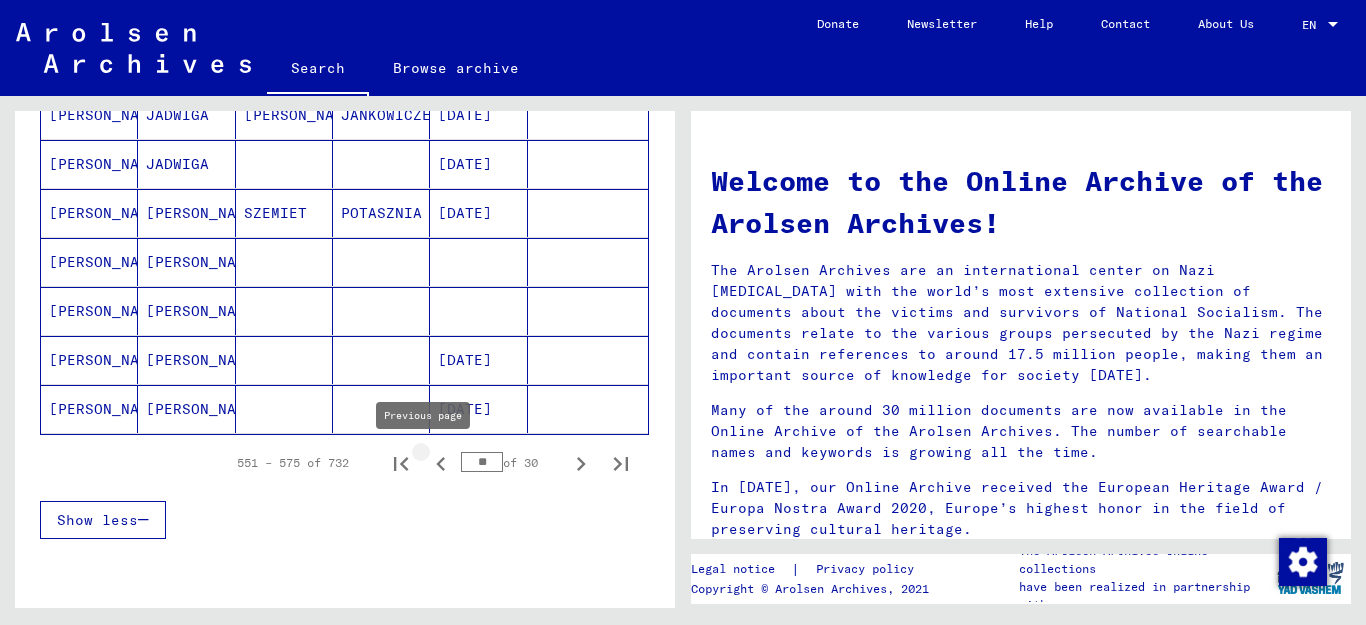 drag, startPoint x: 427, startPoint y: 465, endPoint x: 438, endPoint y: 465, distance: 11 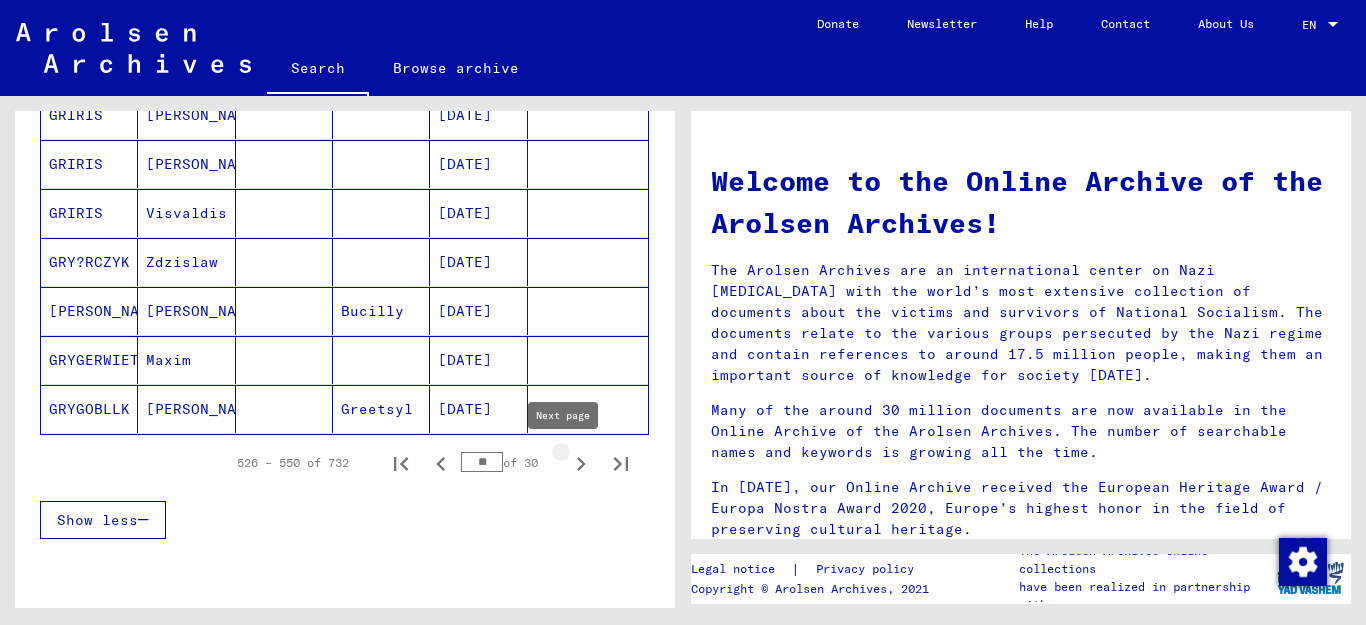 click 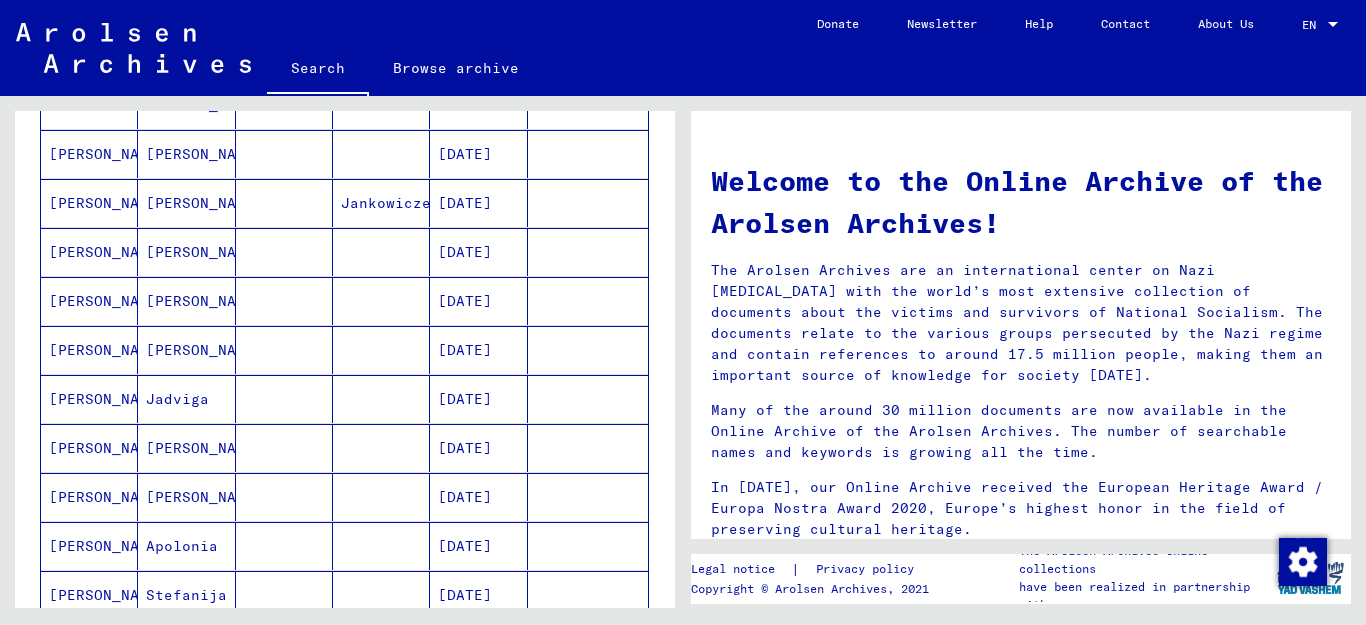 scroll, scrollTop: 530, scrollLeft: 0, axis: vertical 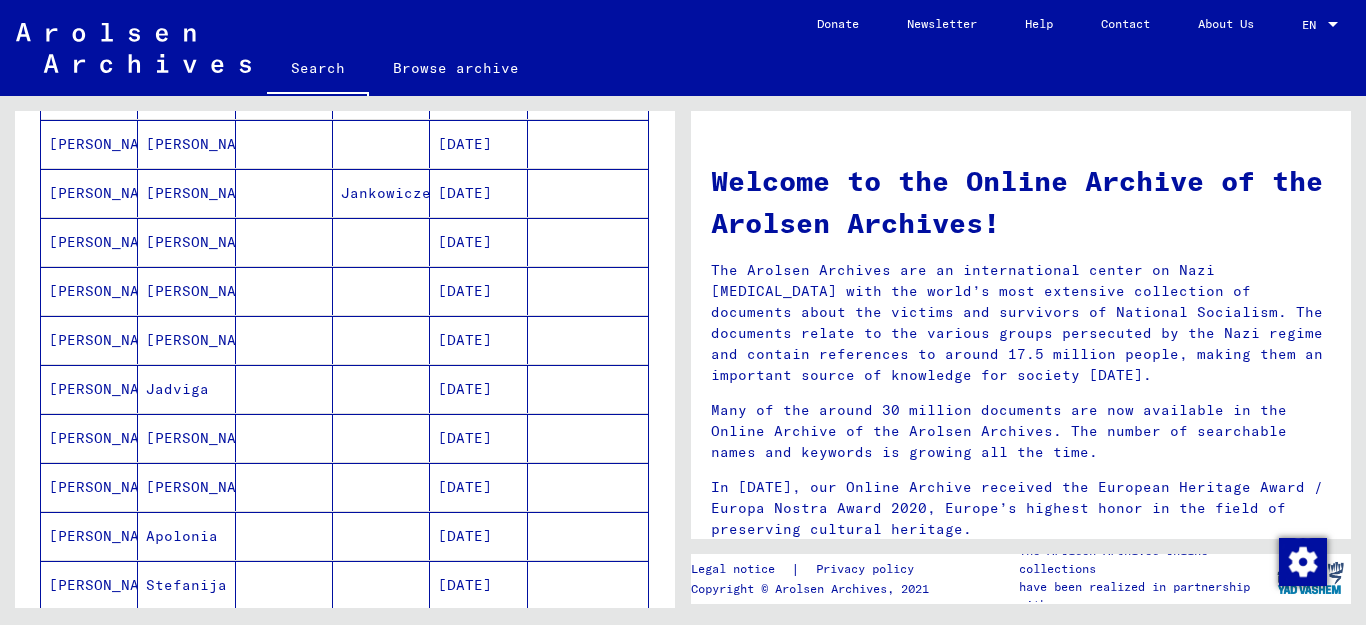drag, startPoint x: 681, startPoint y: 330, endPoint x: 682, endPoint y: 343, distance: 13.038404 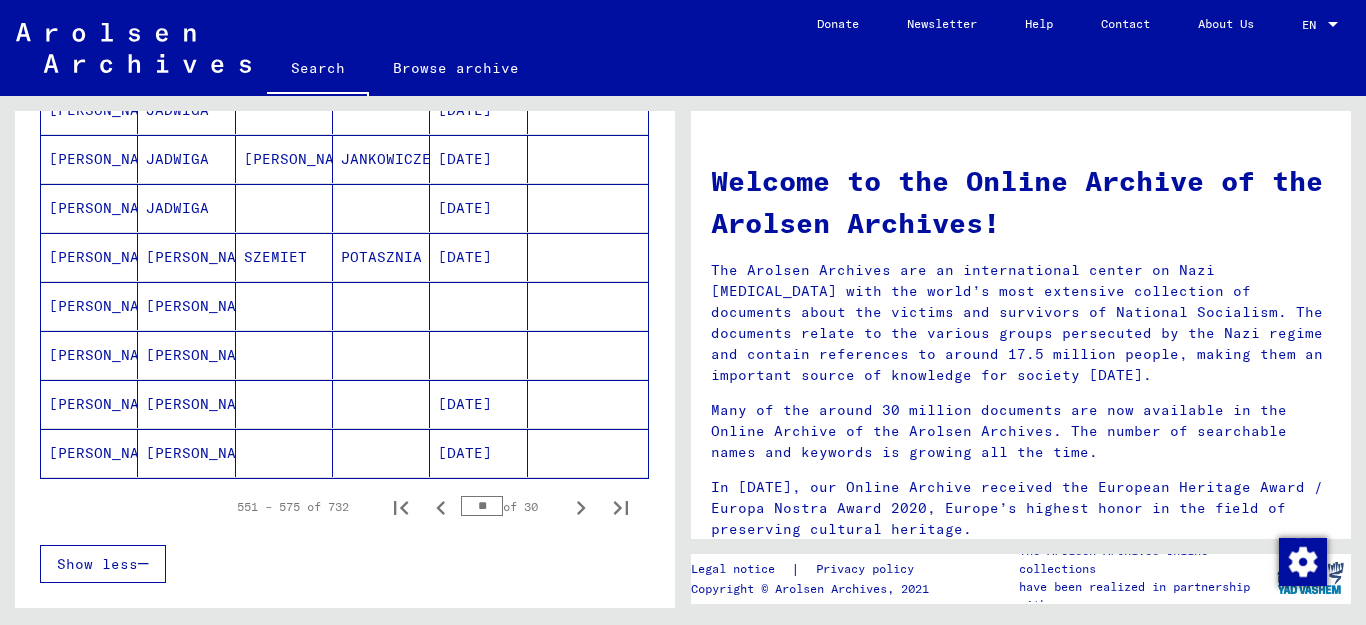 scroll, scrollTop: 1157, scrollLeft: 0, axis: vertical 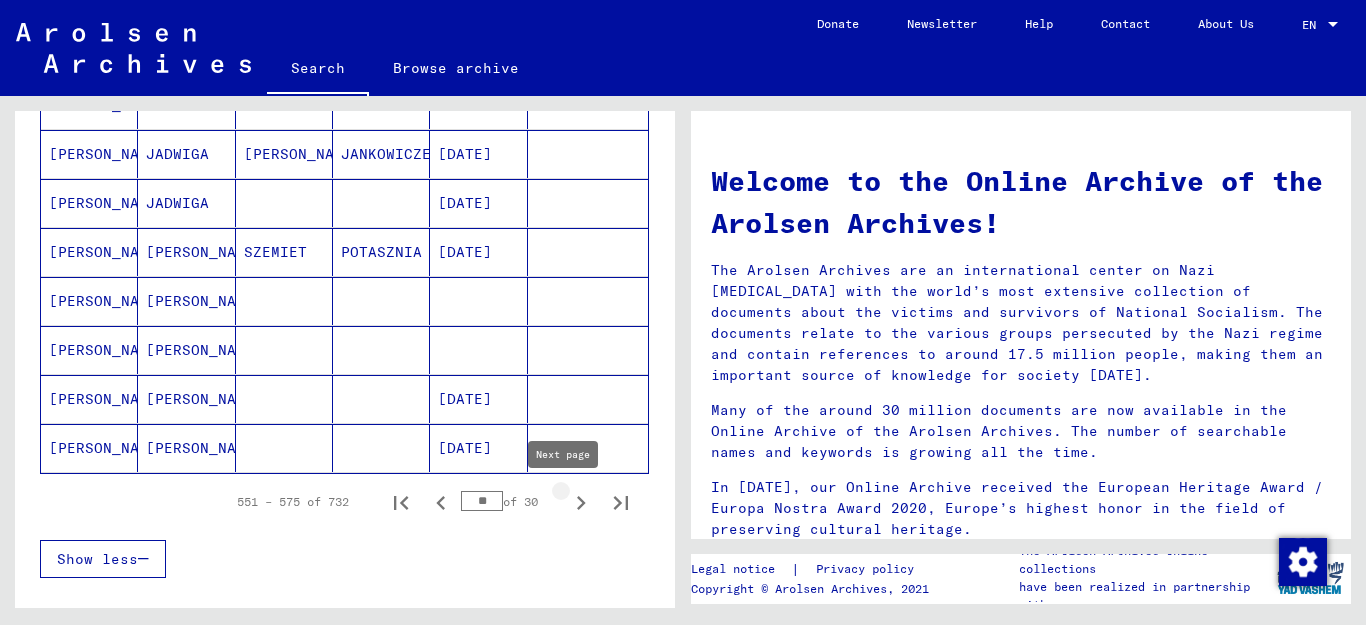 click 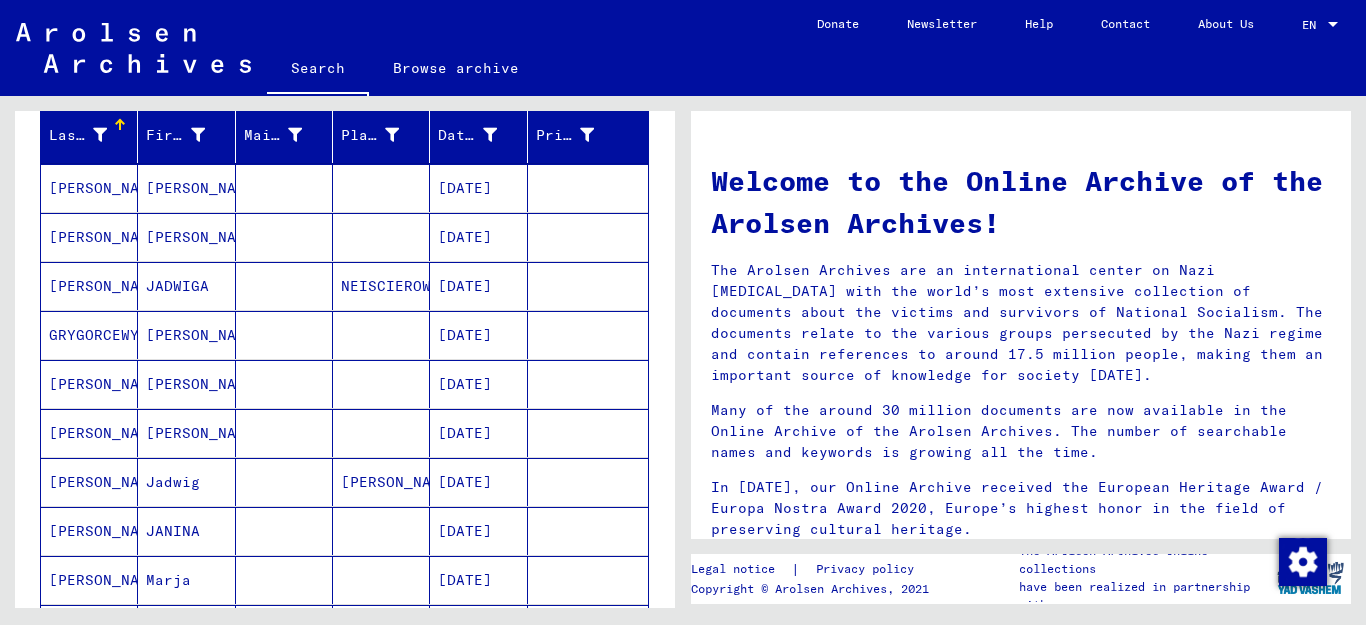 scroll, scrollTop: 231, scrollLeft: 0, axis: vertical 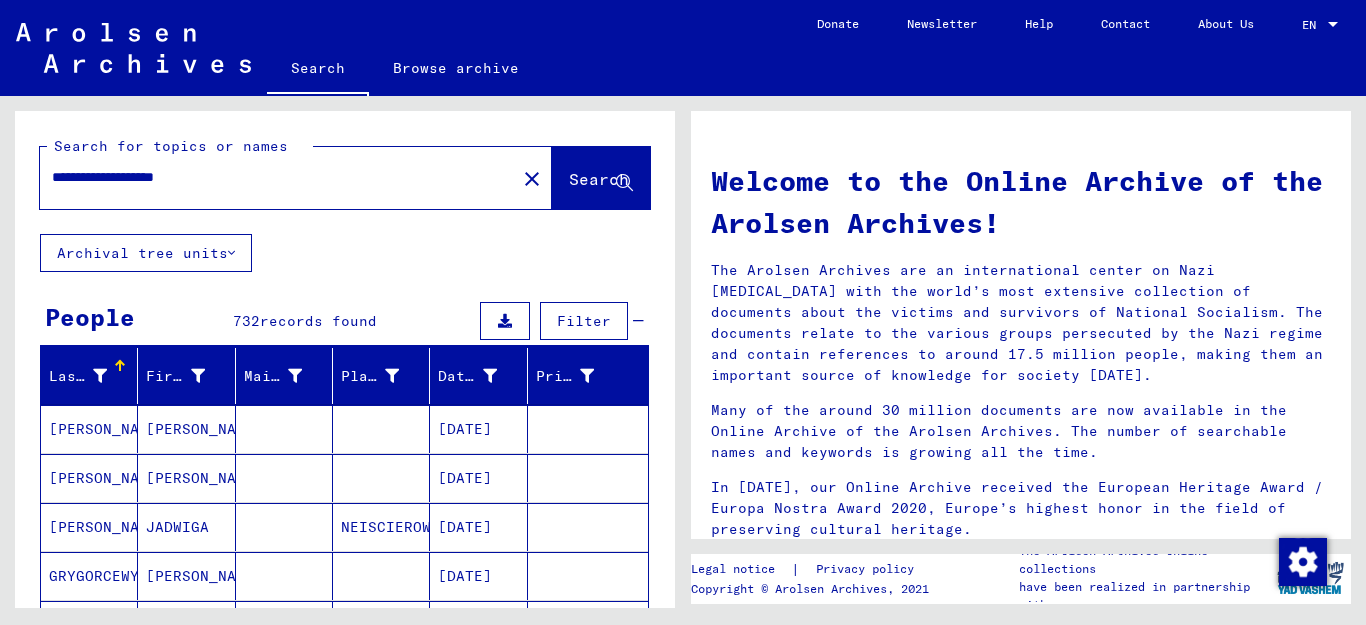 drag, startPoint x: 282, startPoint y: 170, endPoint x: 175, endPoint y: 181, distance: 107.563934 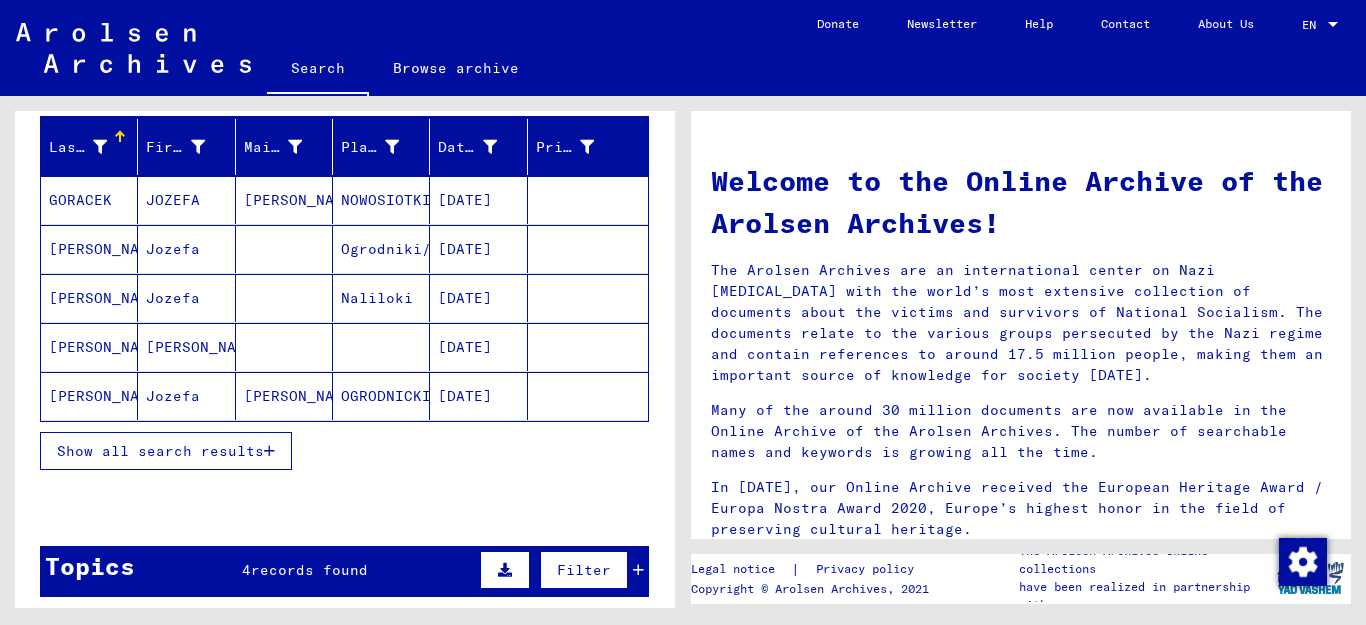 scroll, scrollTop: 237, scrollLeft: 0, axis: vertical 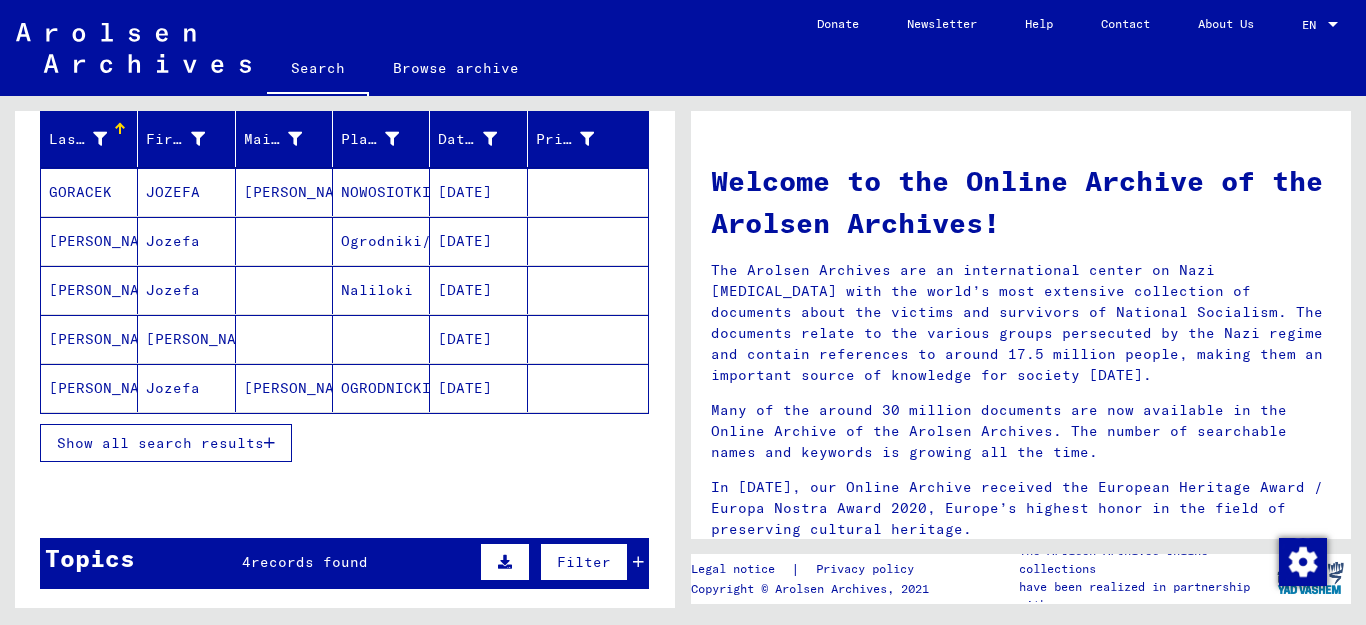 click at bounding box center [269, 443] 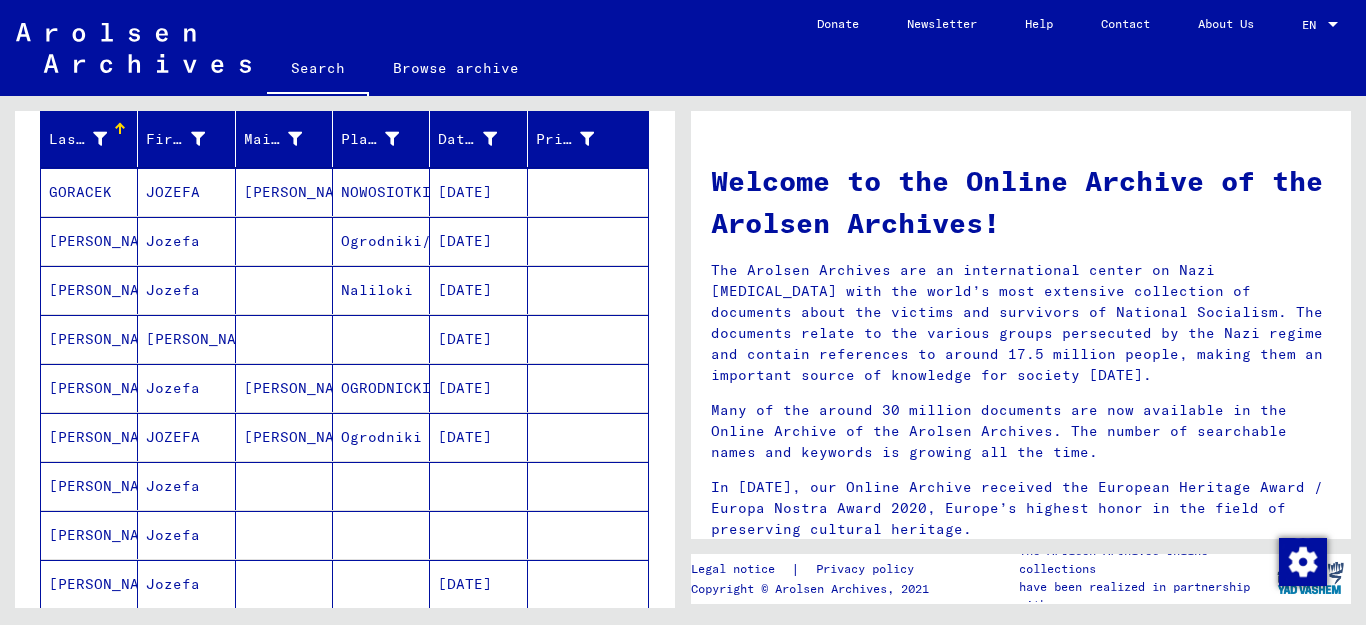 scroll, scrollTop: 252, scrollLeft: 0, axis: vertical 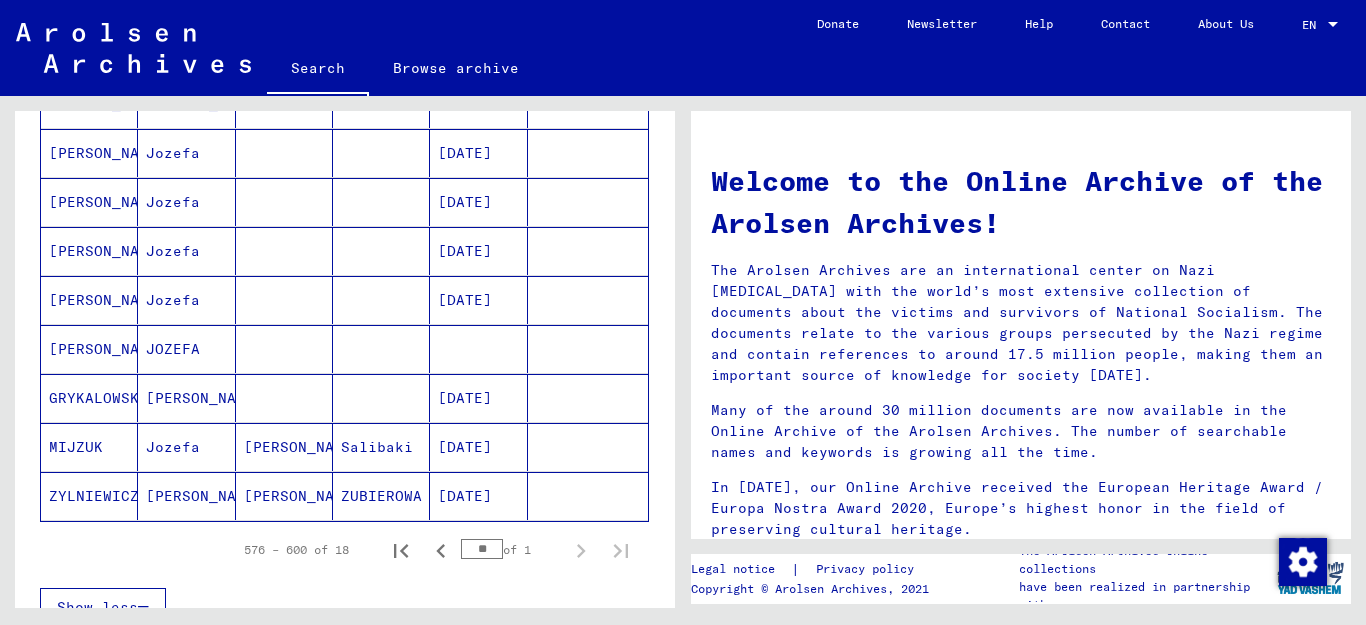 click on "[PERSON_NAME]" at bounding box center (89, 300) 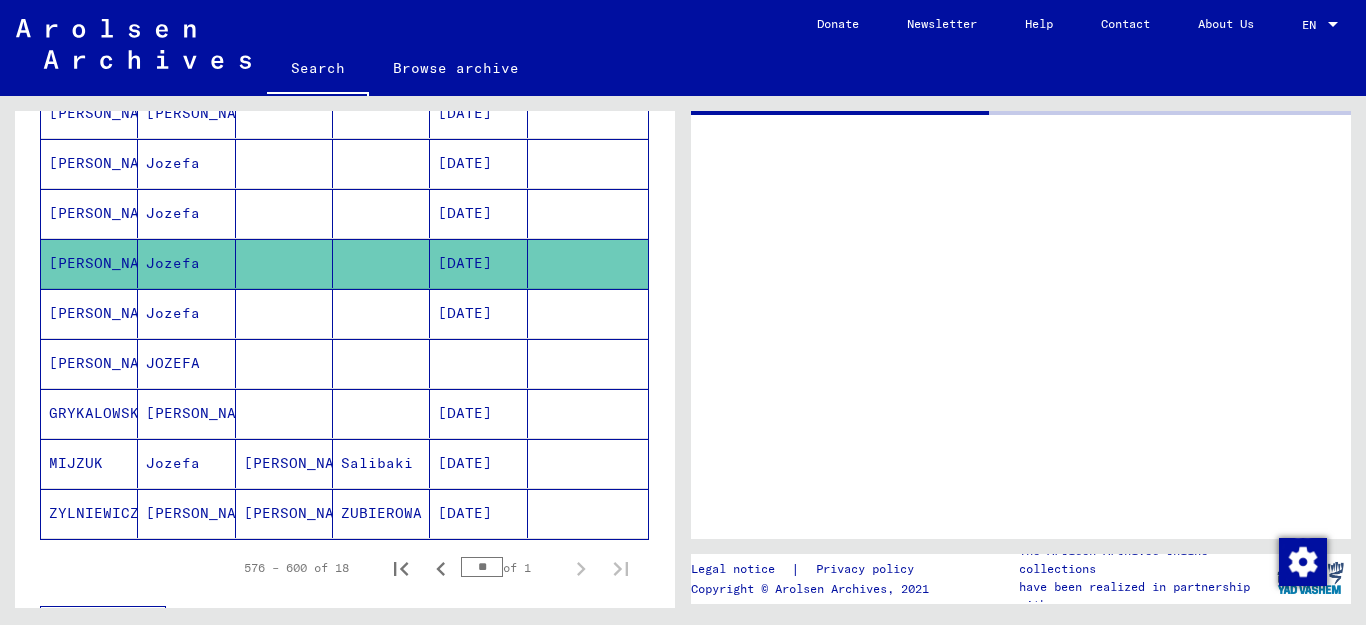 scroll, scrollTop: 775, scrollLeft: 0, axis: vertical 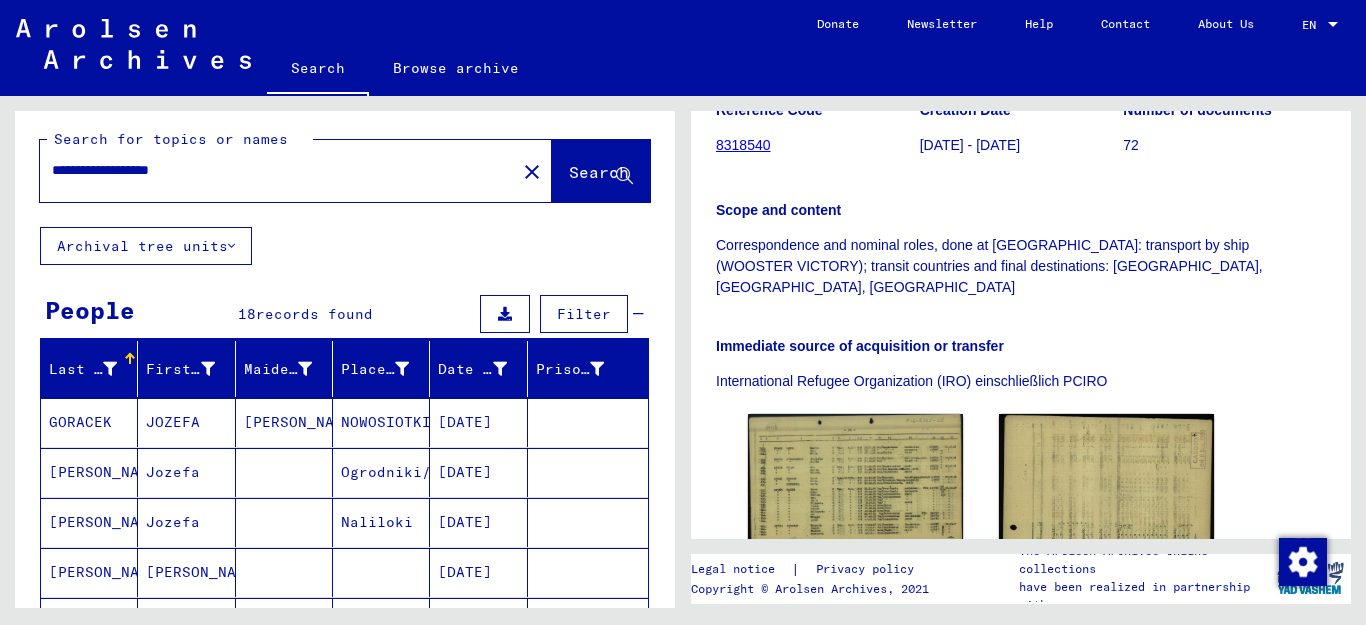 drag, startPoint x: 166, startPoint y: 169, endPoint x: 554, endPoint y: 177, distance: 388.08246 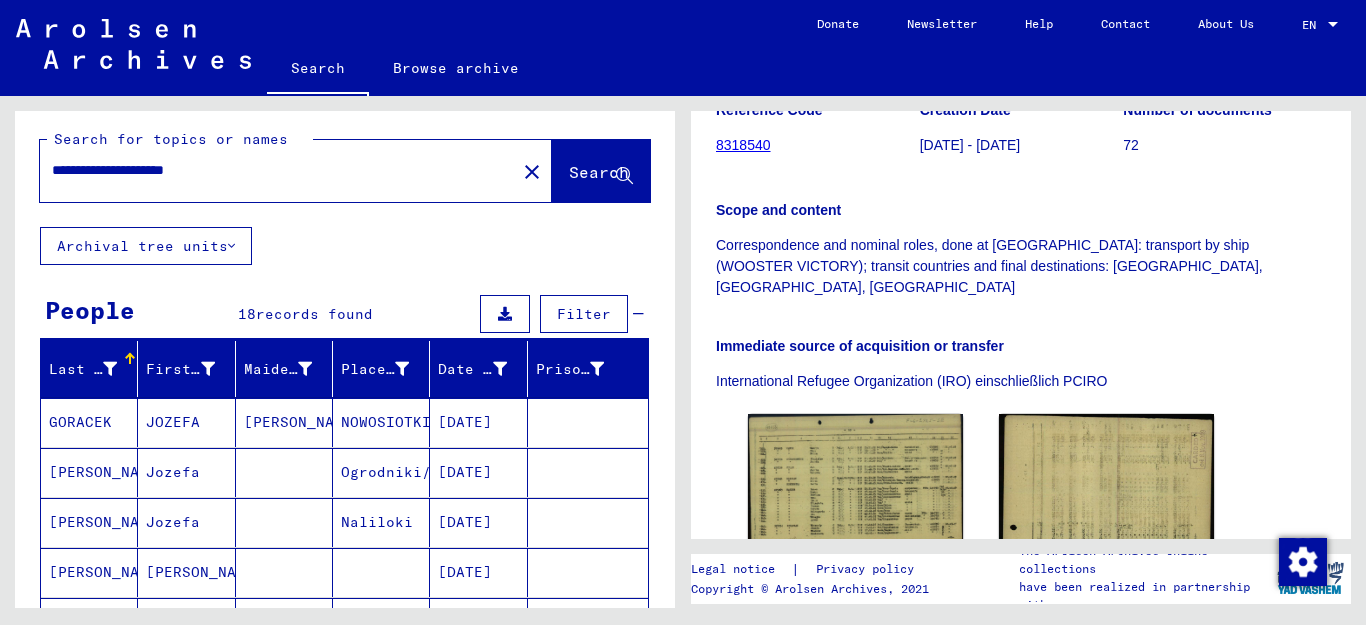 type on "**********" 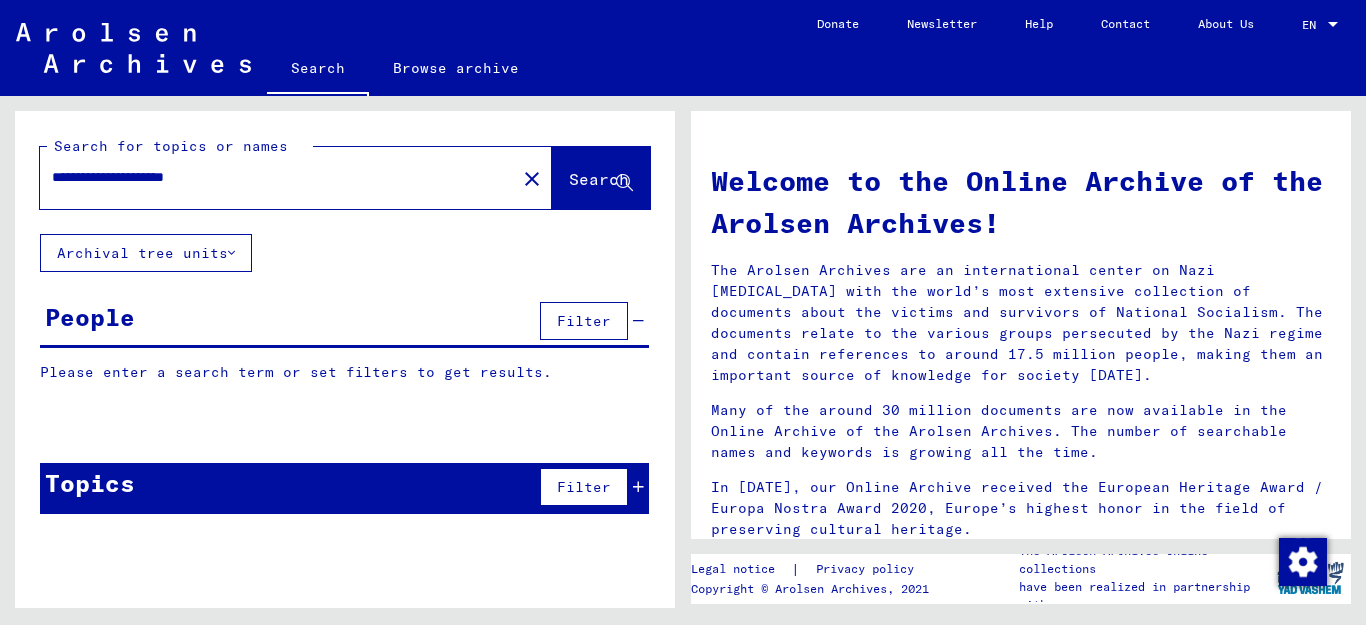 scroll, scrollTop: 0, scrollLeft: 0, axis: both 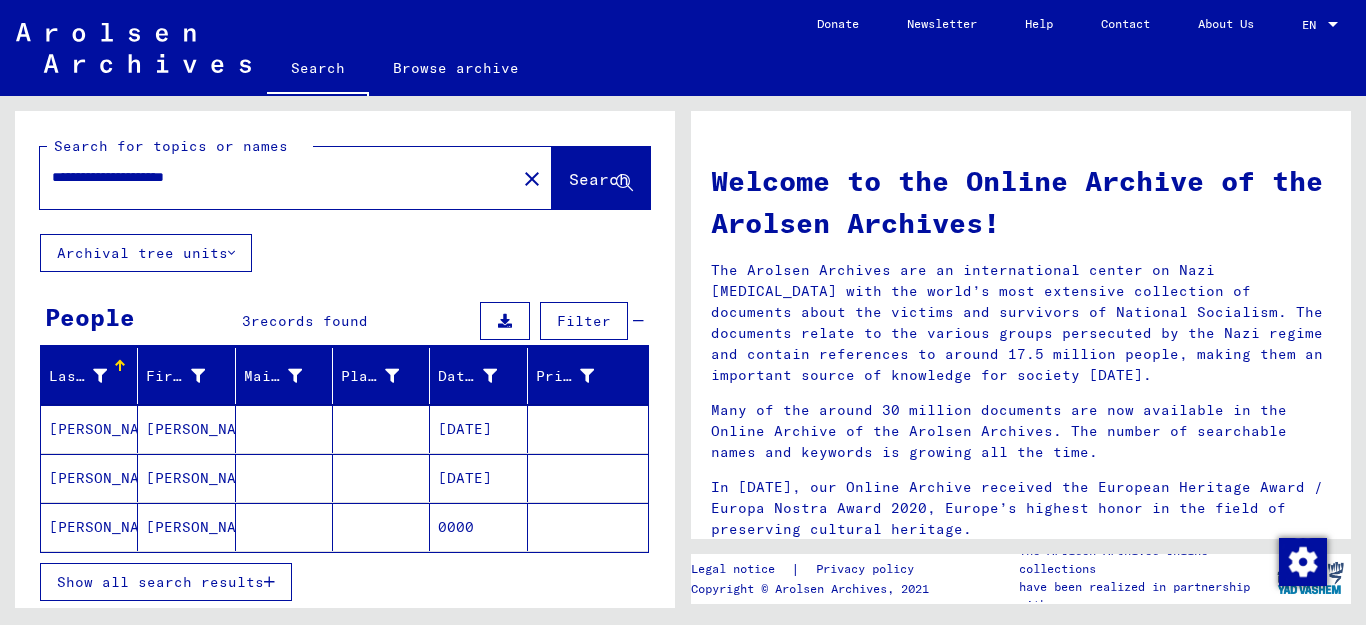 click on "Show all search results" at bounding box center (166, 582) 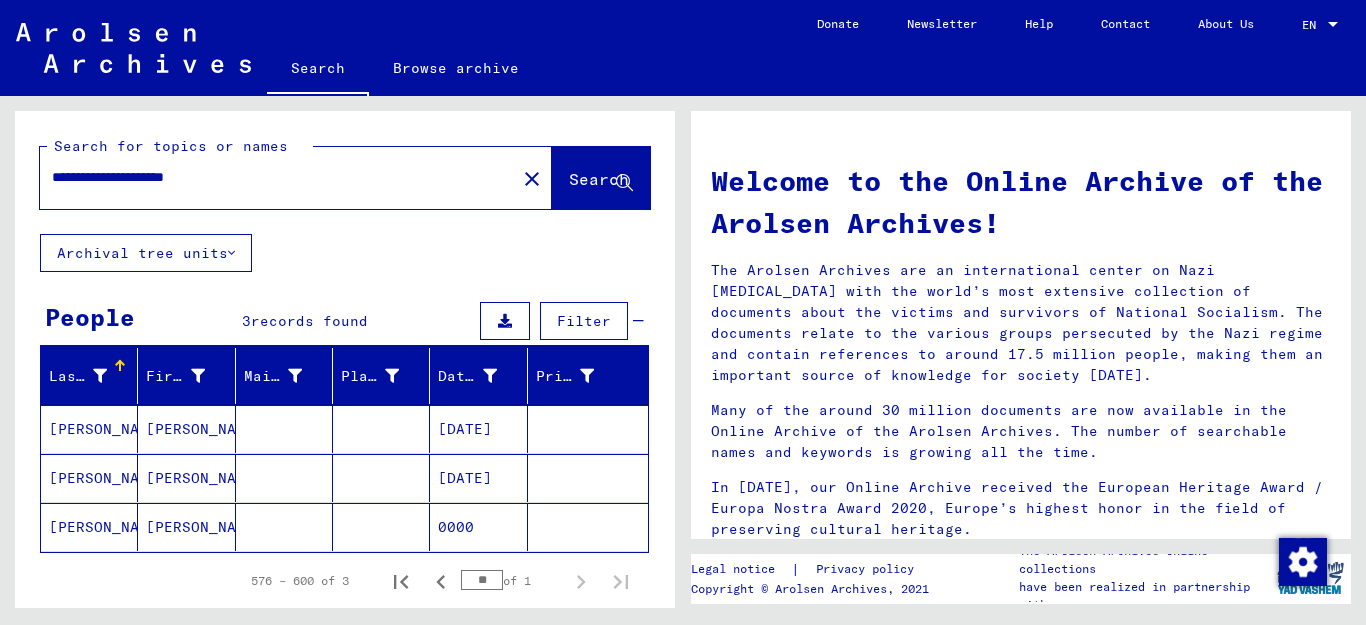 click on "[PERSON_NAME]" 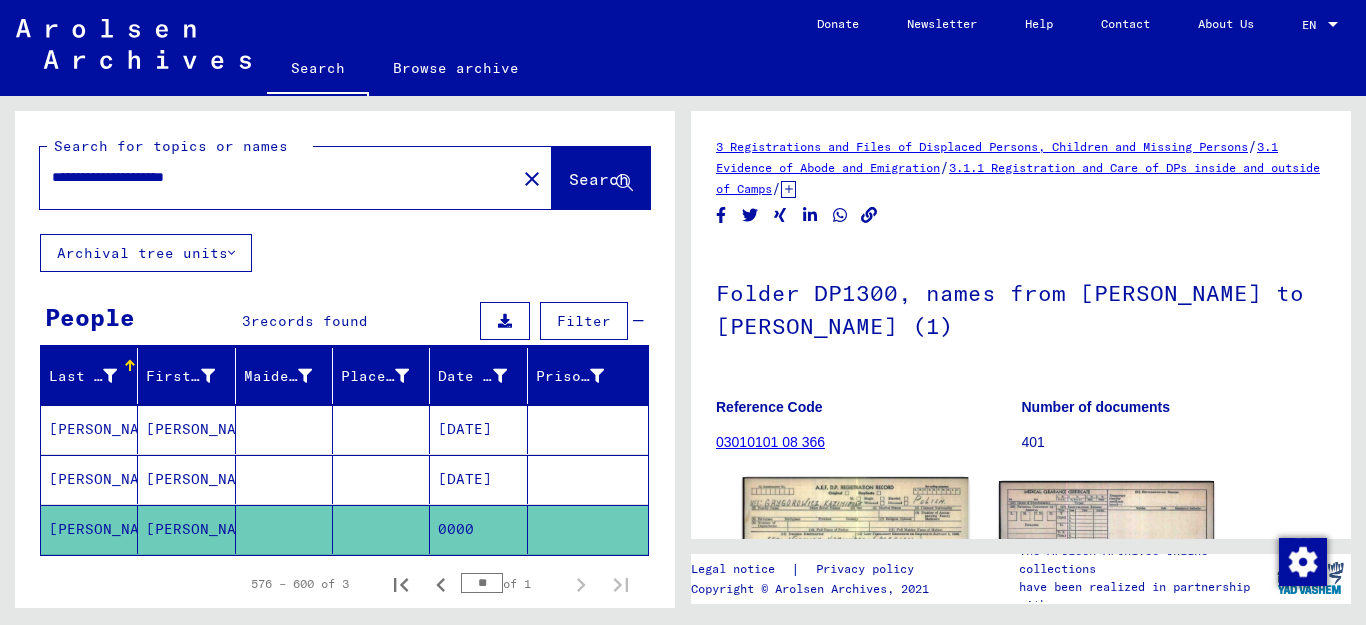 click 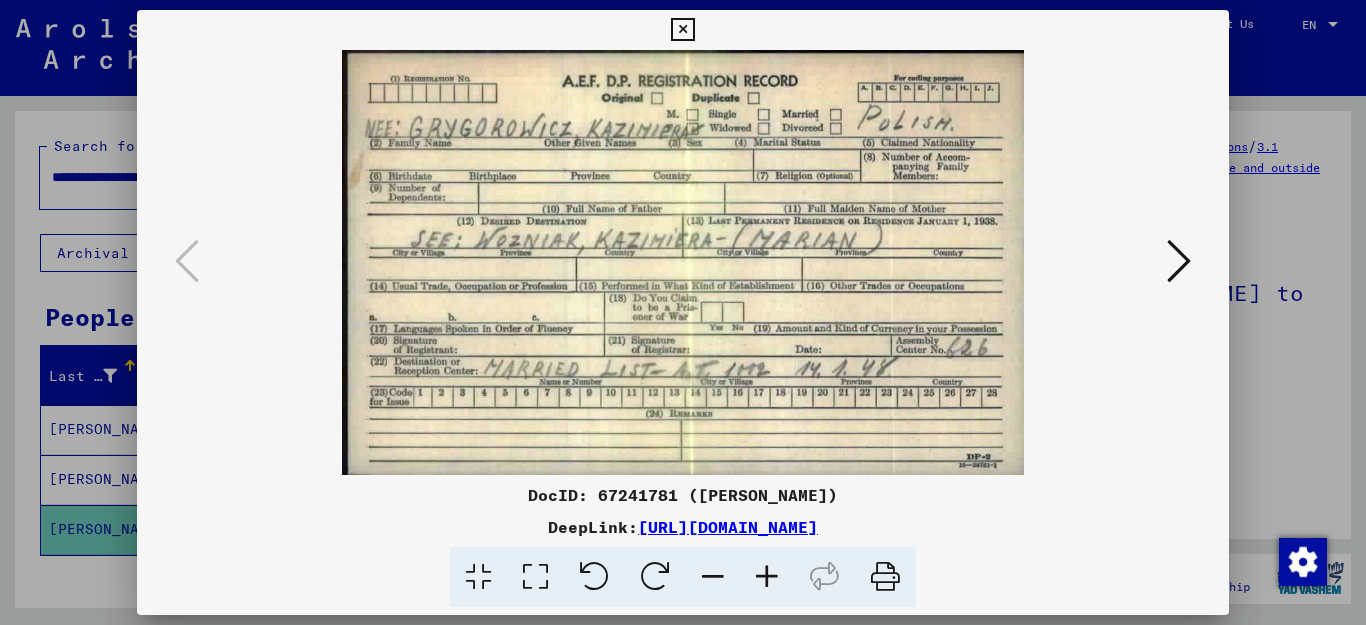 scroll, scrollTop: 0, scrollLeft: 0, axis: both 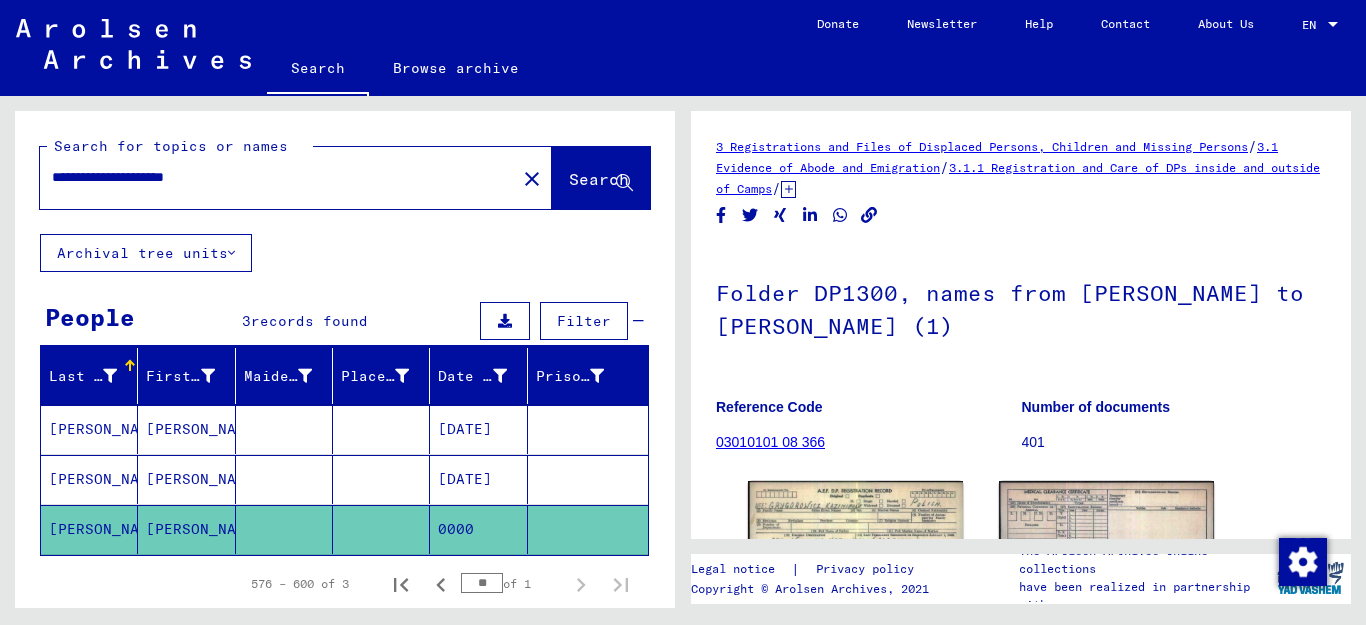 drag, startPoint x: 79, startPoint y: 429, endPoint x: 267, endPoint y: 455, distance: 189.78935 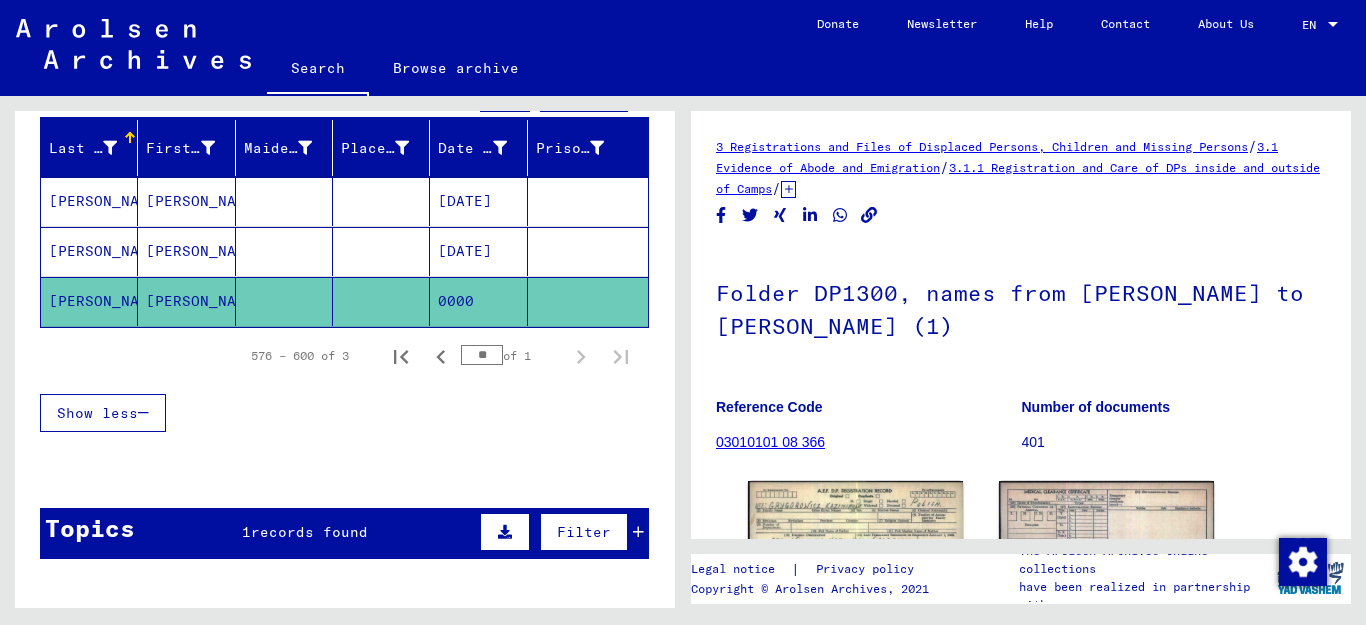 scroll, scrollTop: 309, scrollLeft: 0, axis: vertical 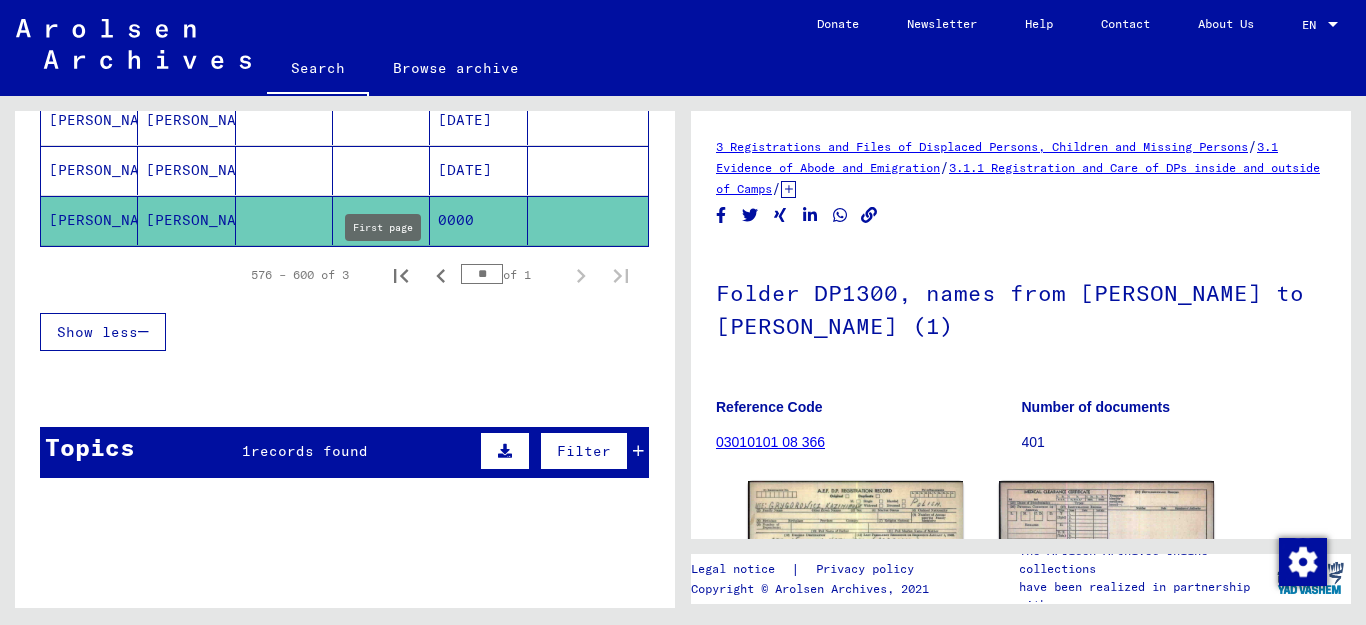 click 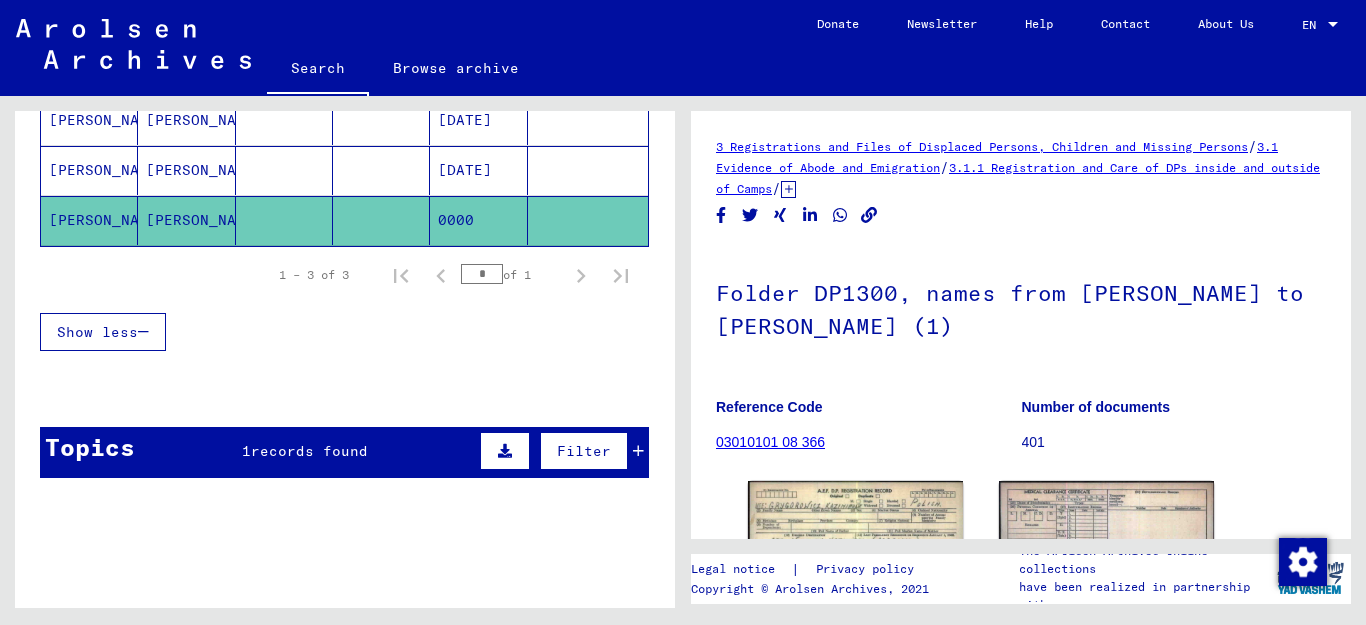 click on "records found" at bounding box center [309, 451] 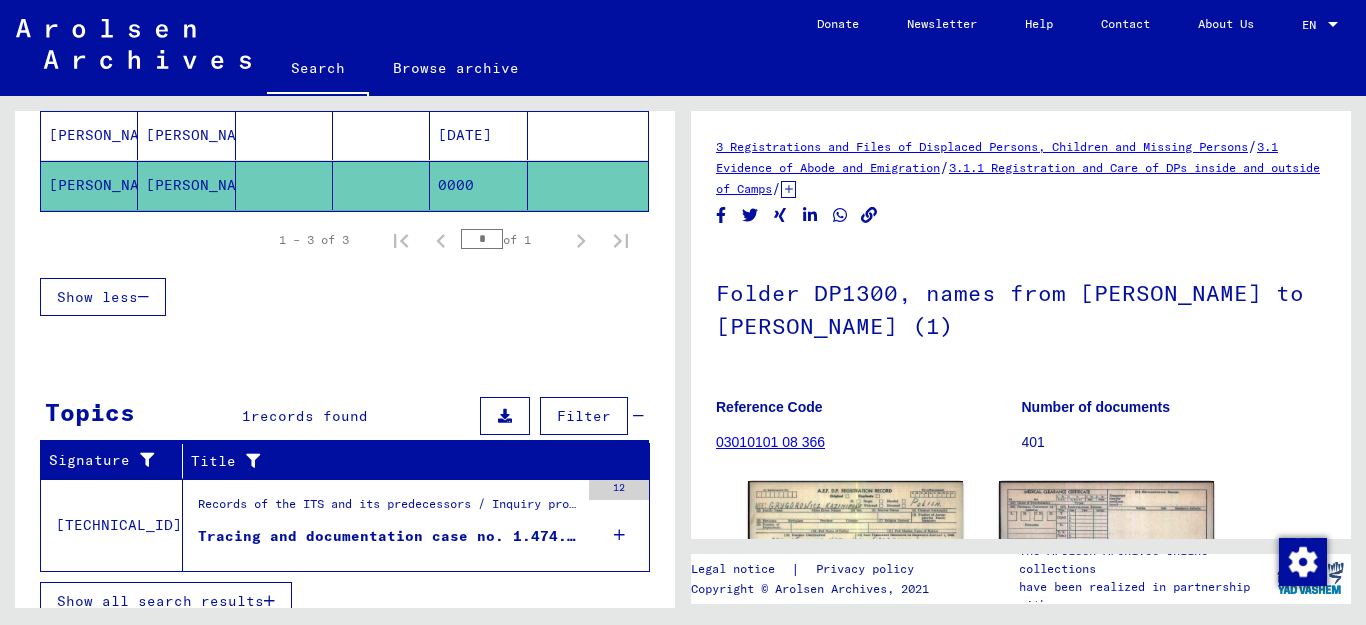 scroll, scrollTop: 367, scrollLeft: 0, axis: vertical 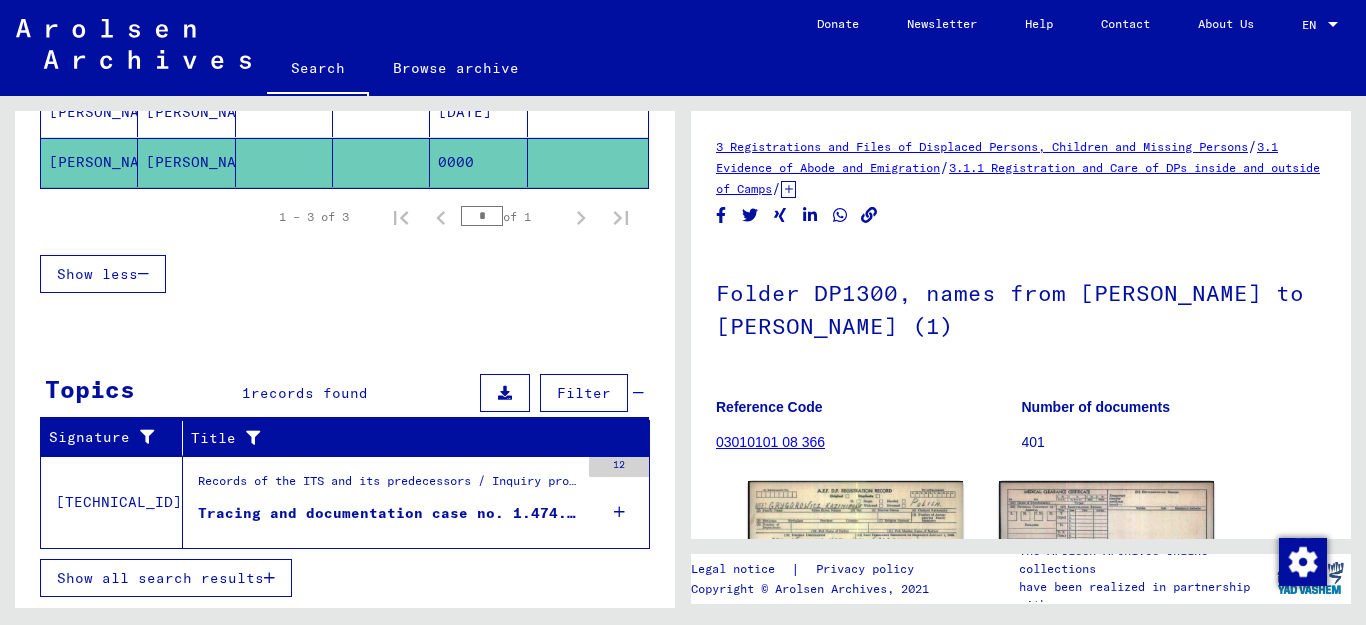 click on "Tracing and documentation case no. 1.474.126 for [PERSON_NAME] born [DEMOGRAPHIC_DATA]" at bounding box center [388, 513] 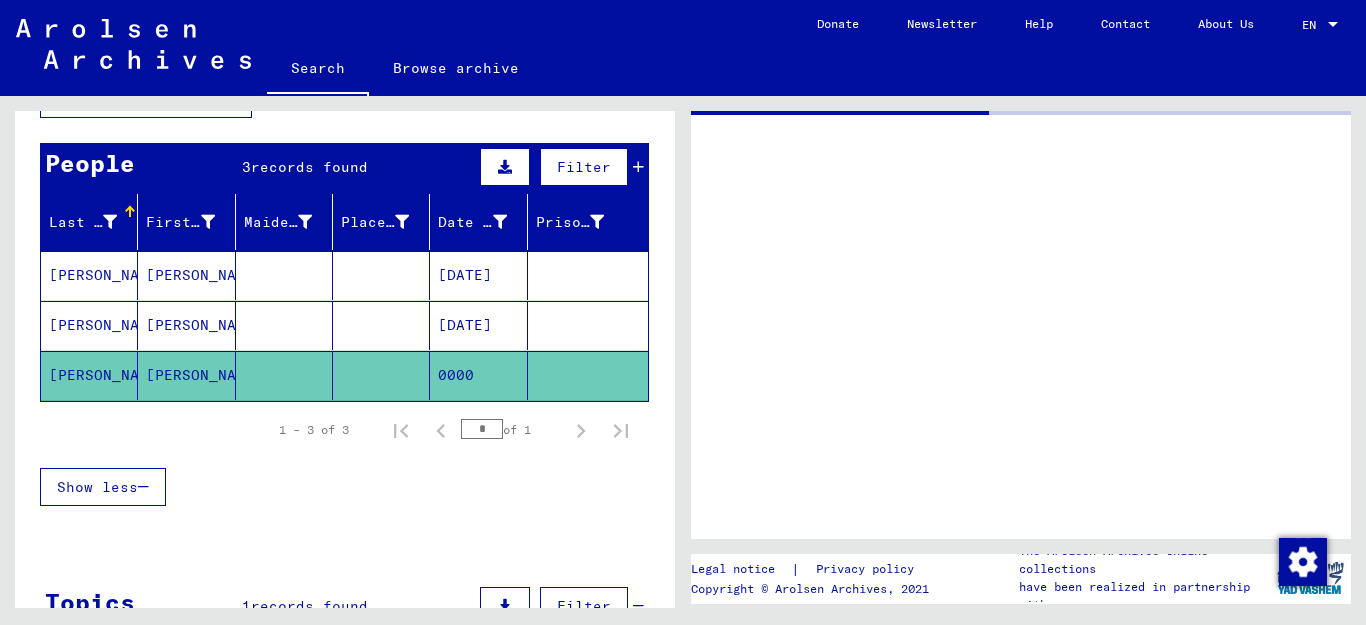 scroll, scrollTop: 101, scrollLeft: 0, axis: vertical 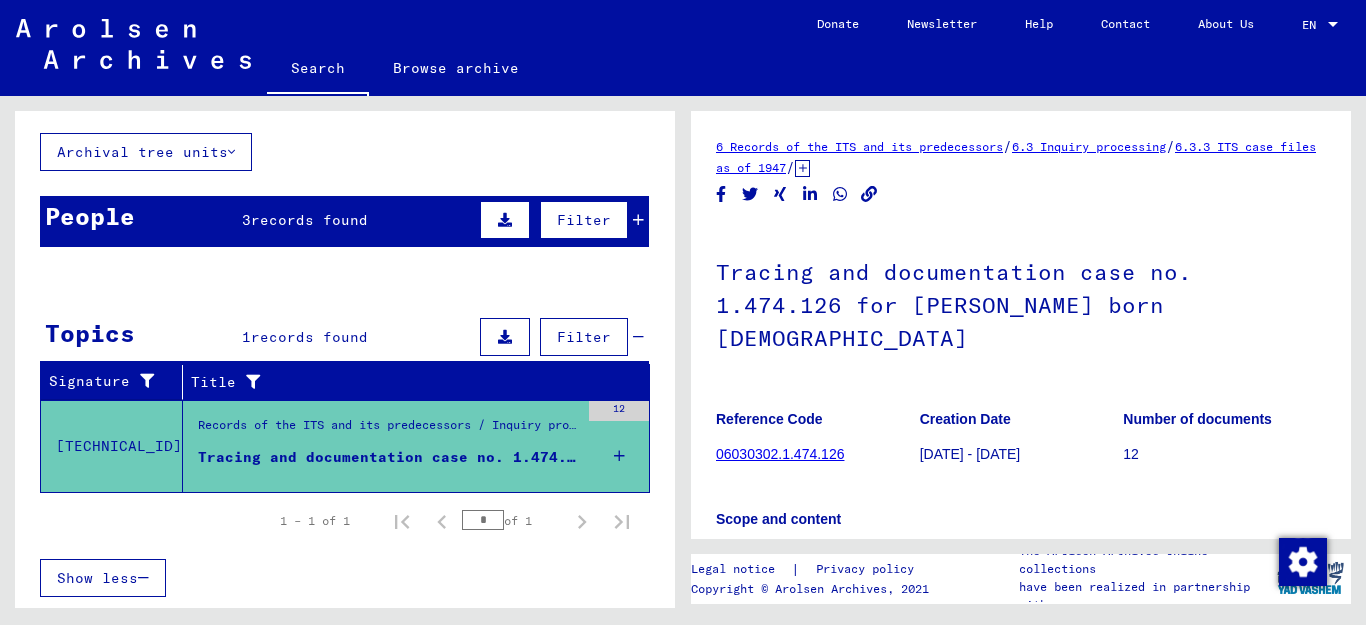 drag, startPoint x: 1357, startPoint y: 259, endPoint x: 1351, endPoint y: 405, distance: 146.12323 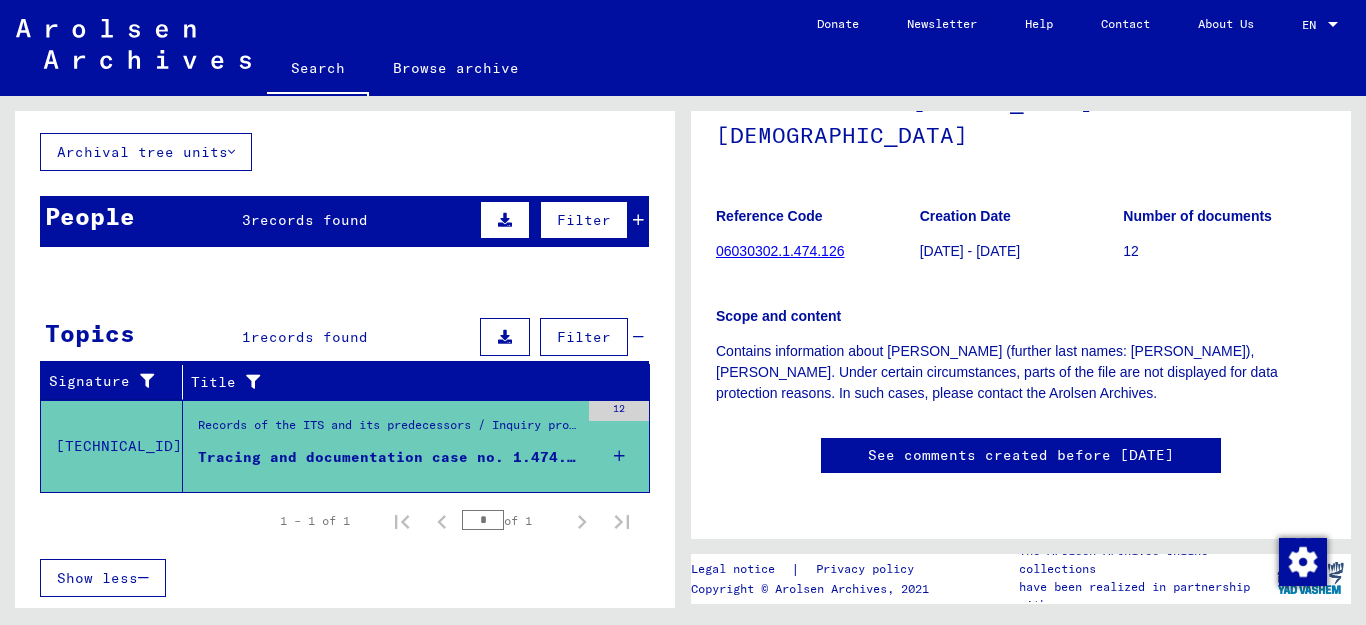 scroll, scrollTop: 518, scrollLeft: 0, axis: vertical 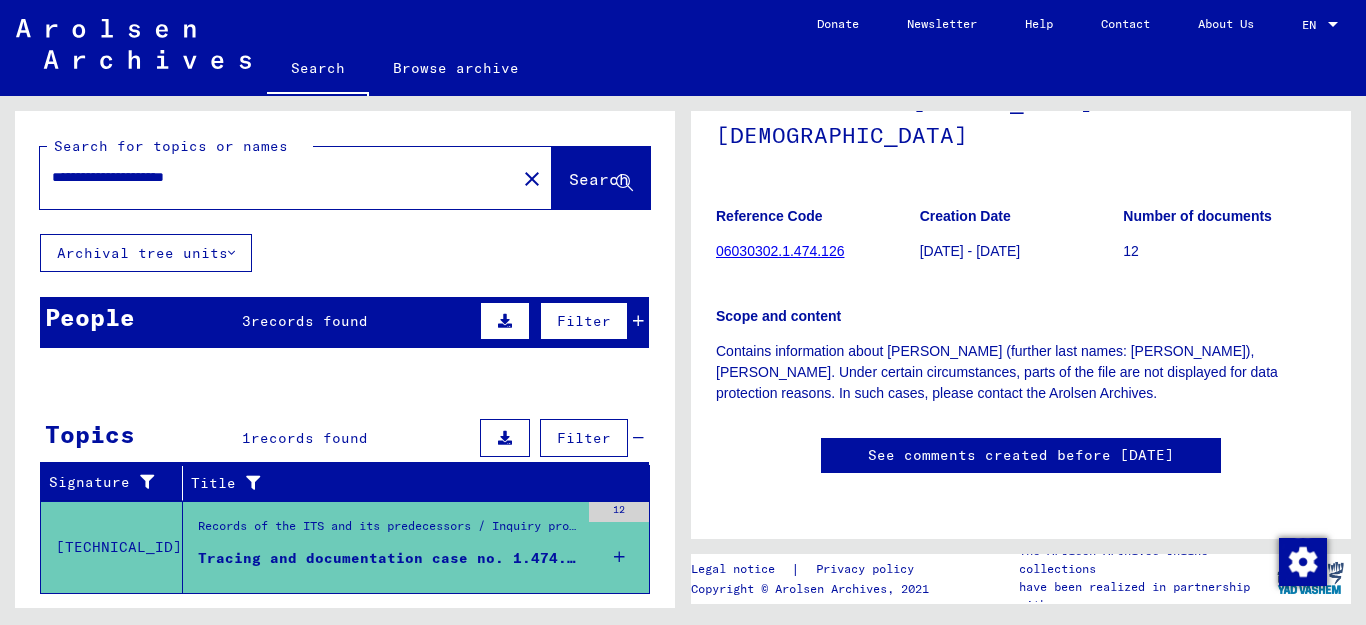 drag, startPoint x: 310, startPoint y: 180, endPoint x: 162, endPoint y: 174, distance: 148.12157 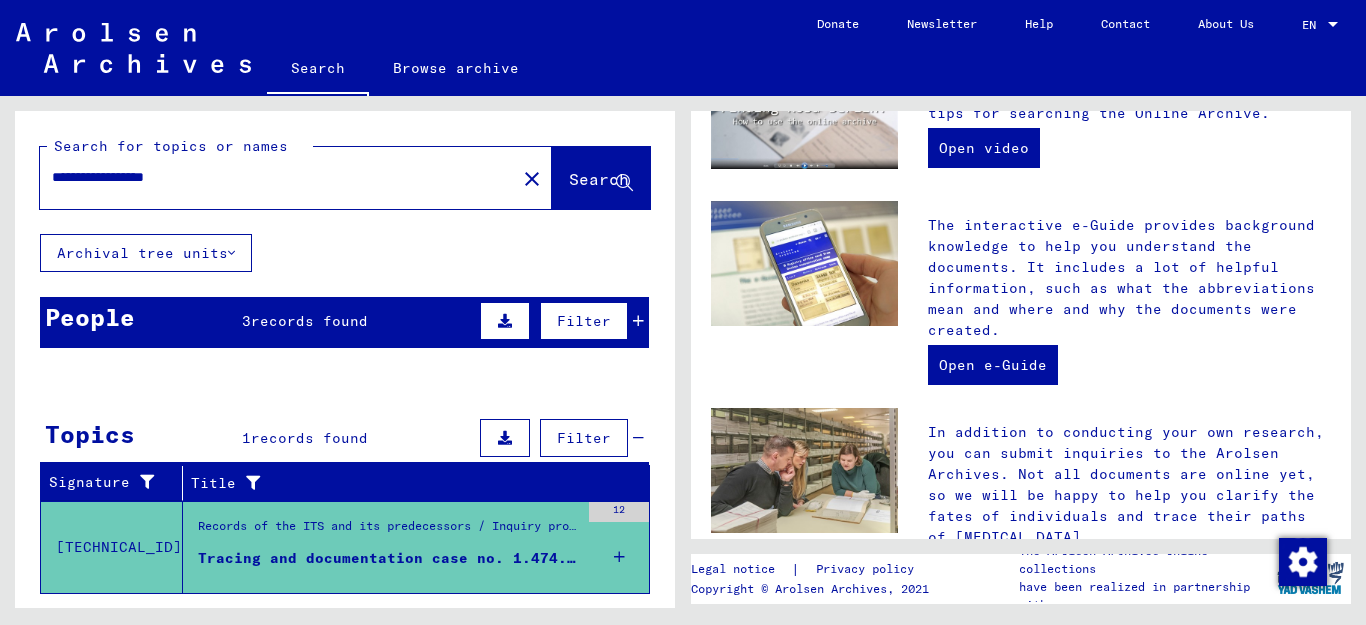 scroll, scrollTop: 0, scrollLeft: 0, axis: both 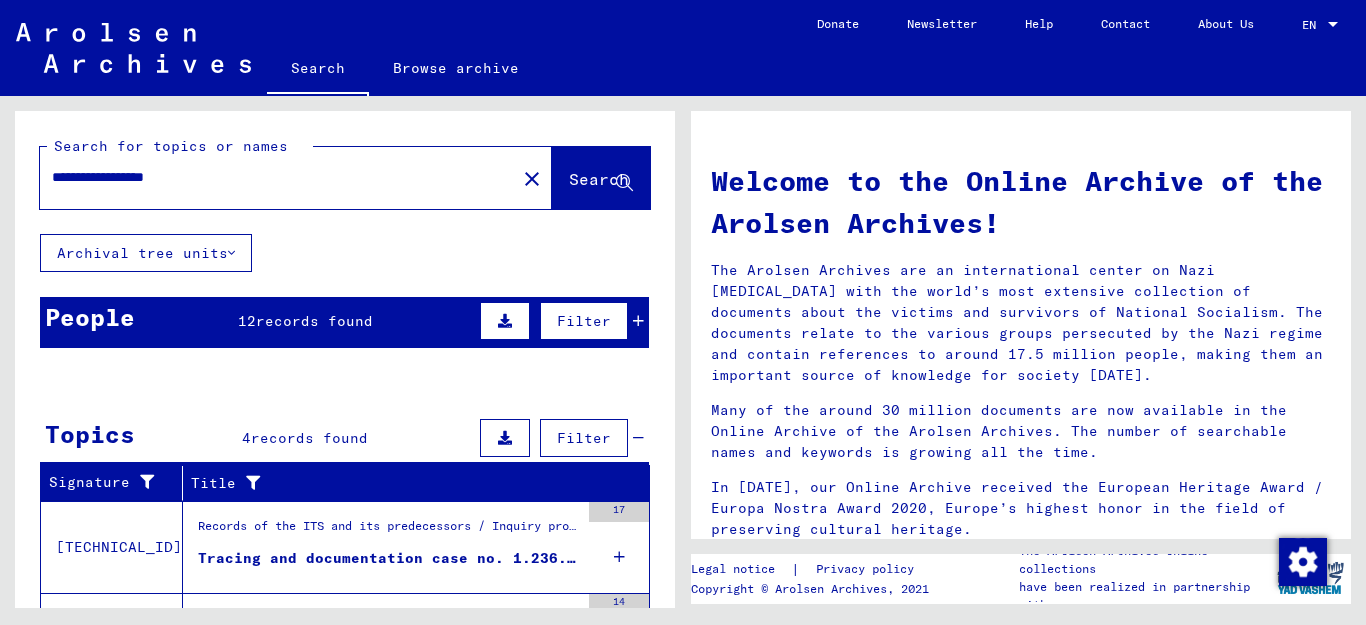 click on "**********" at bounding box center [272, 177] 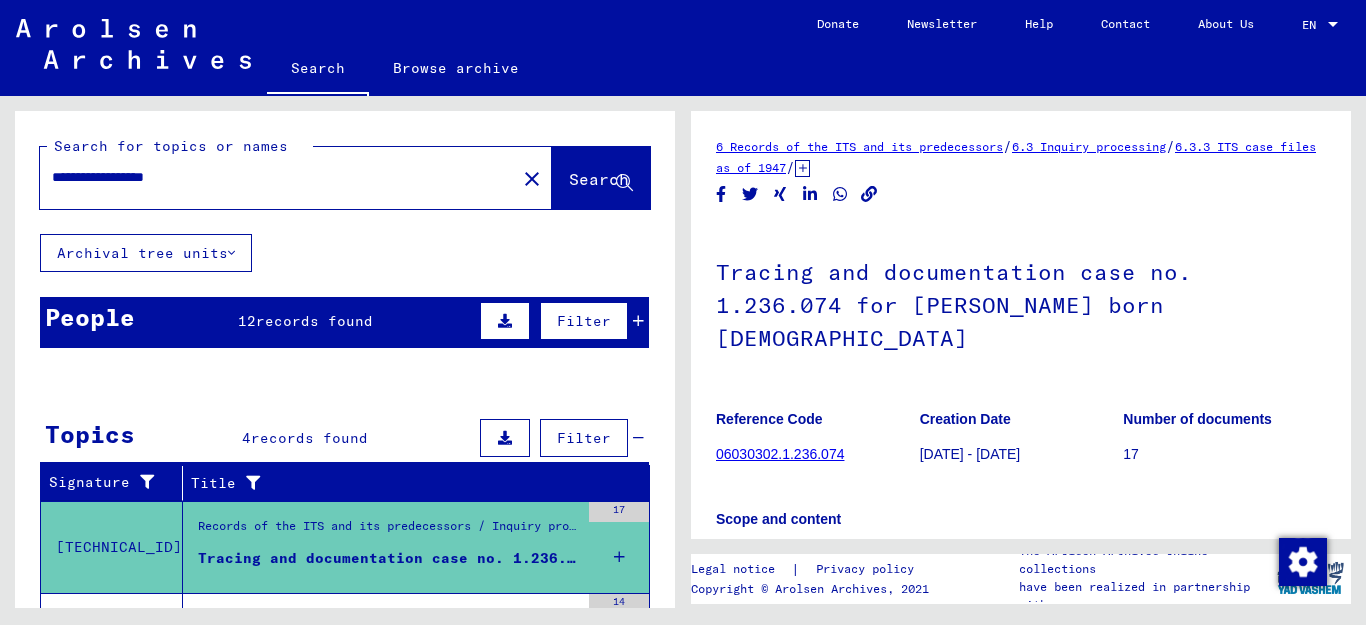 scroll, scrollTop: 0, scrollLeft: 0, axis: both 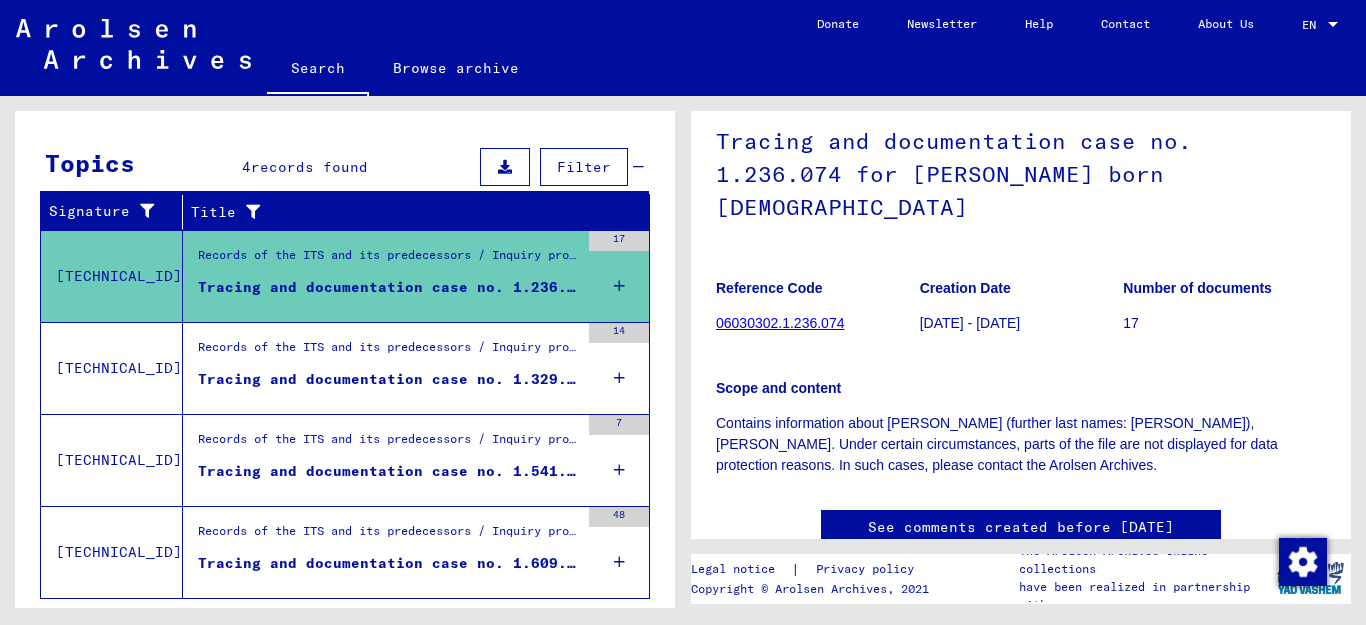 click on "Tracing and documentation case no. 1.329.685 for [PERSON_NAME] born [DEMOGRAPHIC_DATA]" at bounding box center (388, 379) 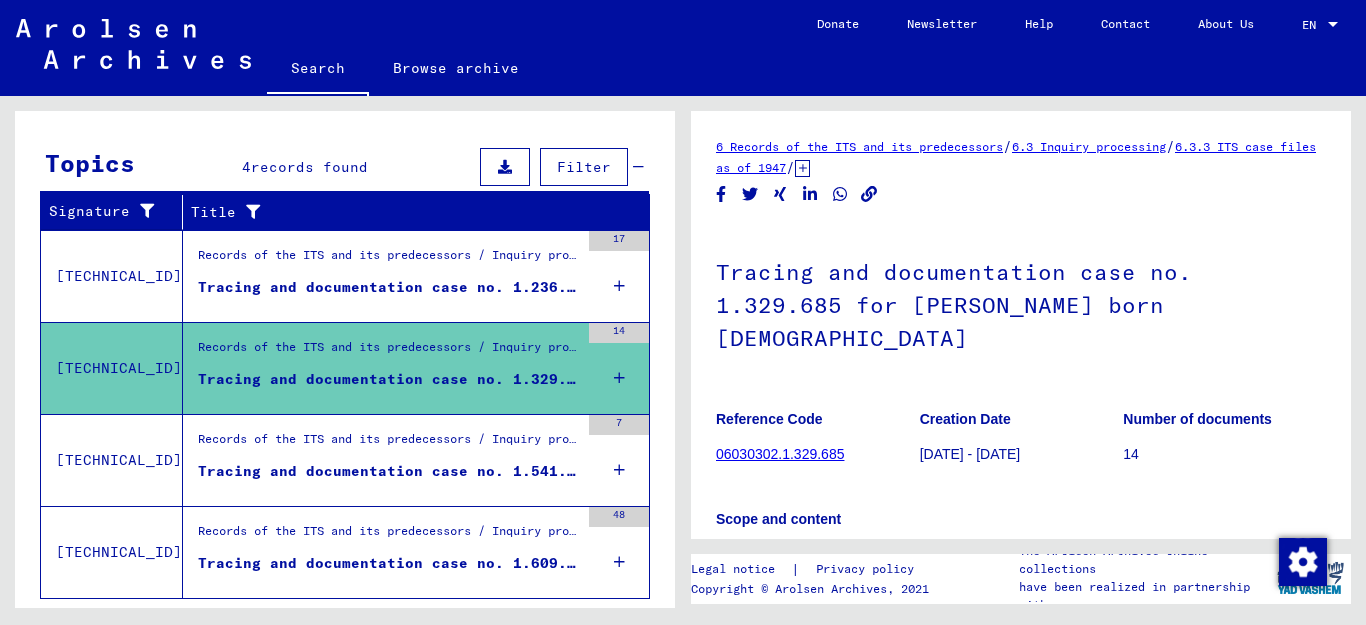 scroll, scrollTop: 0, scrollLeft: 0, axis: both 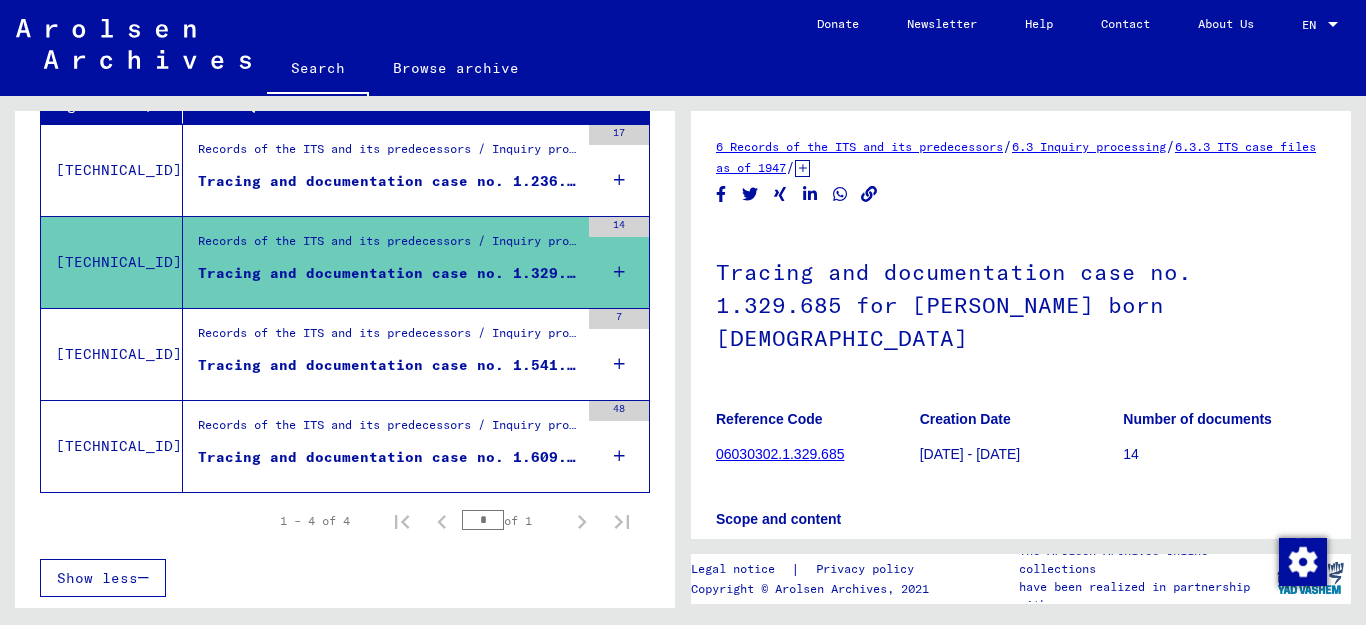 click on "Records of the ITS and its predecessors / Inquiry processing / ITS case files as of 1947 / Repository of T/D cases / Tracing and documentation cases with (T/D) numbers between 1.500.000 and 1.749.999 / Tracing and documentation cases with (T/D) numbers between 1.541.000 and 1.541.499" at bounding box center [388, 338] 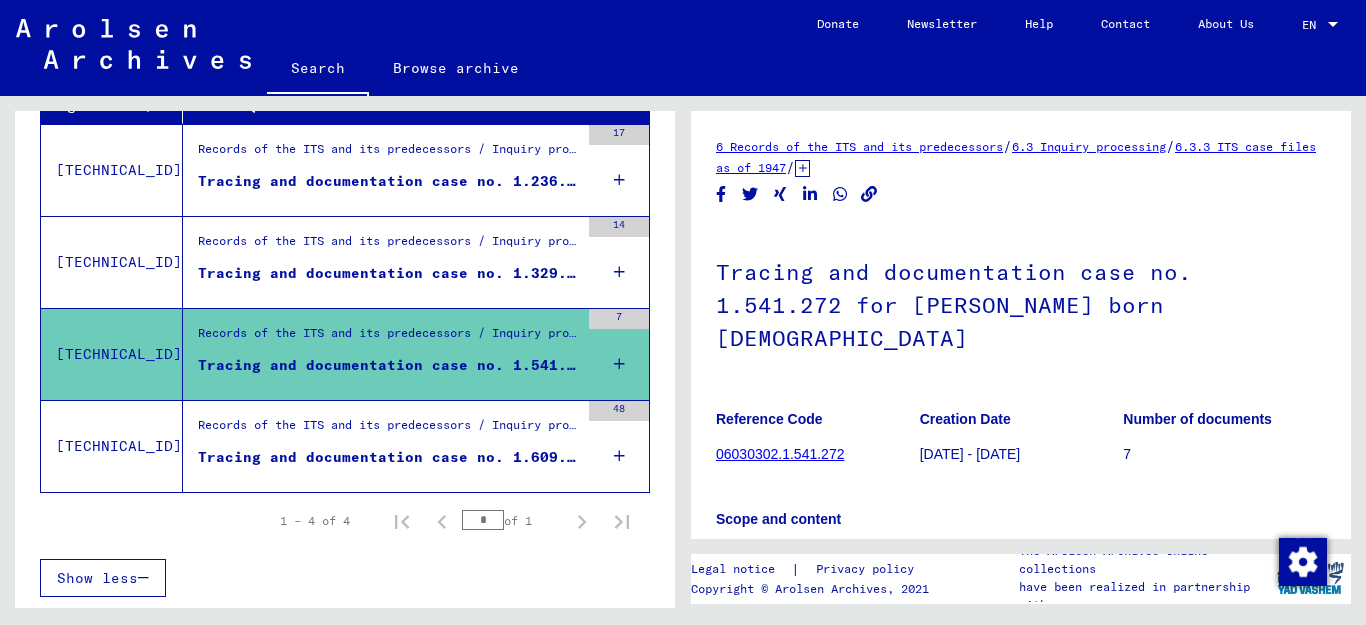 scroll, scrollTop: 0, scrollLeft: 0, axis: both 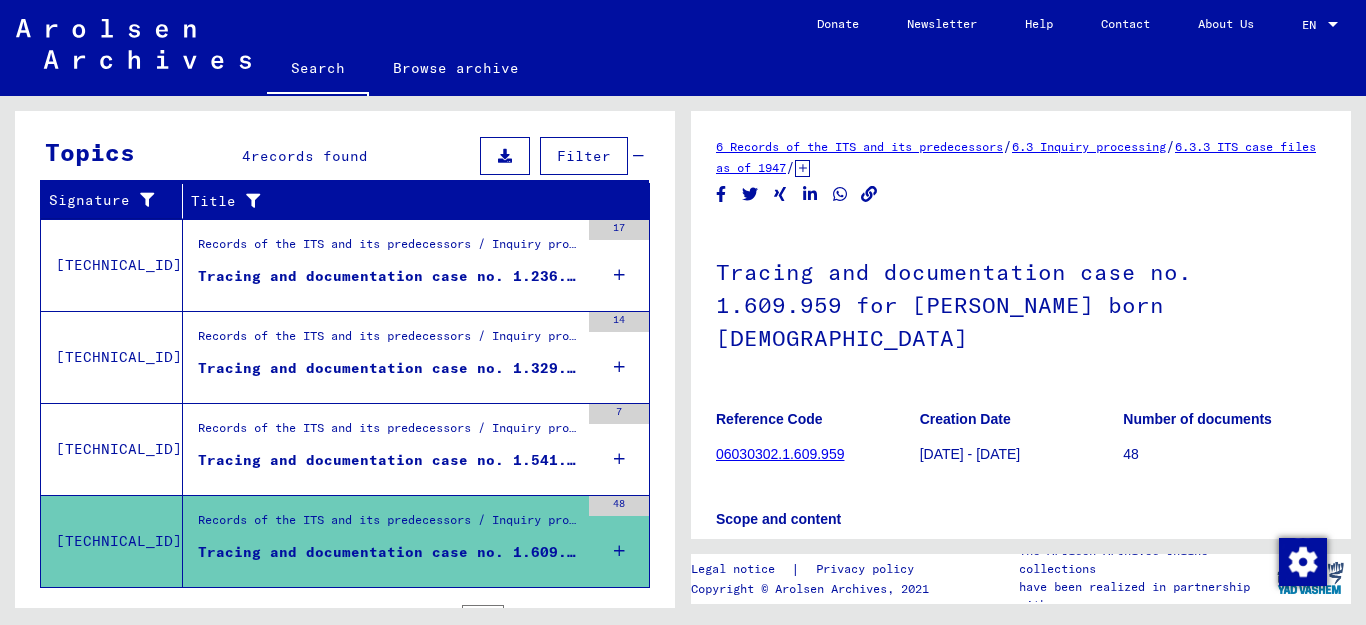 click on "Tracing and documentation case no. 1.541.272 for [PERSON_NAME] born [DEMOGRAPHIC_DATA]" at bounding box center [388, 460] 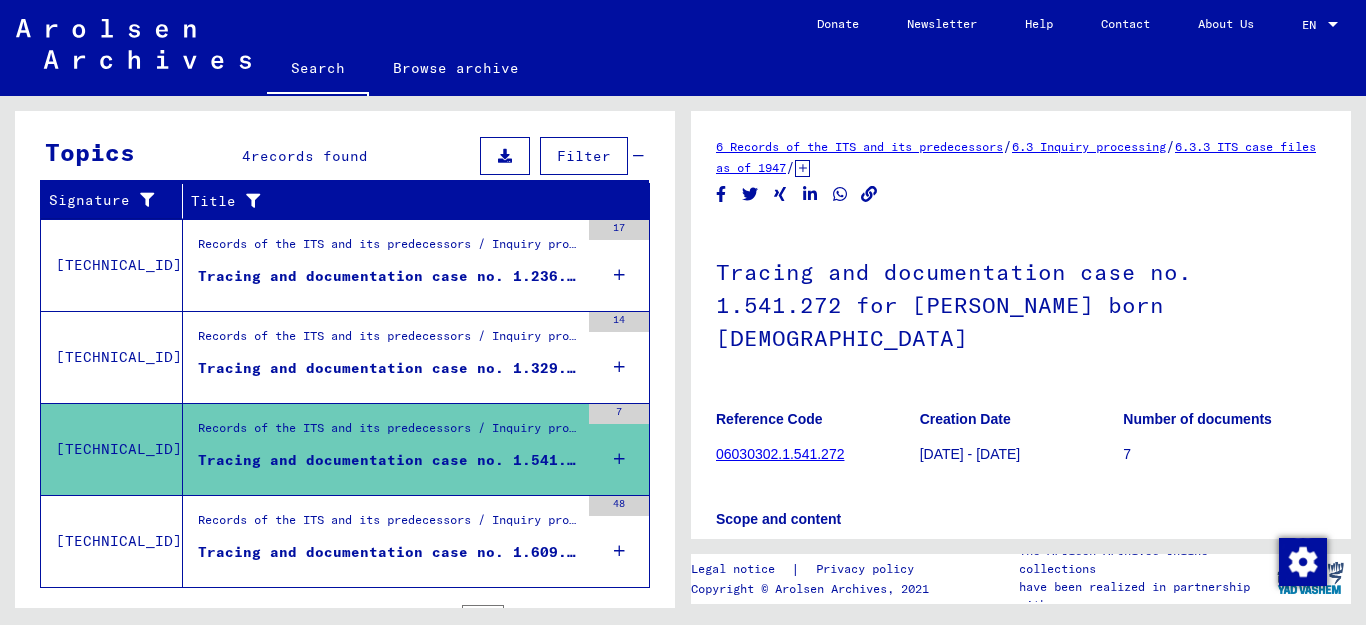 scroll, scrollTop: 0, scrollLeft: 0, axis: both 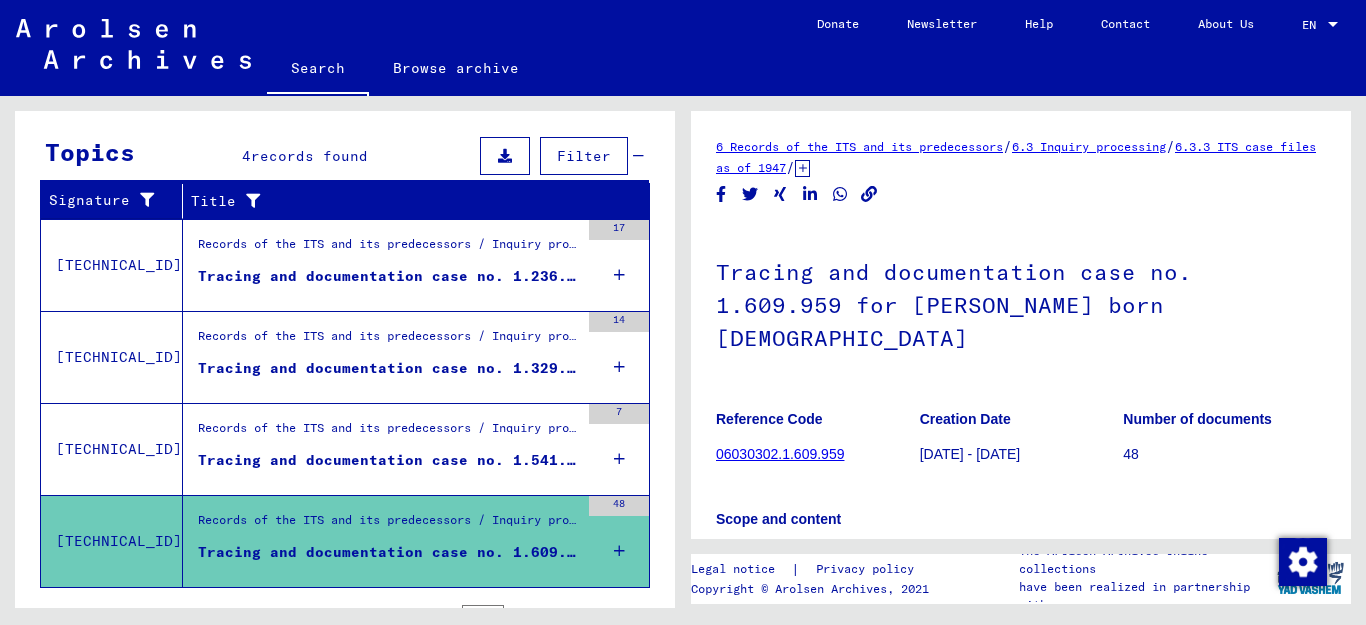 click on "Tracing and documentation case no. 1.541.272 for [PERSON_NAME] born [DEMOGRAPHIC_DATA]" at bounding box center [388, 460] 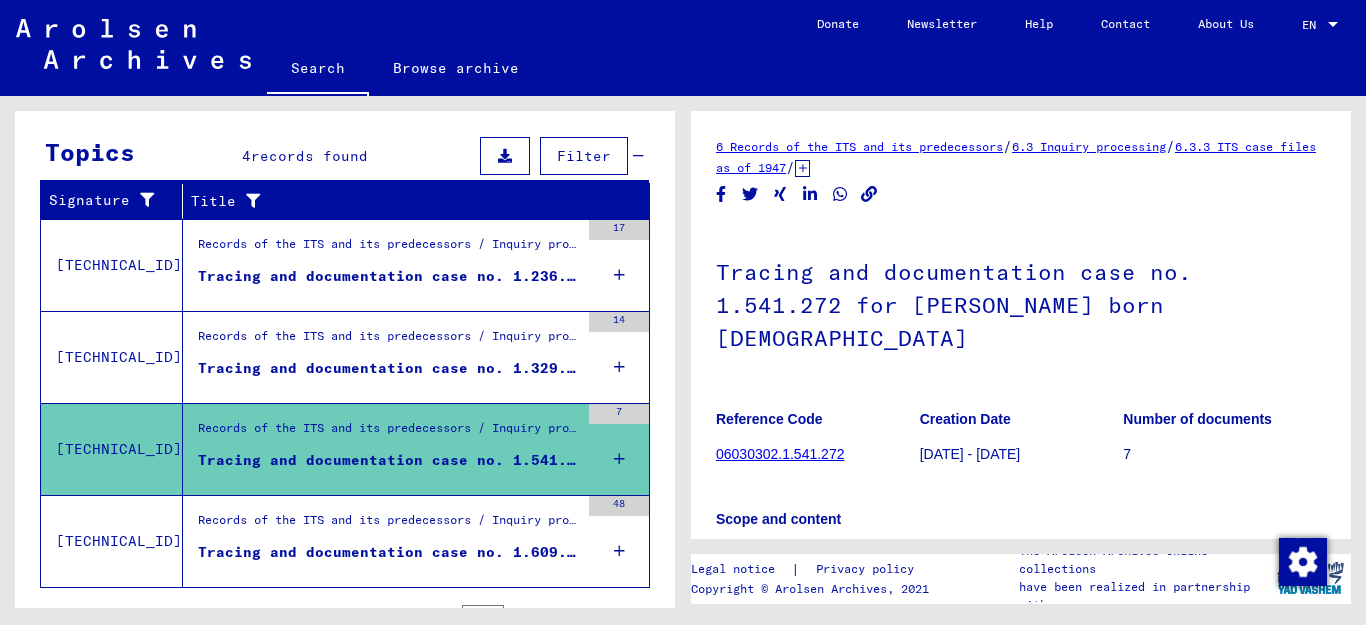 scroll, scrollTop: 0, scrollLeft: 0, axis: both 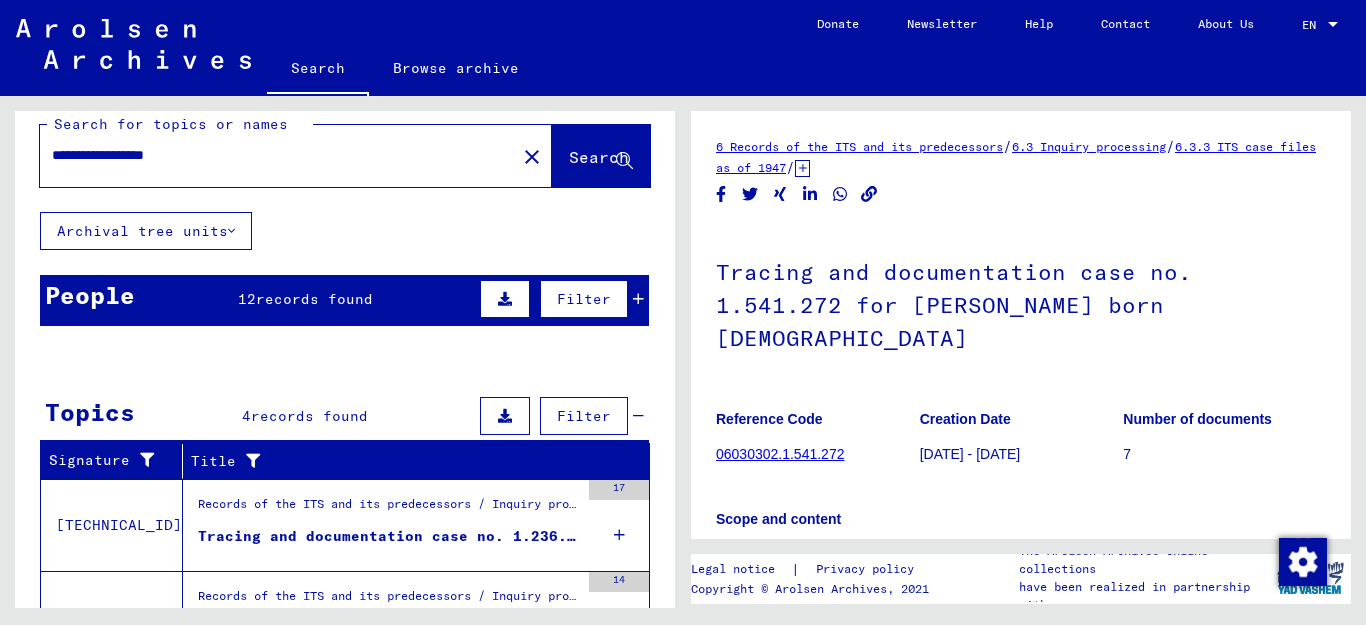 drag, startPoint x: 216, startPoint y: 156, endPoint x: 0, endPoint y: 155, distance: 216.00232 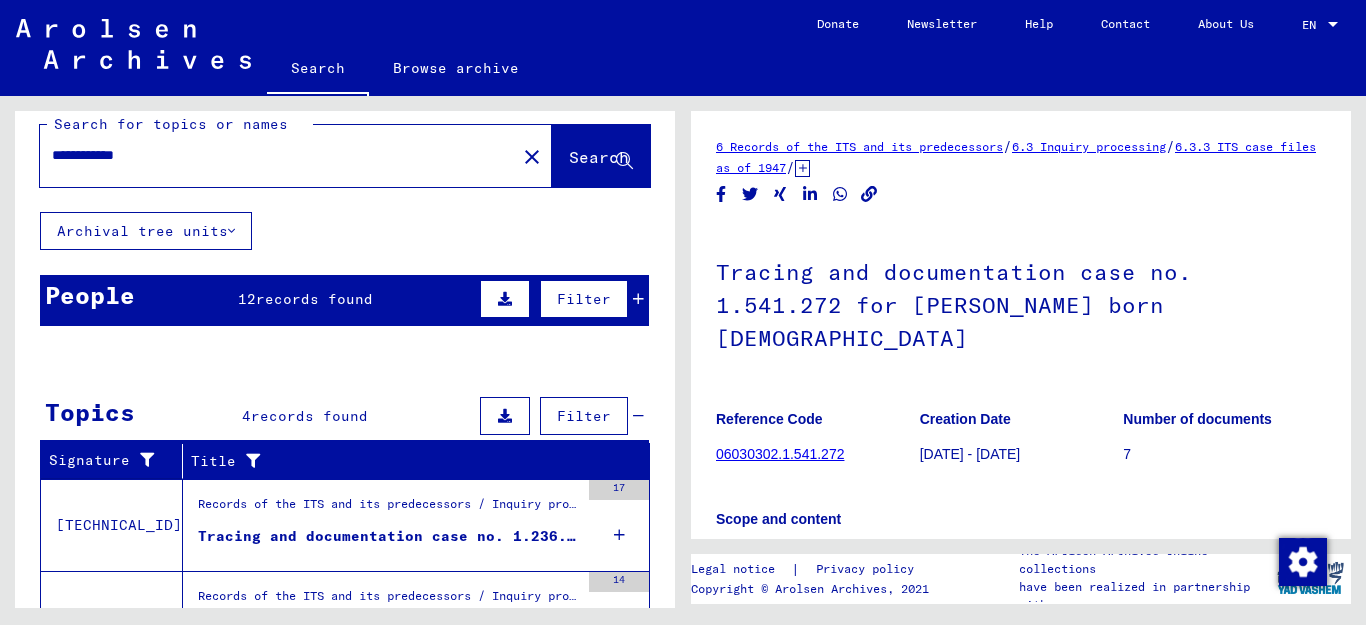 type on "**********" 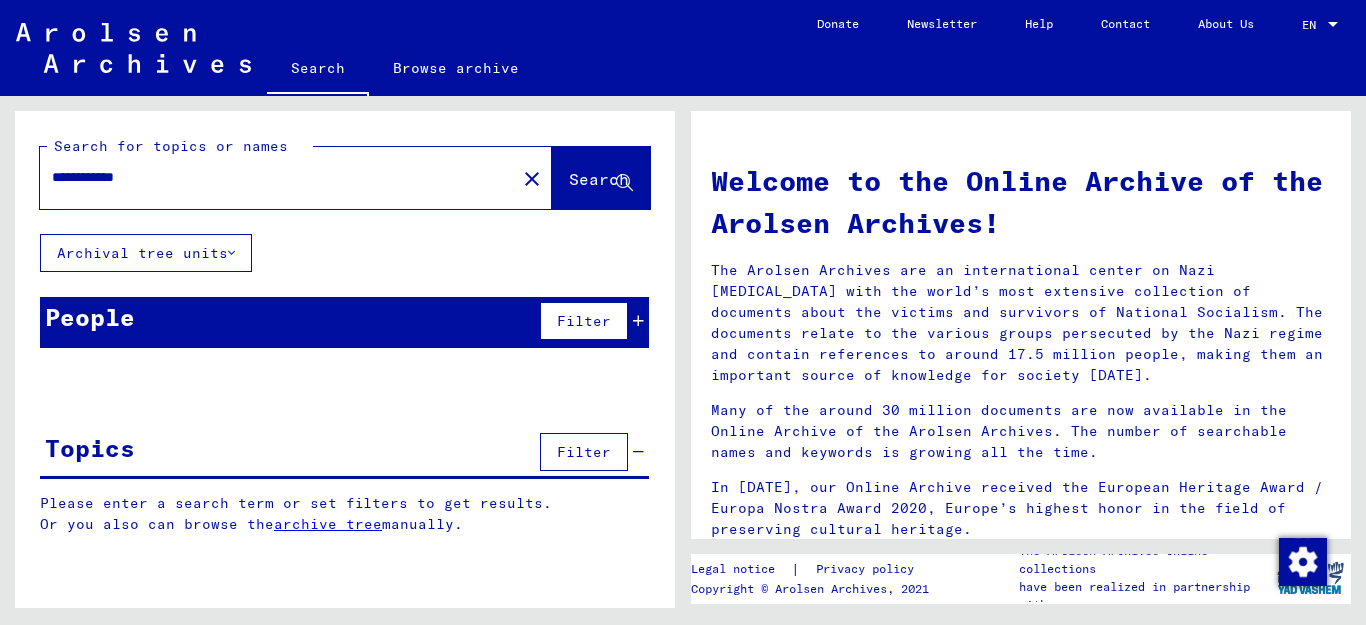 scroll, scrollTop: 0, scrollLeft: 0, axis: both 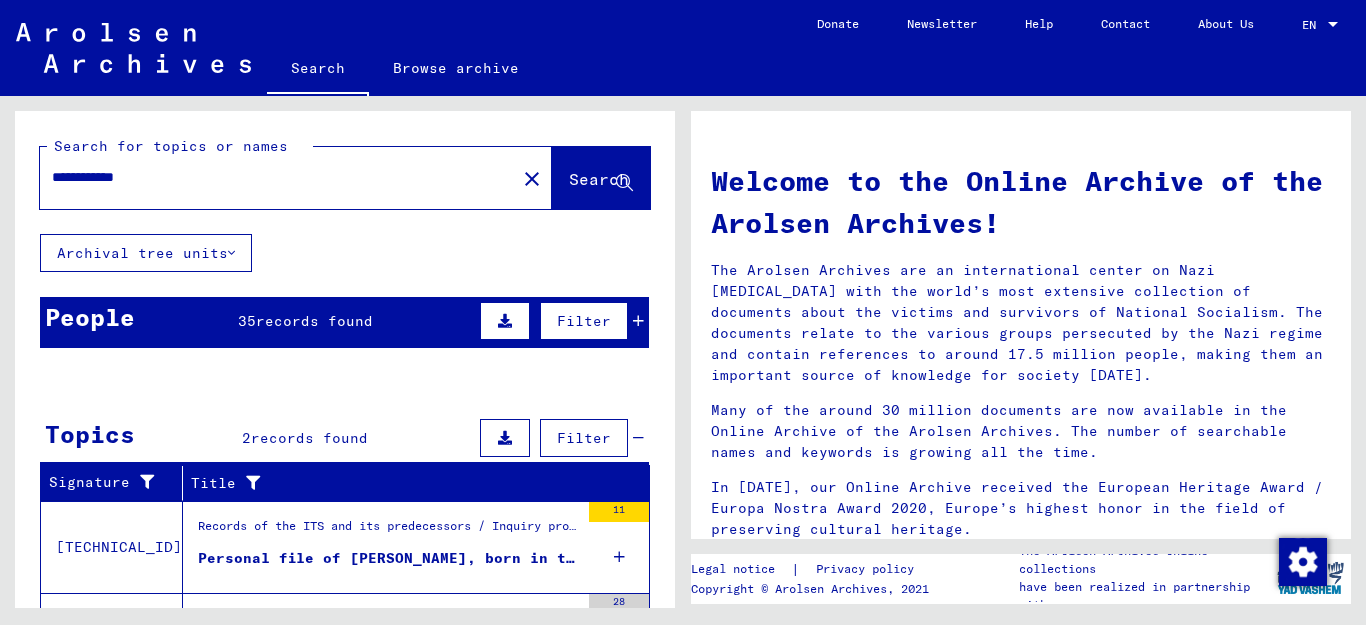 click at bounding box center [505, 321] 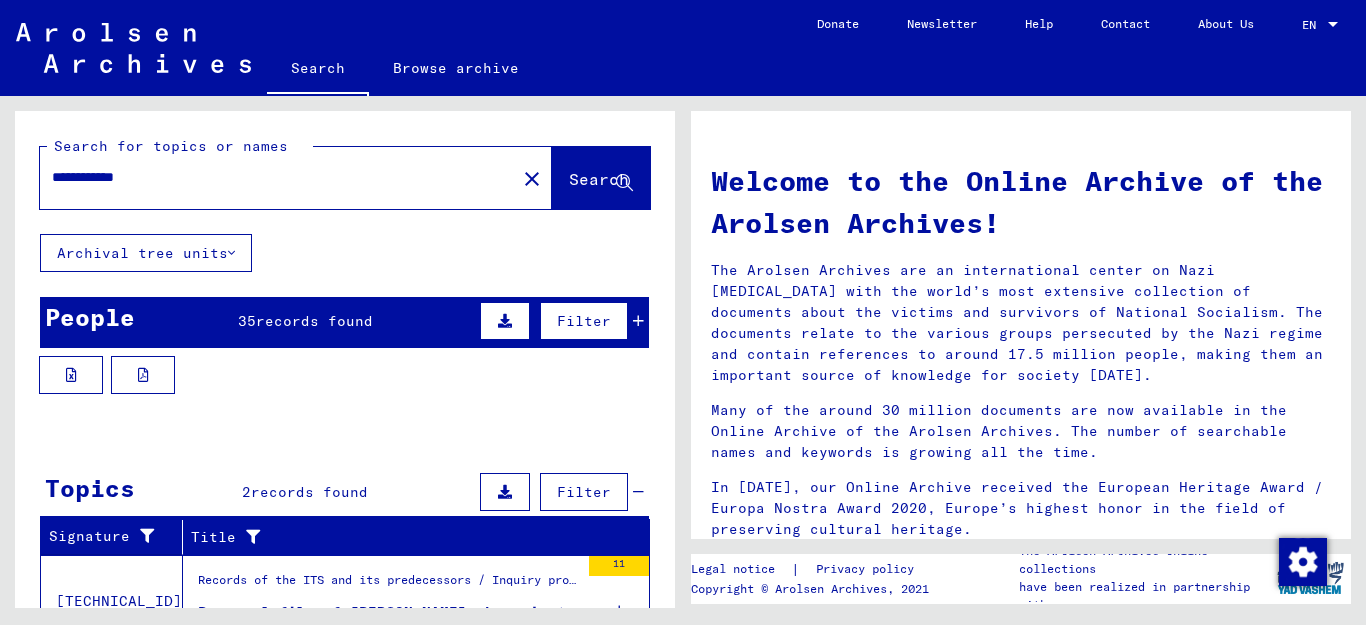 click on "People 35  records found  Filter" at bounding box center [344, 322] 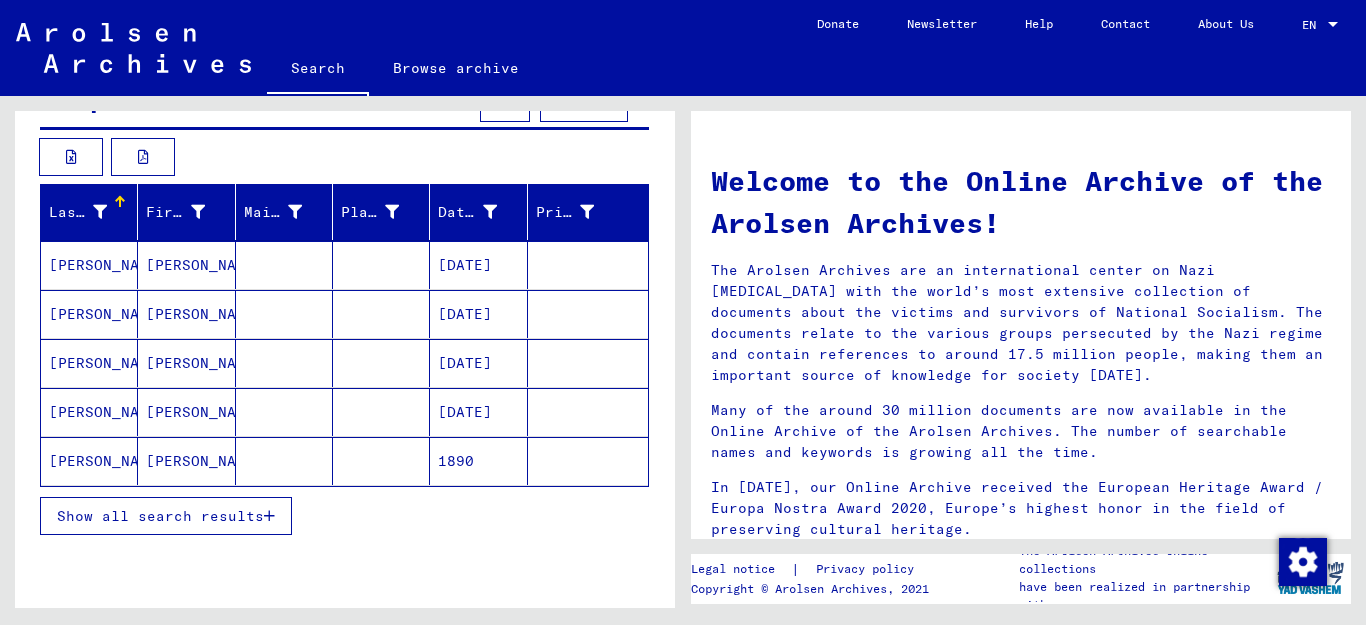 scroll, scrollTop: 243, scrollLeft: 0, axis: vertical 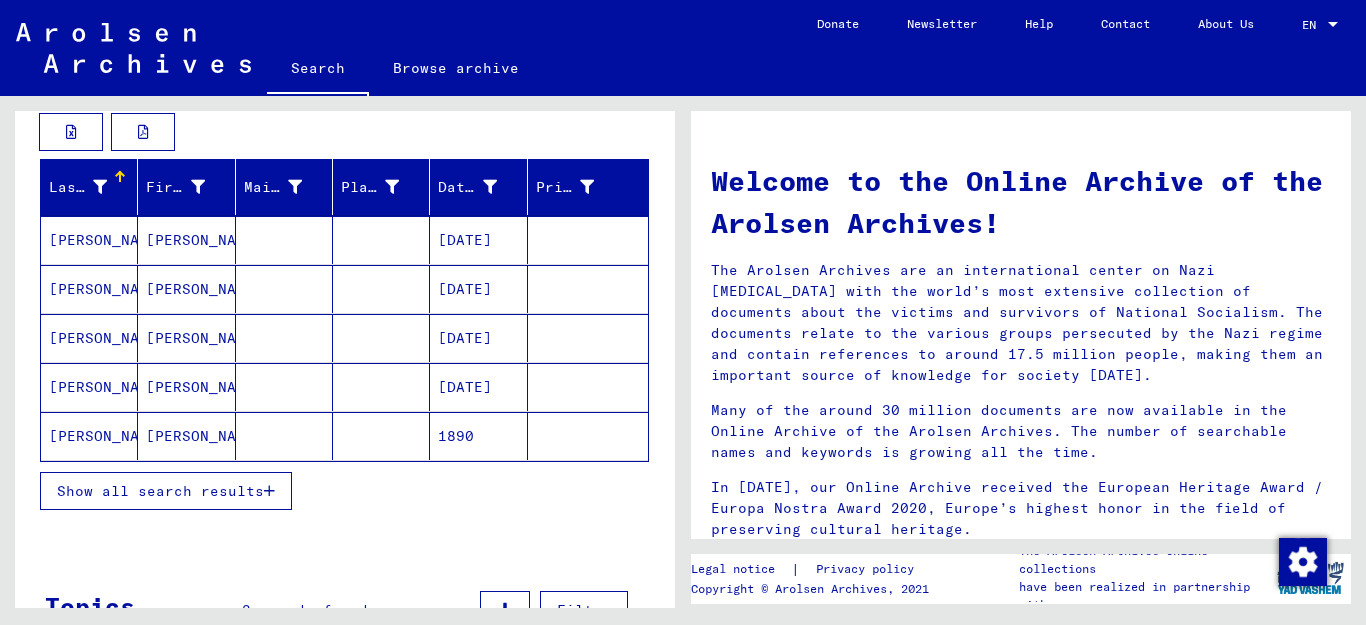 click at bounding box center [269, 491] 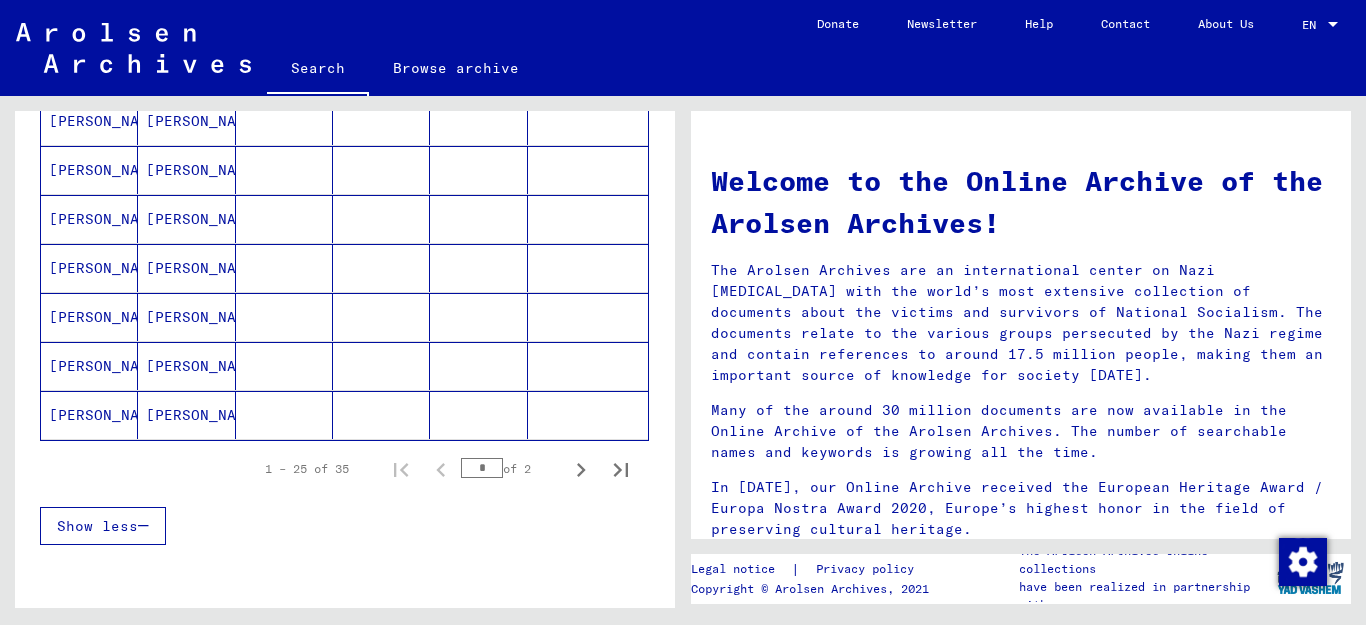 scroll, scrollTop: 1249, scrollLeft: 0, axis: vertical 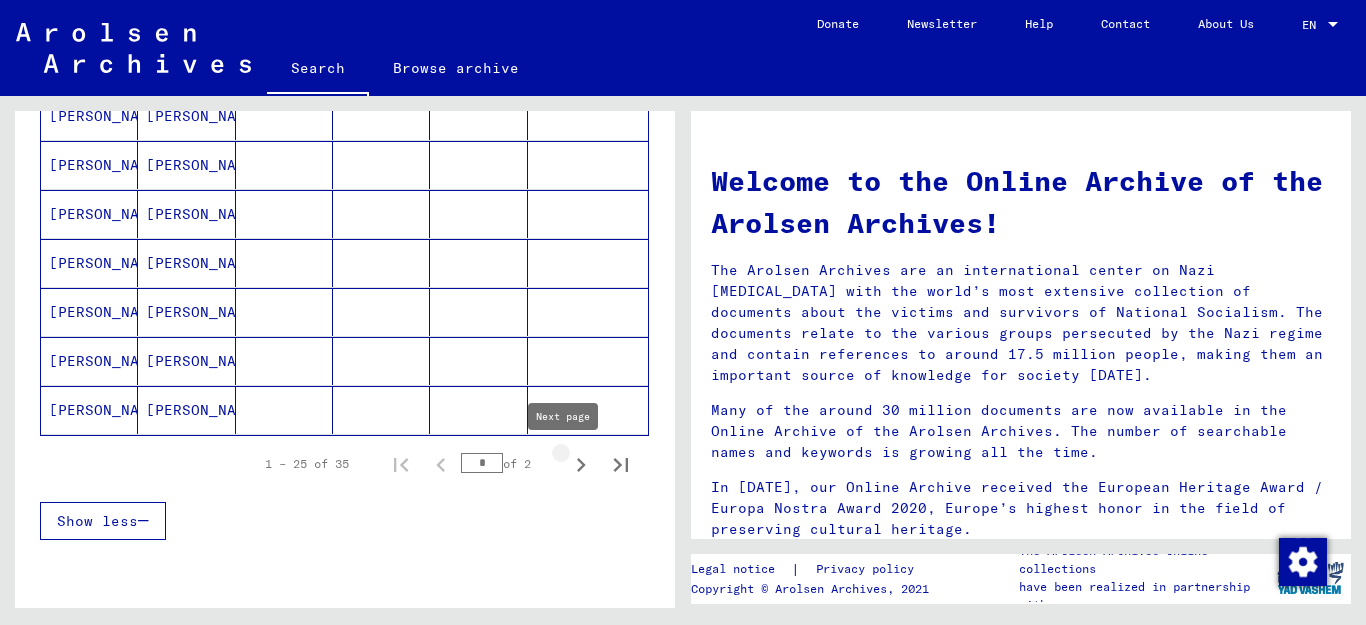 click 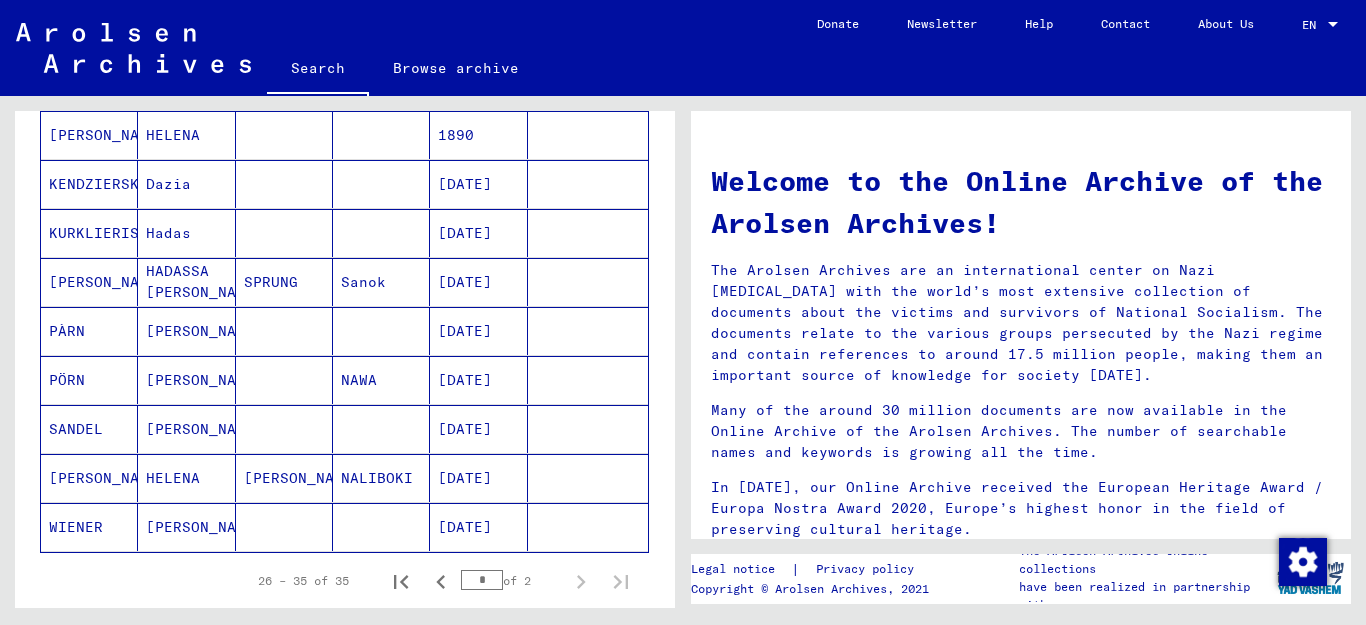 scroll, scrollTop: 403, scrollLeft: 0, axis: vertical 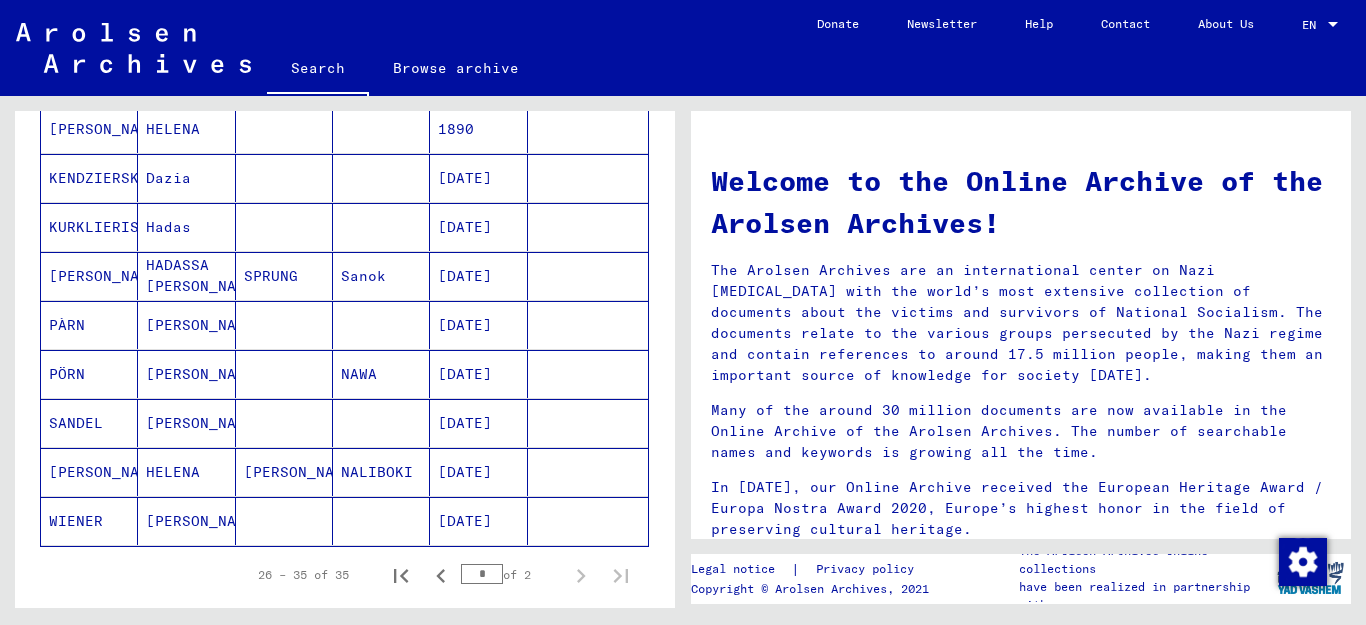 drag, startPoint x: 675, startPoint y: 404, endPoint x: 681, endPoint y: 353, distance: 51.351727 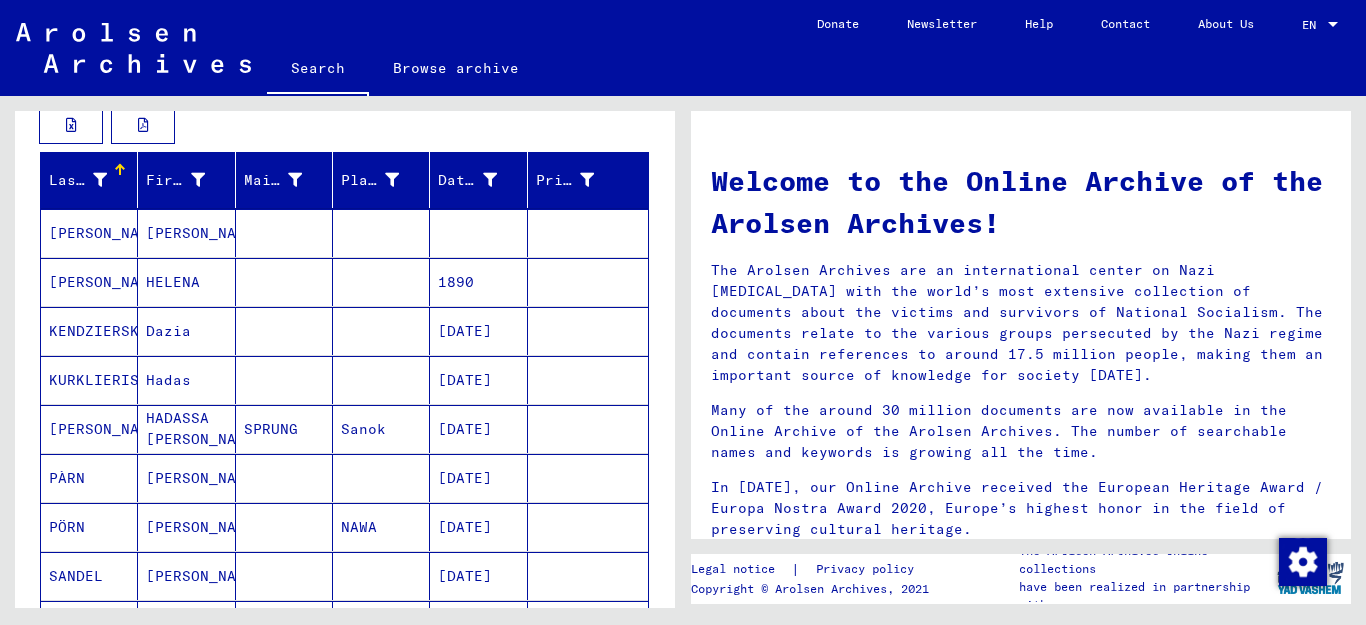 scroll, scrollTop: 231, scrollLeft: 0, axis: vertical 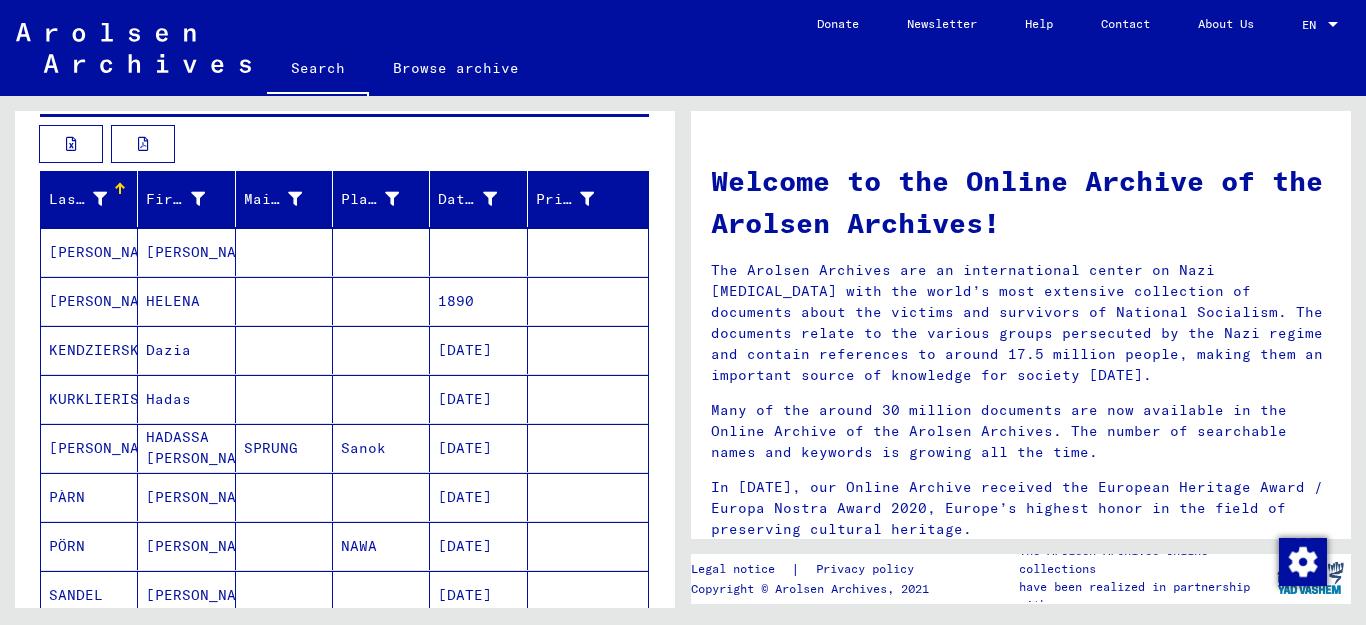 click on "HELENA" at bounding box center (186, 350) 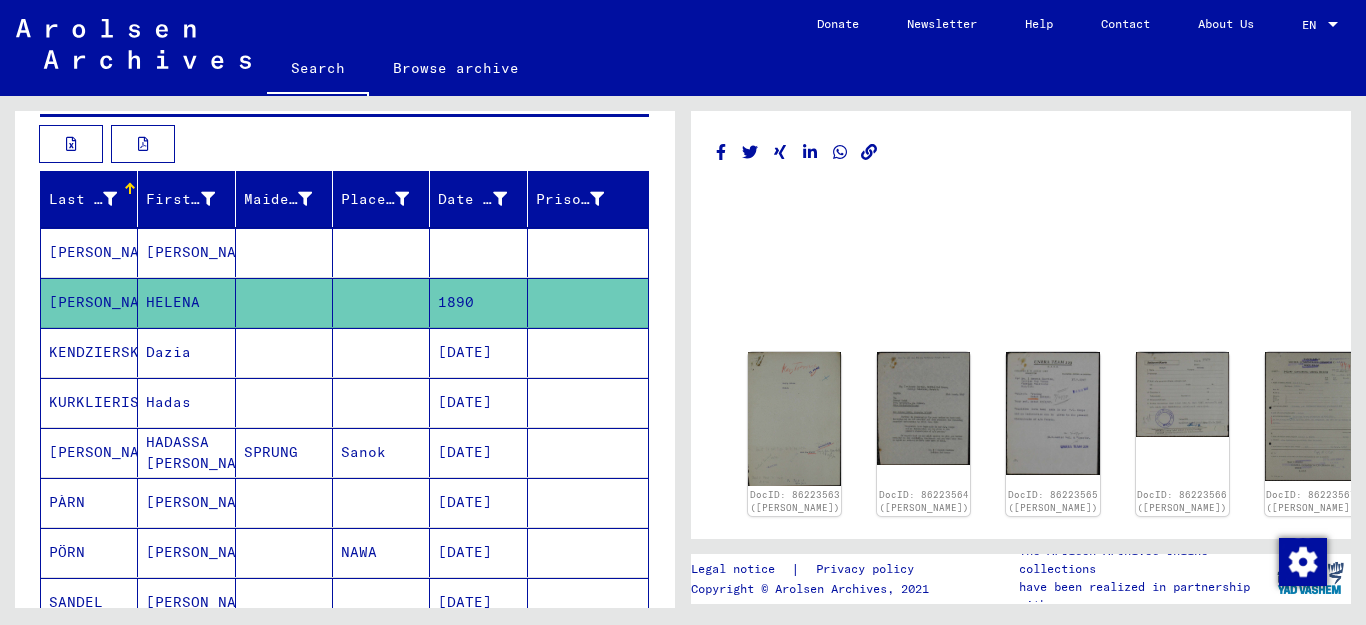 scroll, scrollTop: 0, scrollLeft: 0, axis: both 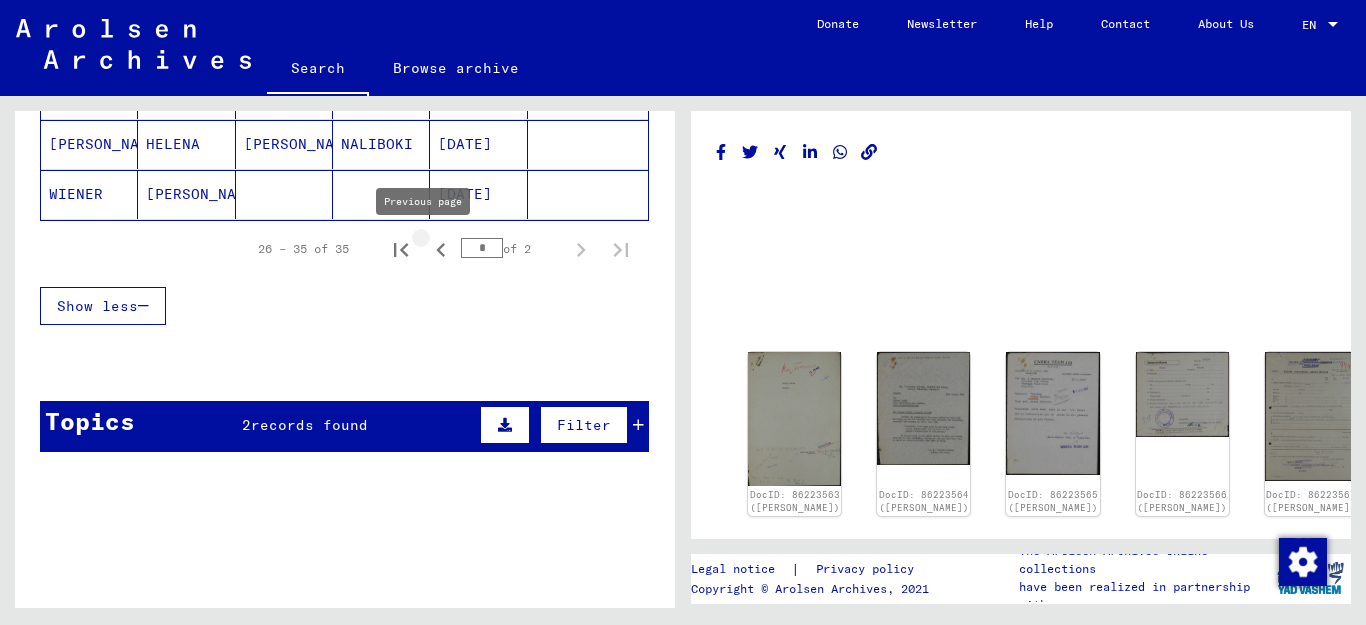 click 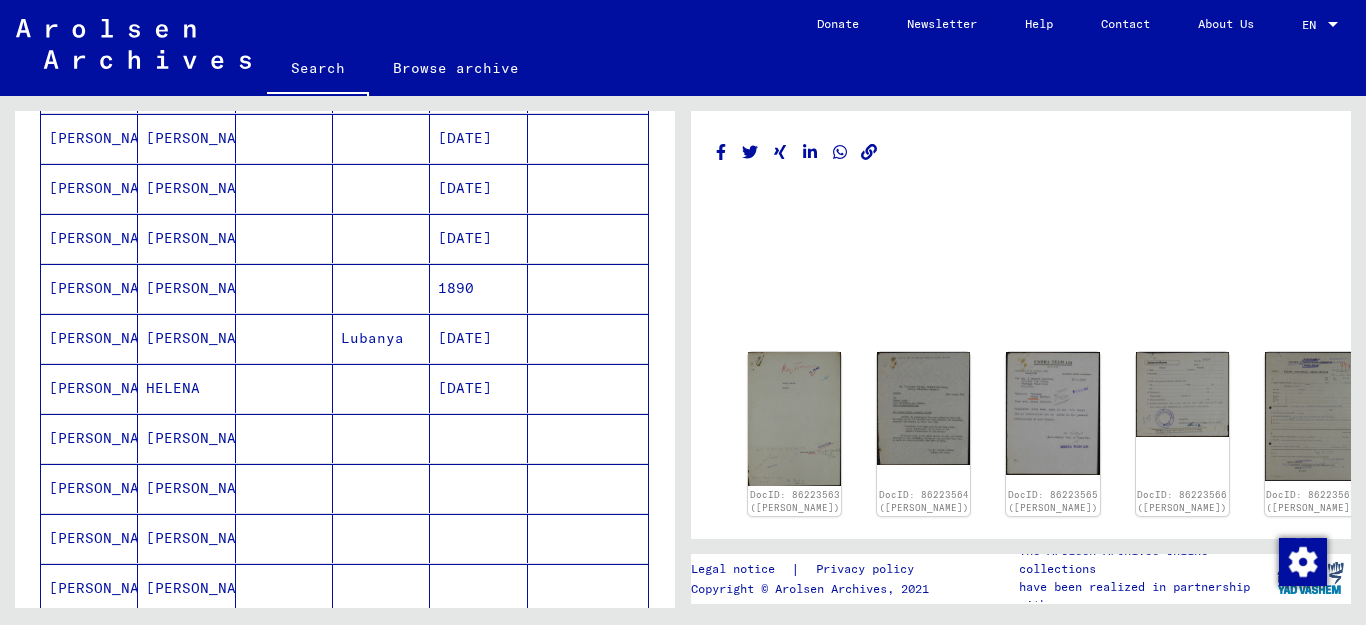scroll, scrollTop: 382, scrollLeft: 0, axis: vertical 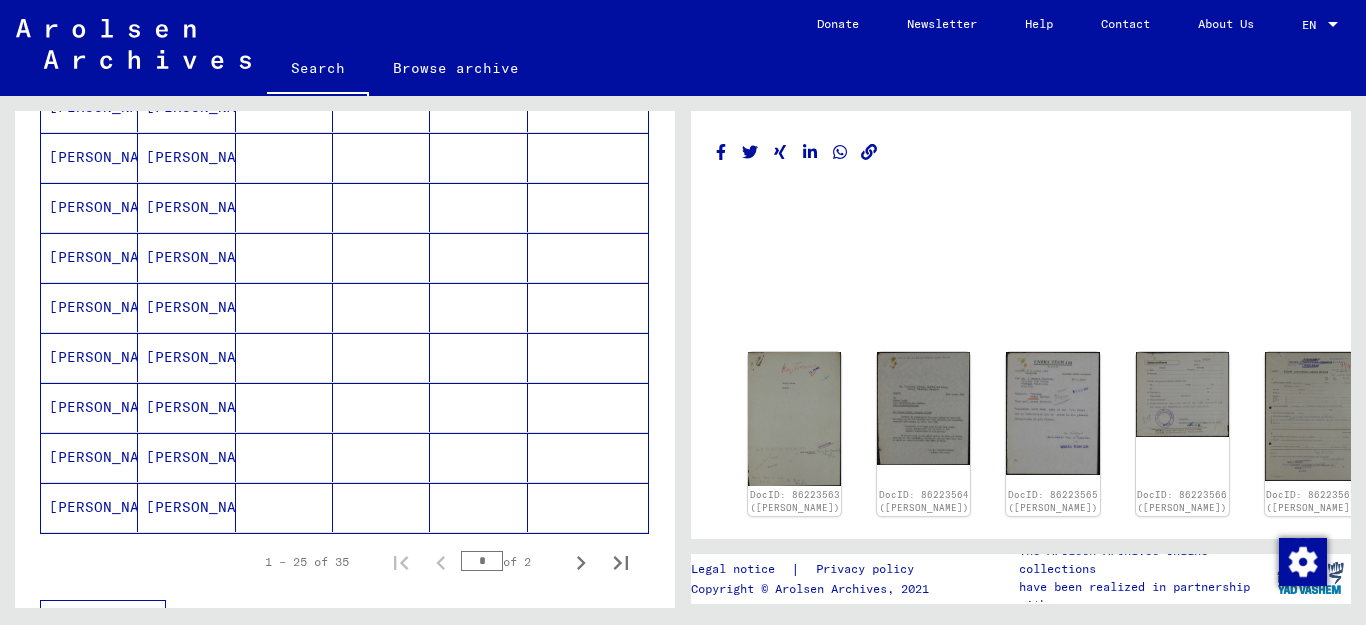 click on "[PERSON_NAME]" at bounding box center (186, 507) 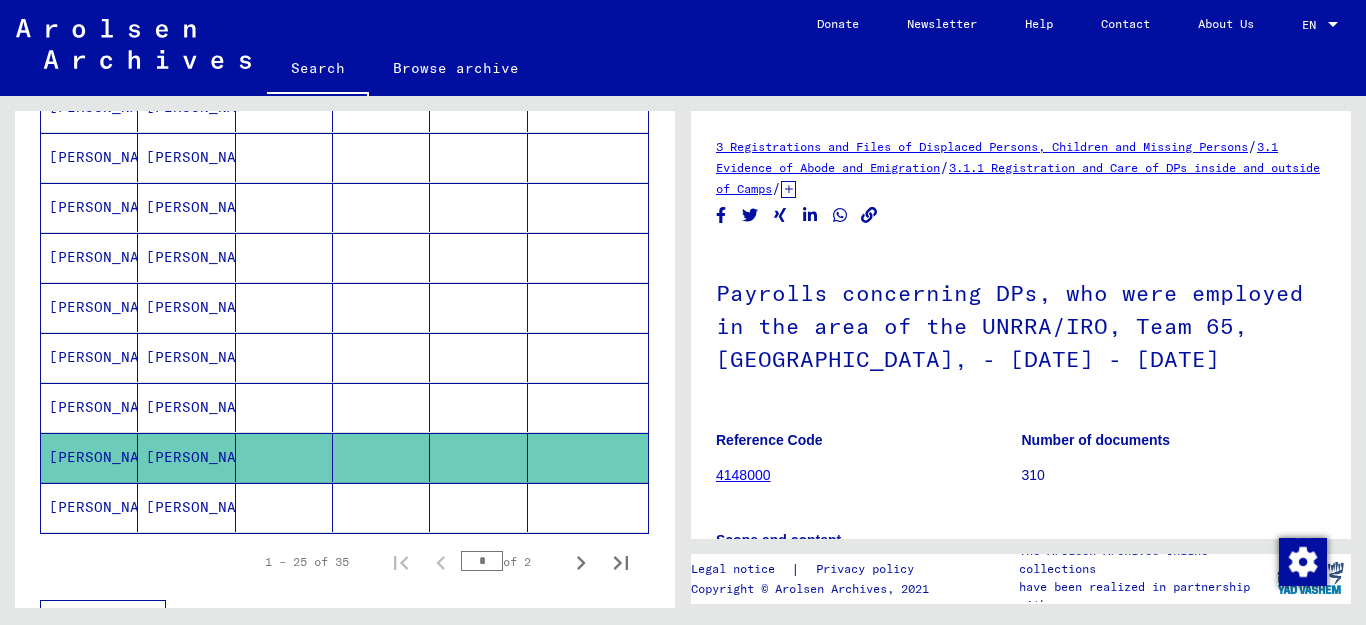 click on "[PERSON_NAME]" at bounding box center [186, 407] 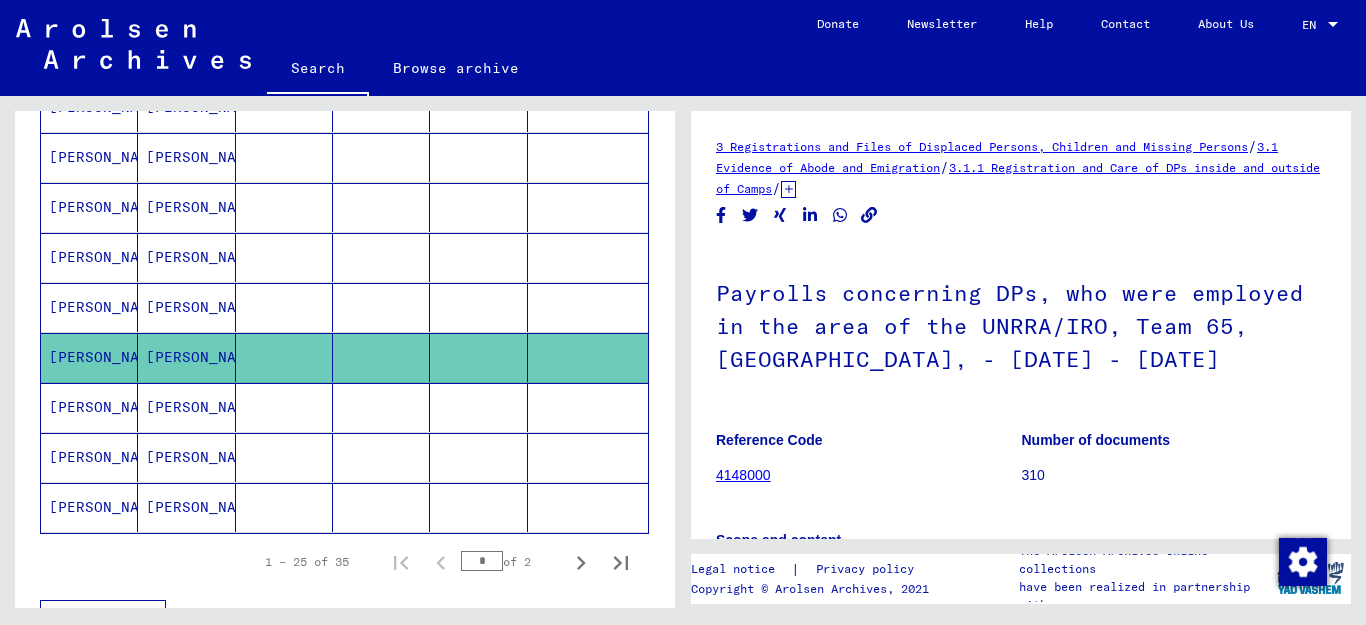 click on "[PERSON_NAME]" at bounding box center [186, 357] 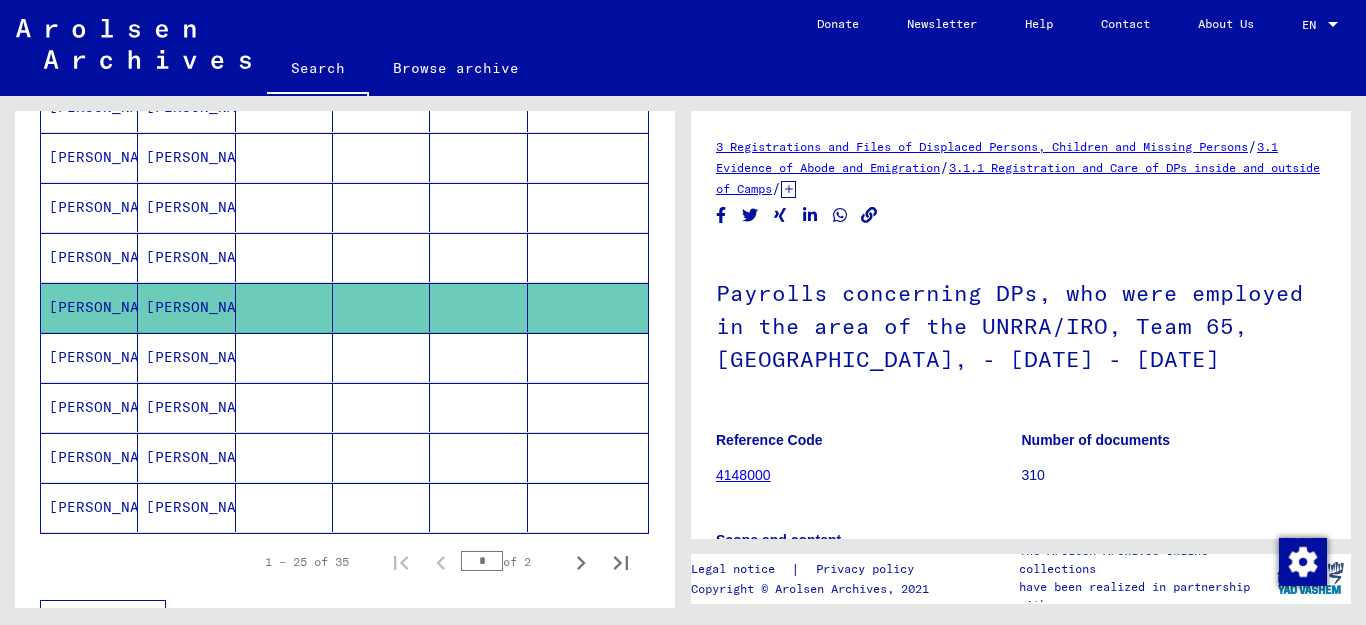 click on "[PERSON_NAME]" at bounding box center [186, 307] 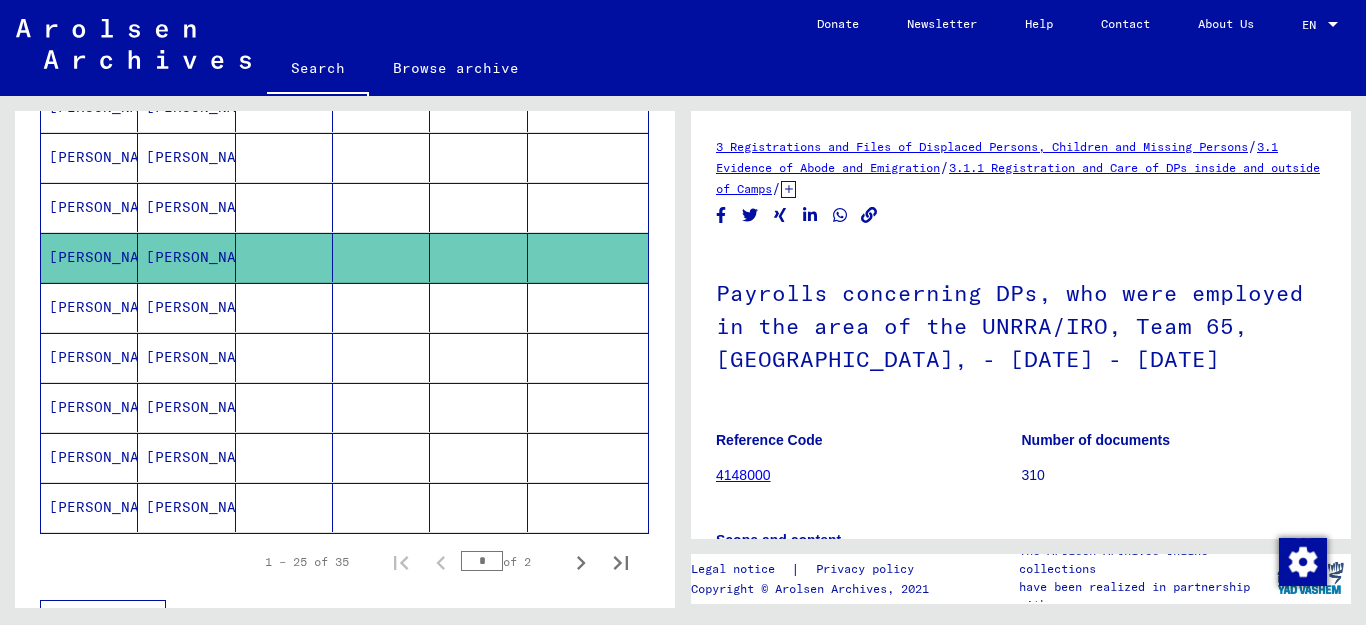 click on "[PERSON_NAME]" at bounding box center [186, 257] 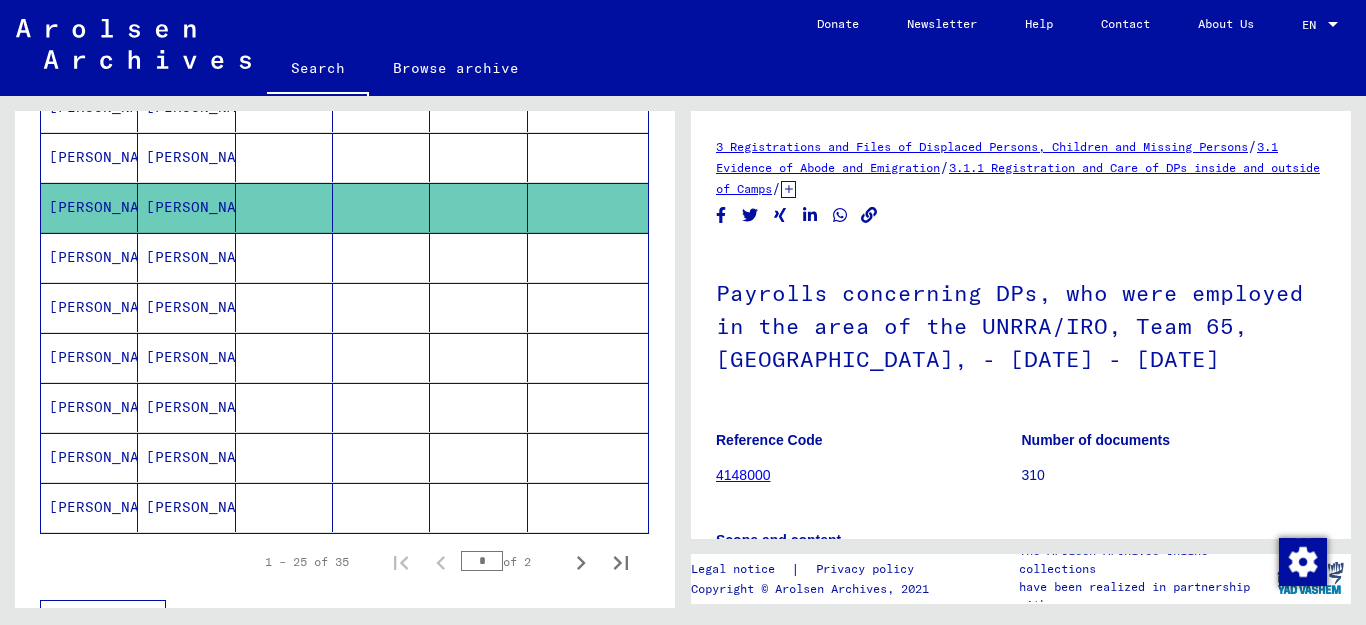 scroll, scrollTop: 375, scrollLeft: 0, axis: vertical 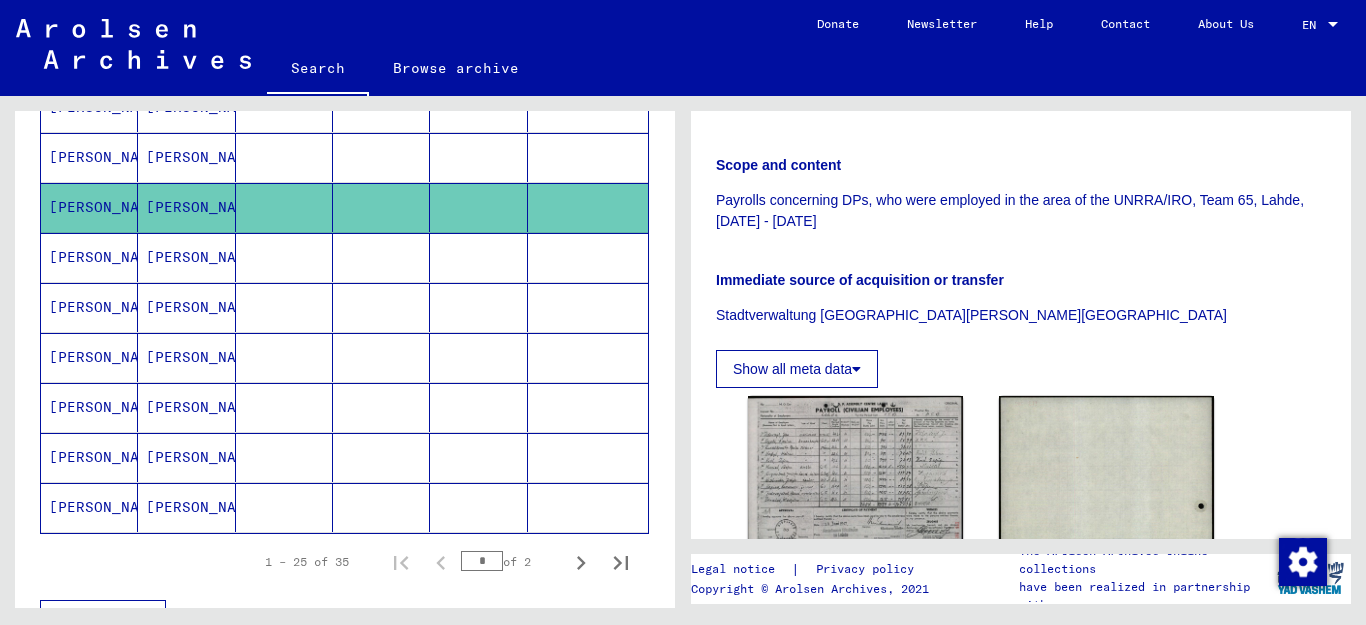 click on "[PERSON_NAME]" 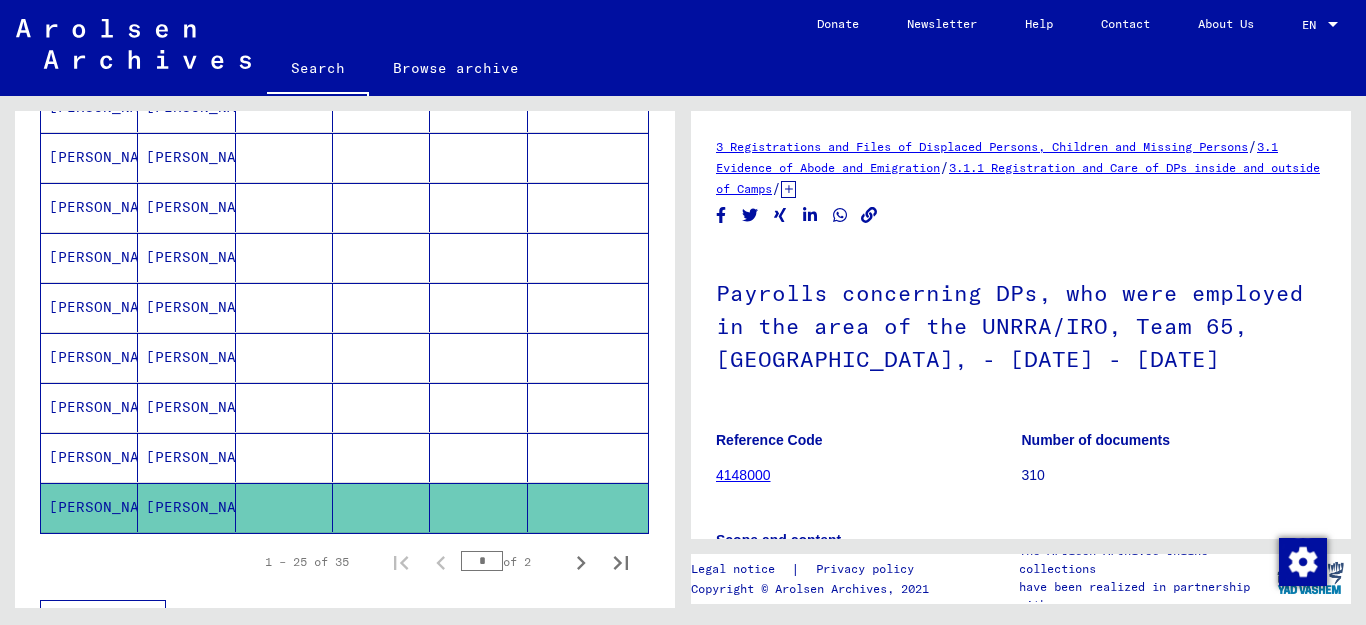 scroll, scrollTop: 375, scrollLeft: 0, axis: vertical 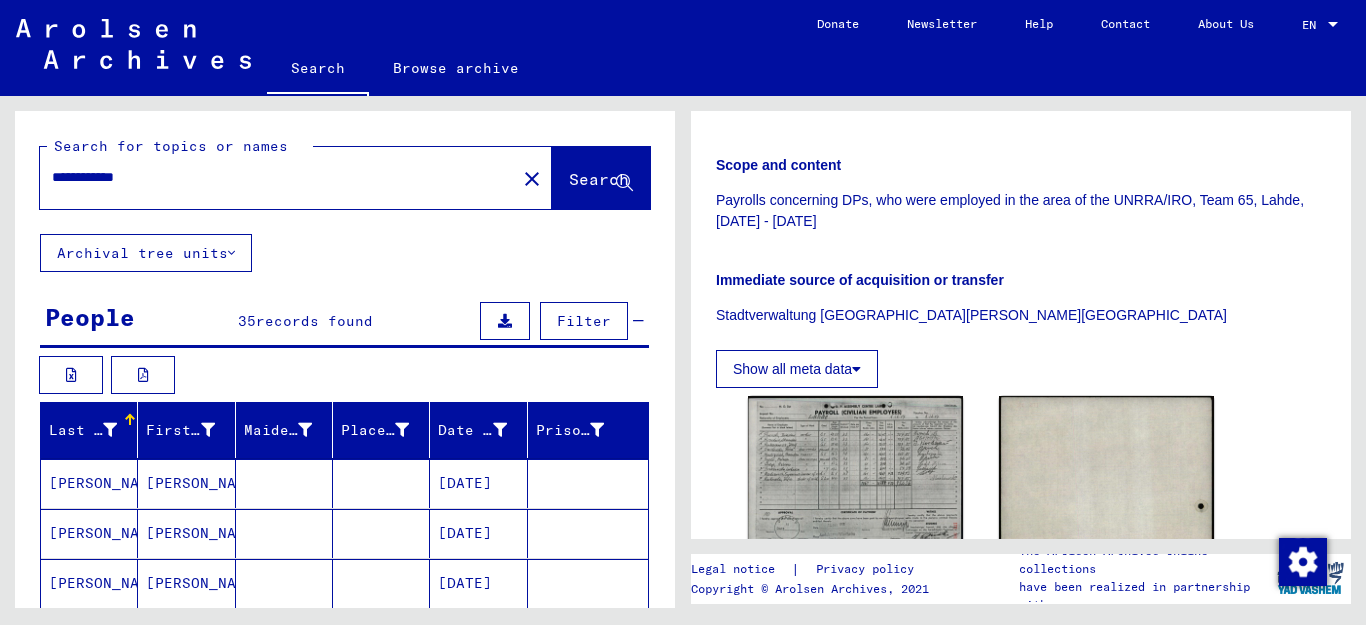 drag, startPoint x: 177, startPoint y: 172, endPoint x: 0, endPoint y: 152, distance: 178.12636 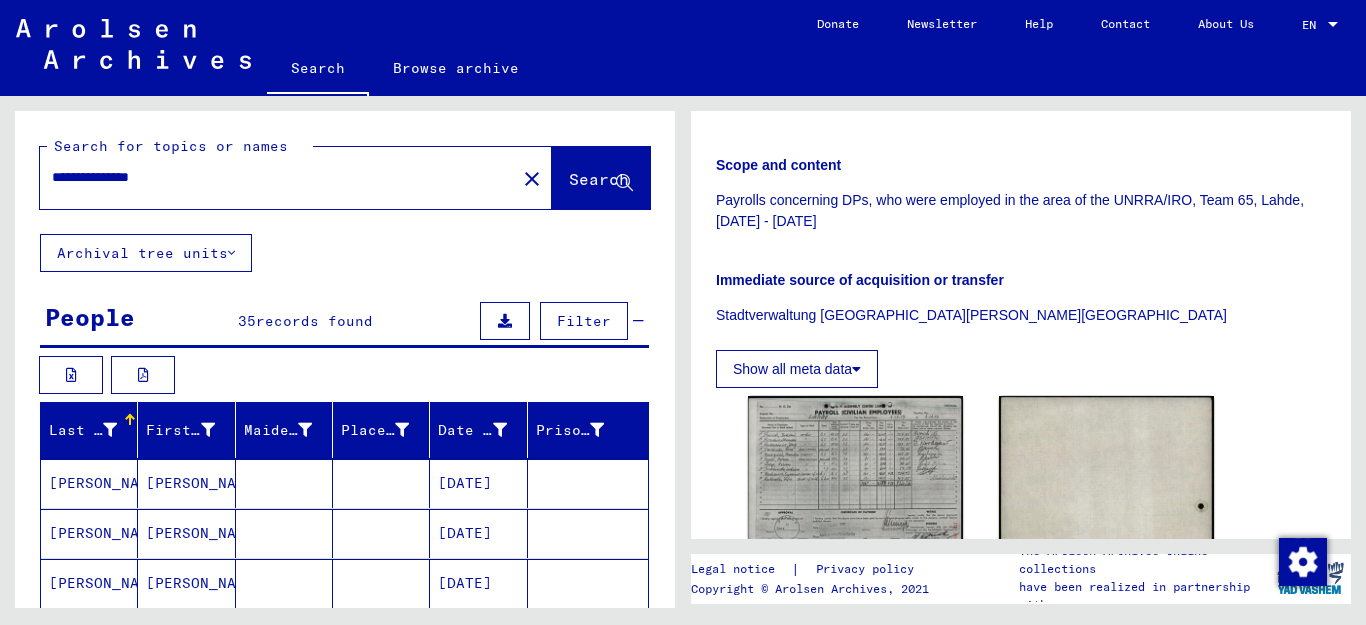 type on "**********" 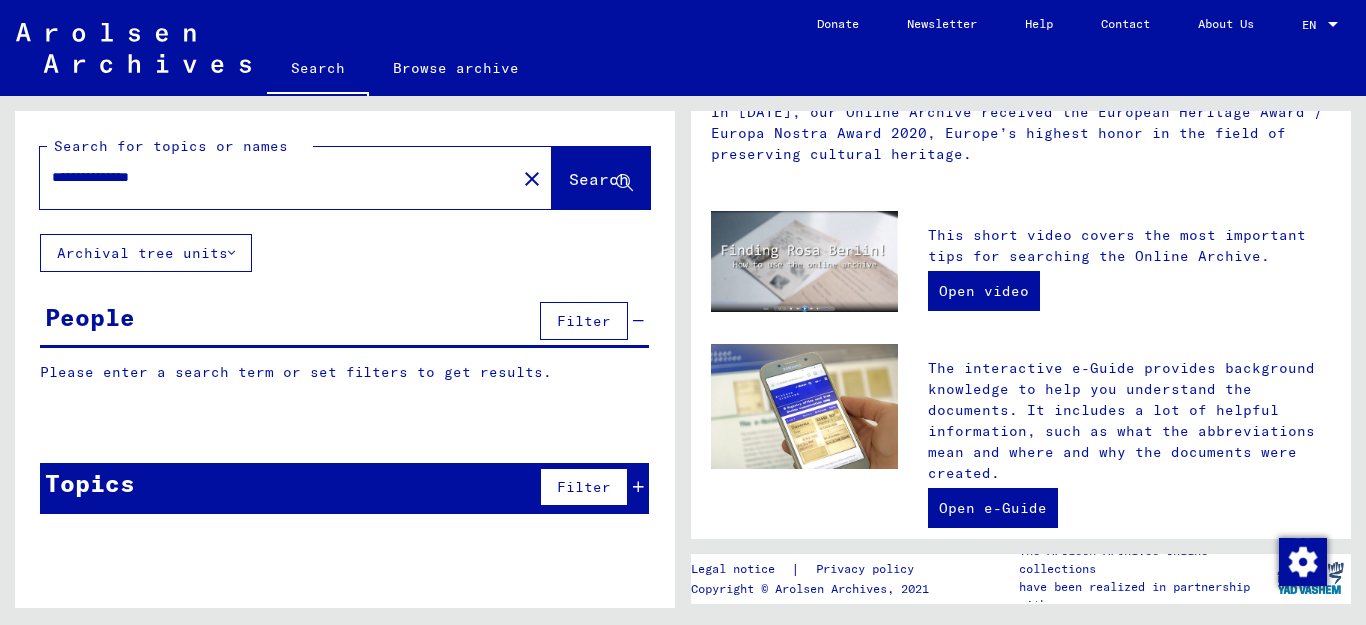 scroll, scrollTop: 0, scrollLeft: 0, axis: both 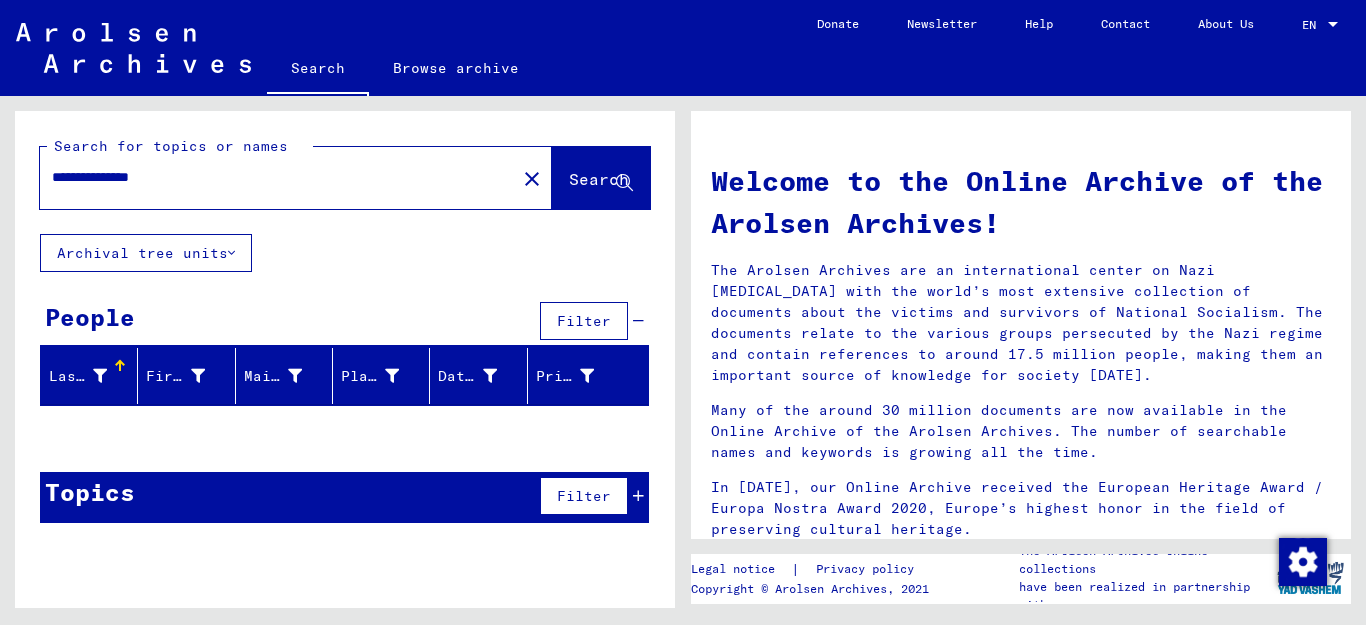 click on "Last Name" at bounding box center [80, 376] 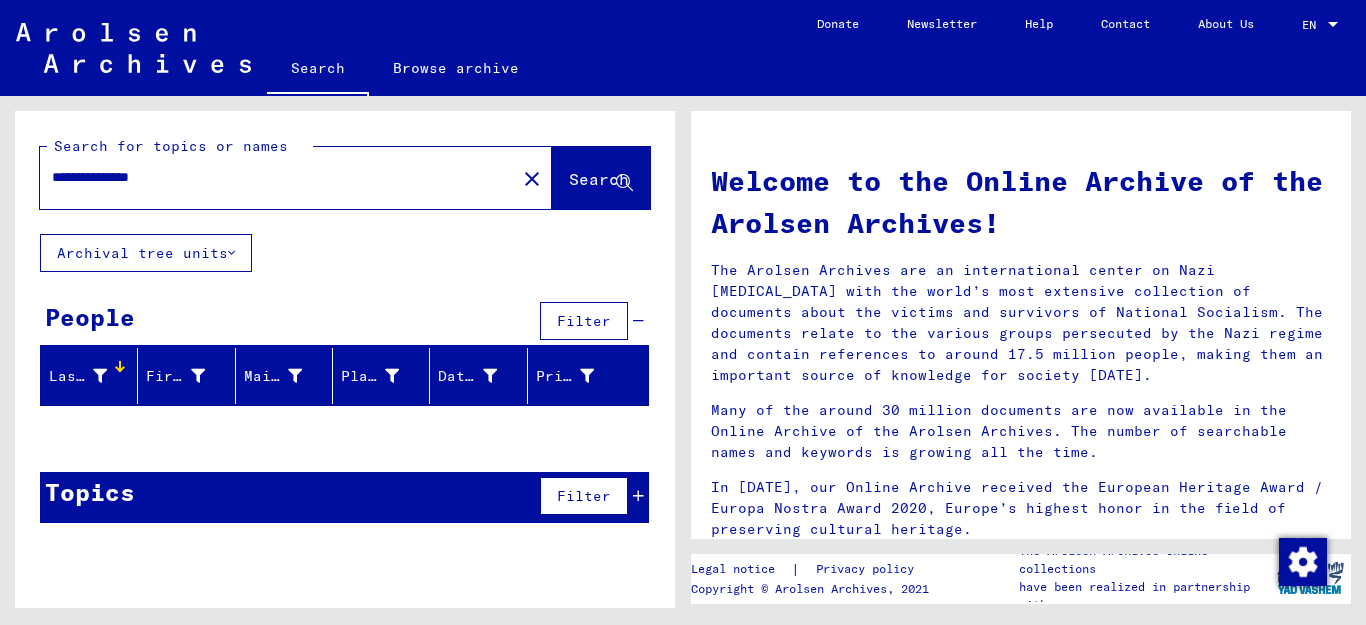 click at bounding box center (118, 369) 